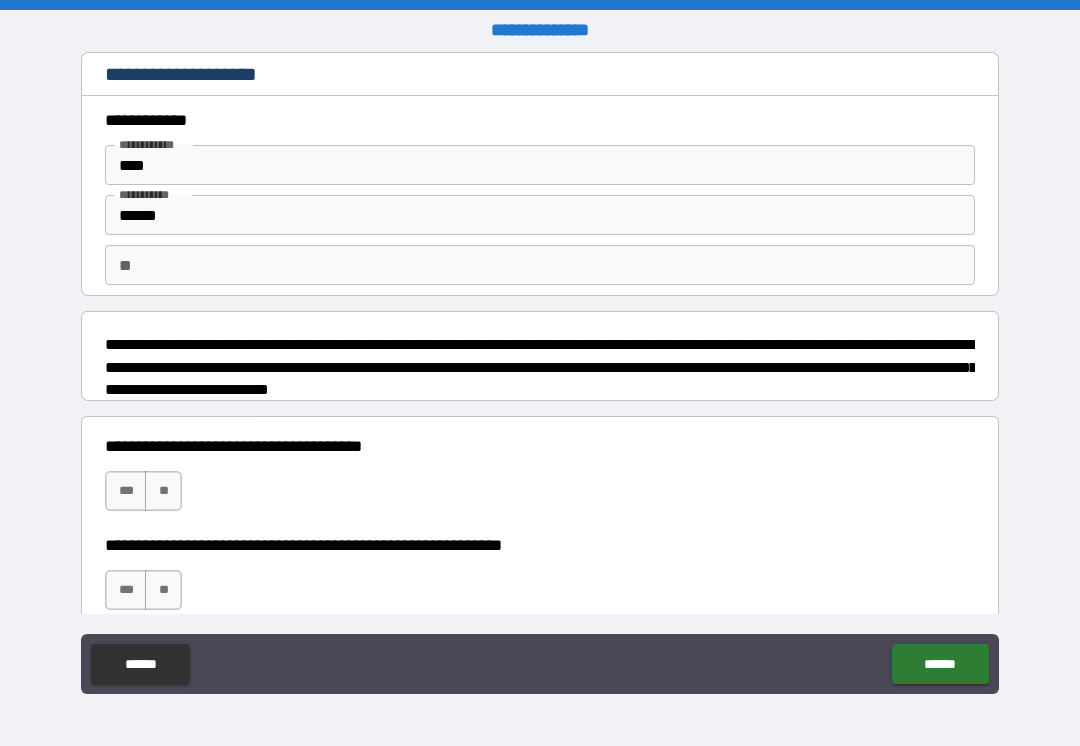 scroll, scrollTop: 0, scrollLeft: 0, axis: both 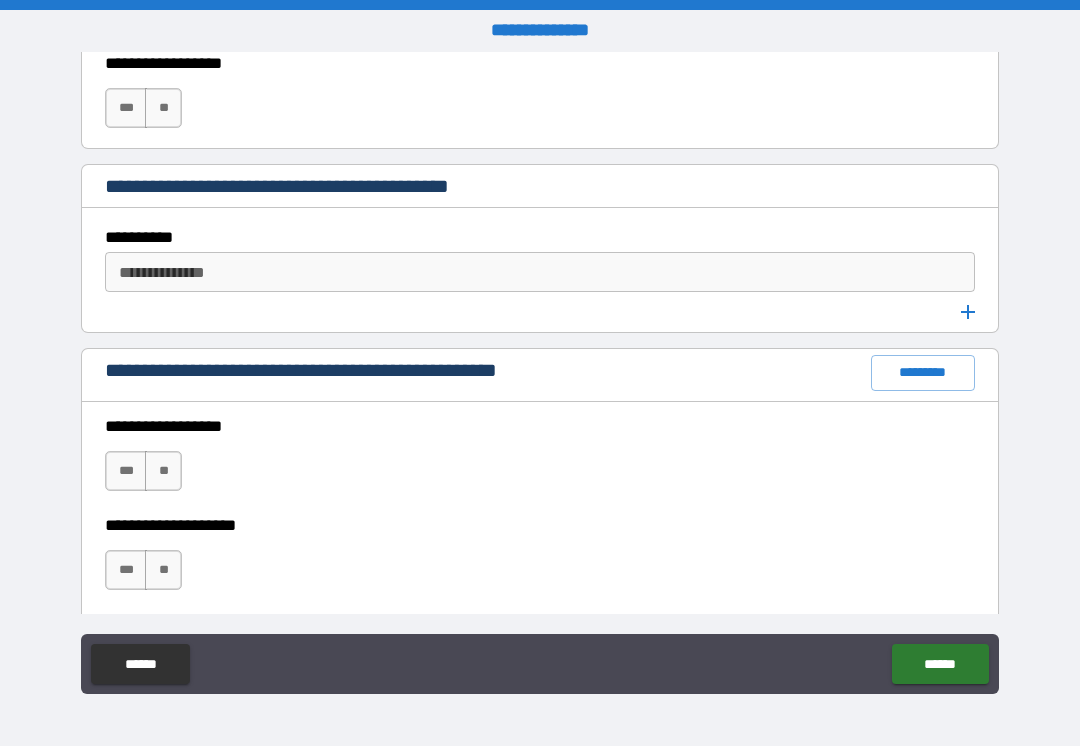 click on "*********" at bounding box center [923, 373] 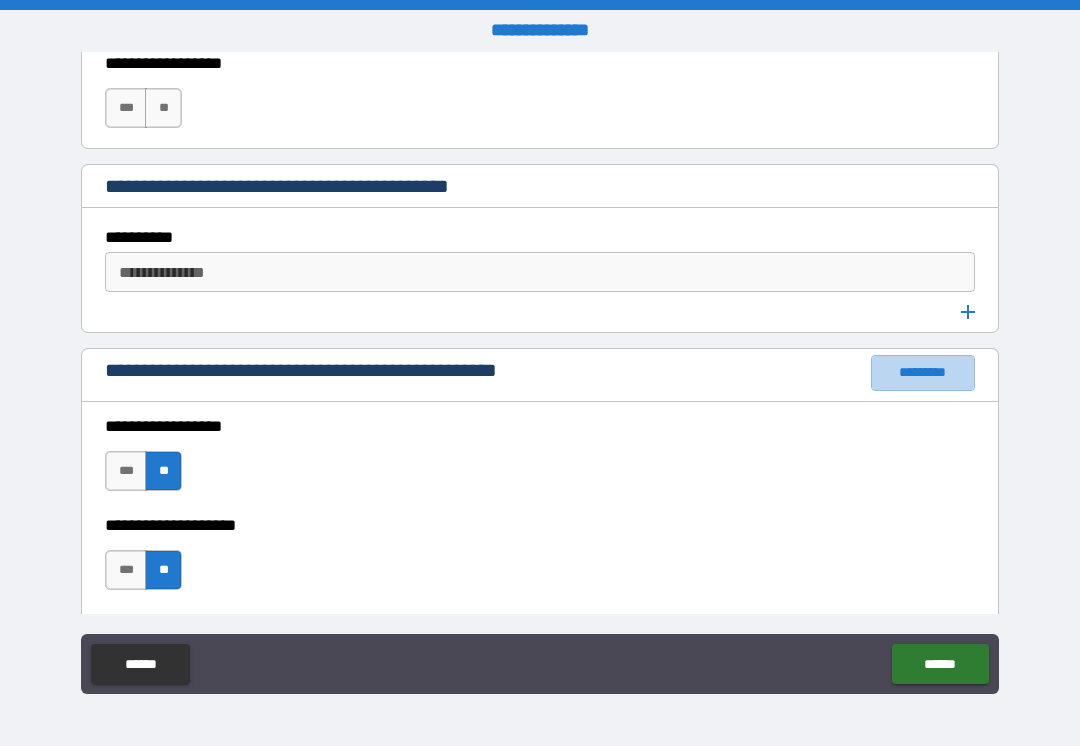 click on "*********" at bounding box center [923, 373] 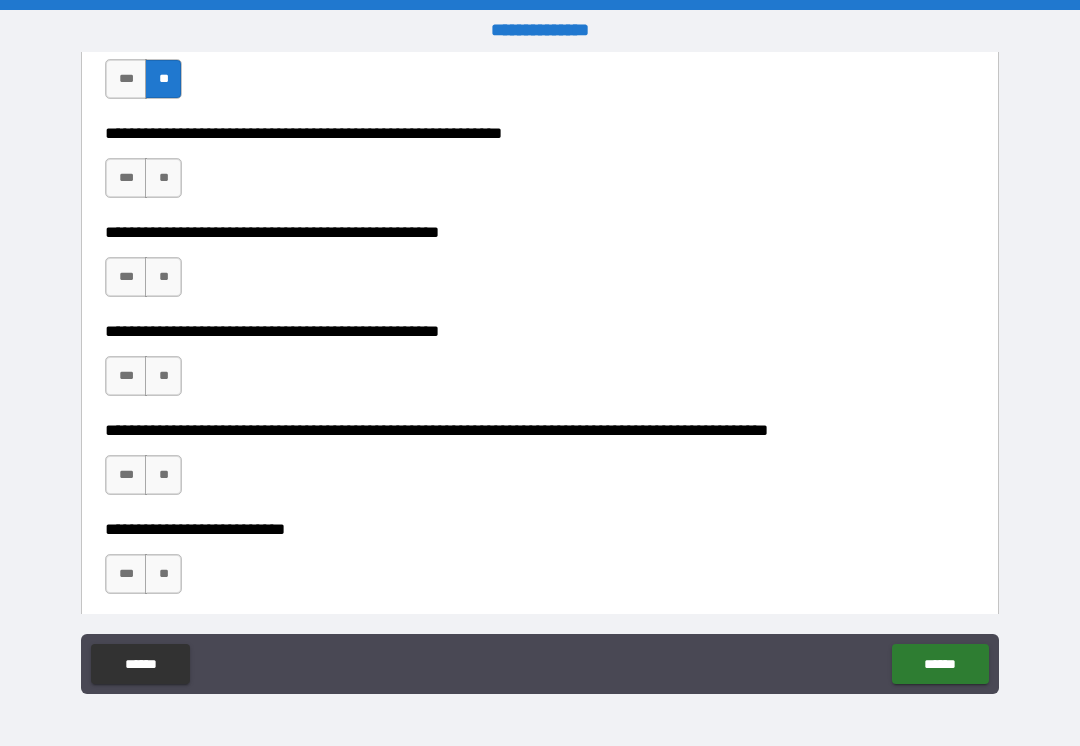 scroll, scrollTop: 434, scrollLeft: 0, axis: vertical 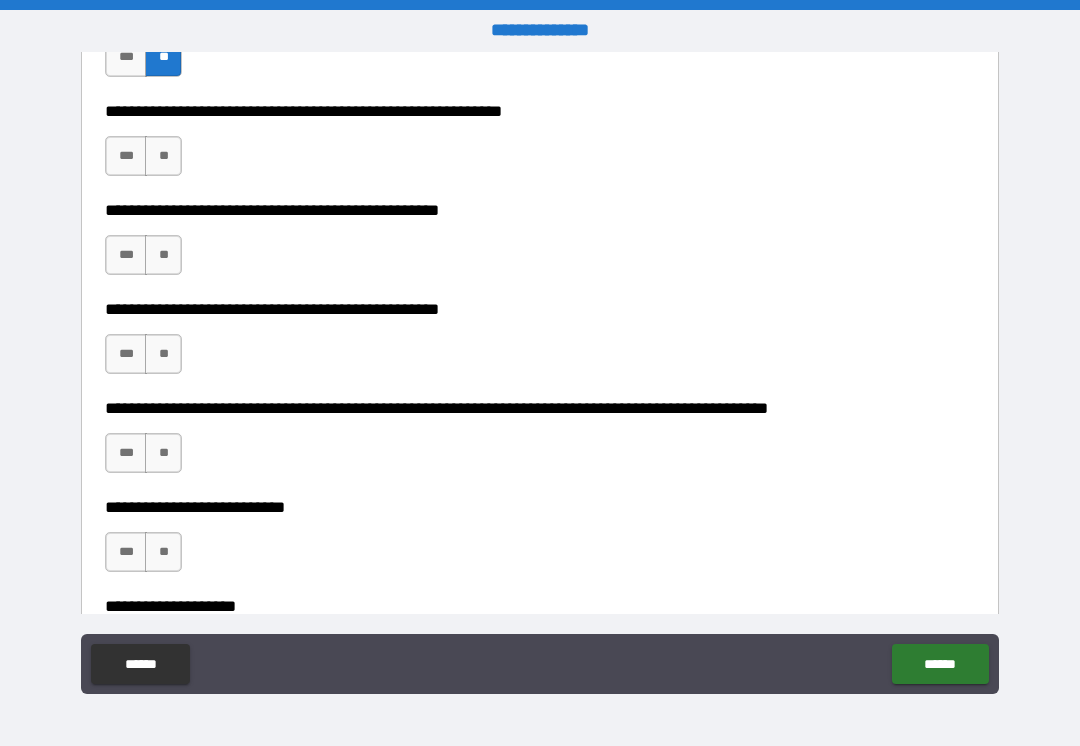click on "**" at bounding box center (163, 156) 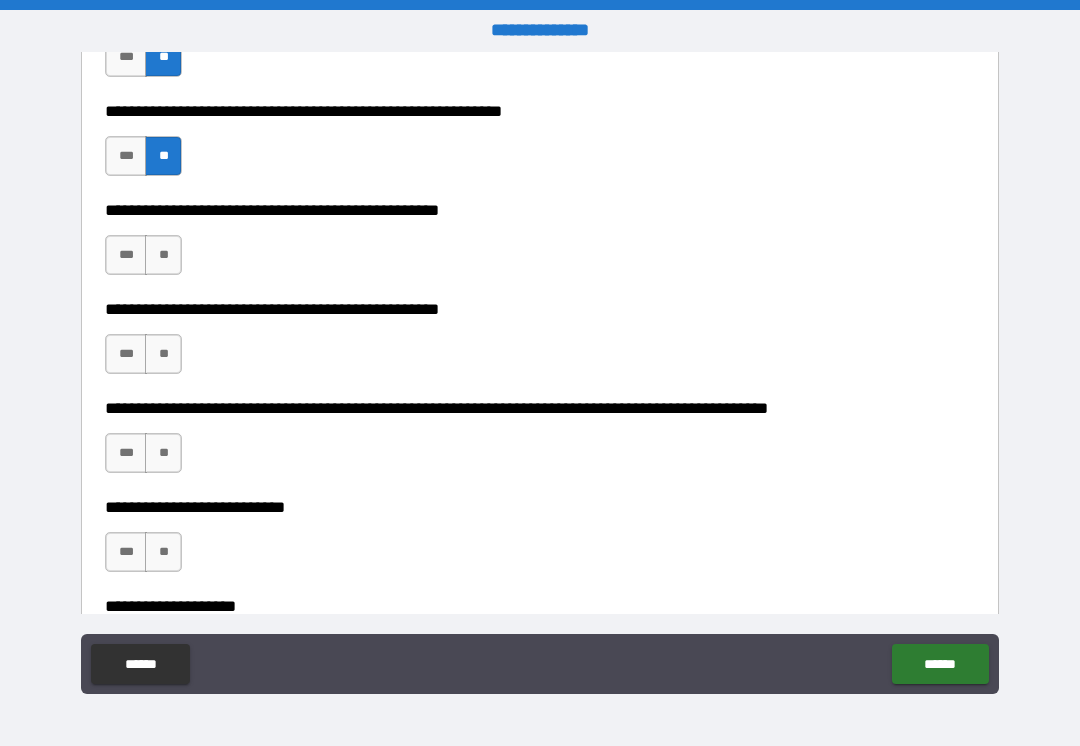 click on "**" at bounding box center [163, 255] 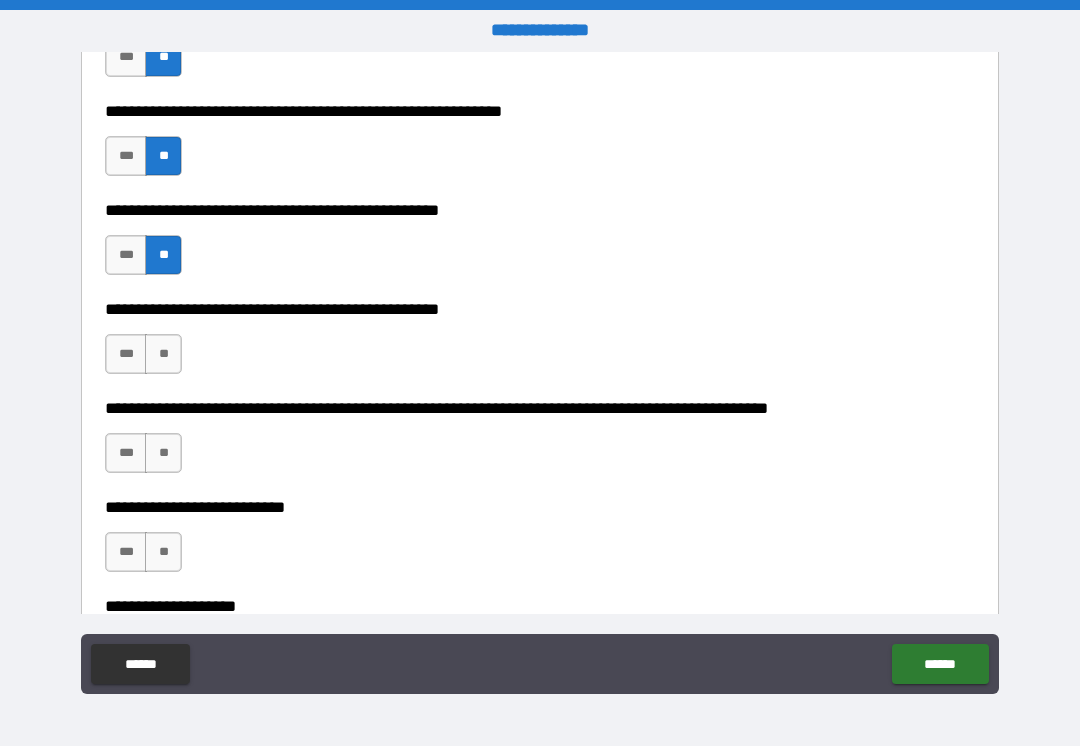 click on "**" at bounding box center (163, 354) 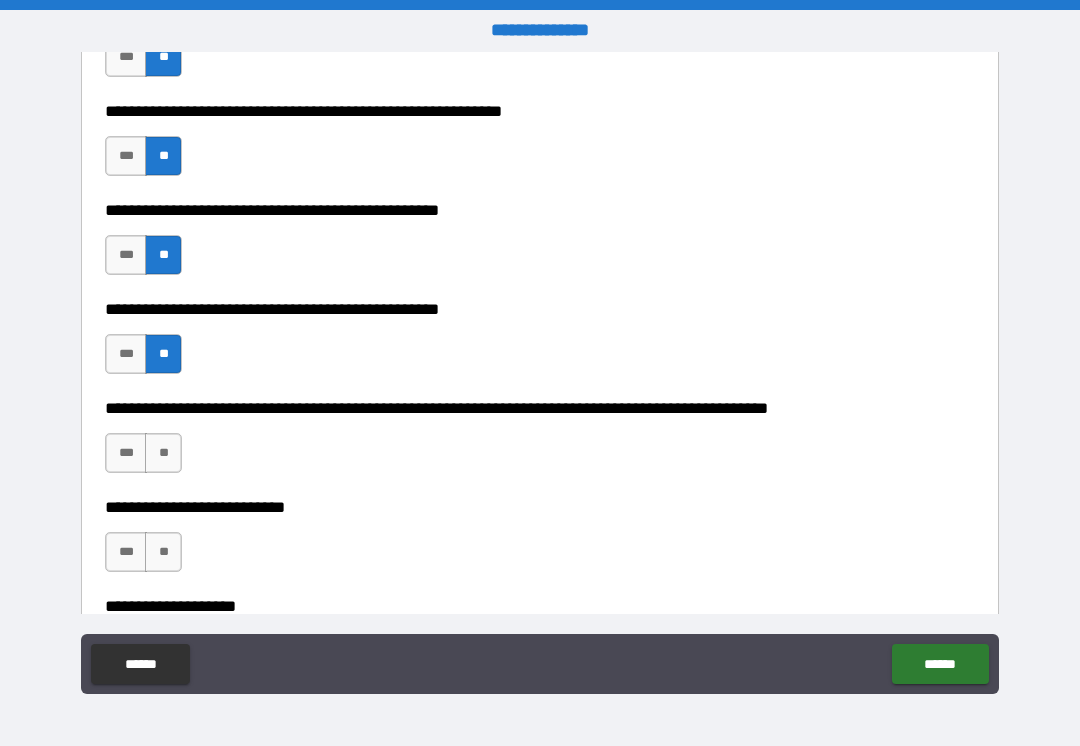 click on "**" at bounding box center [163, 453] 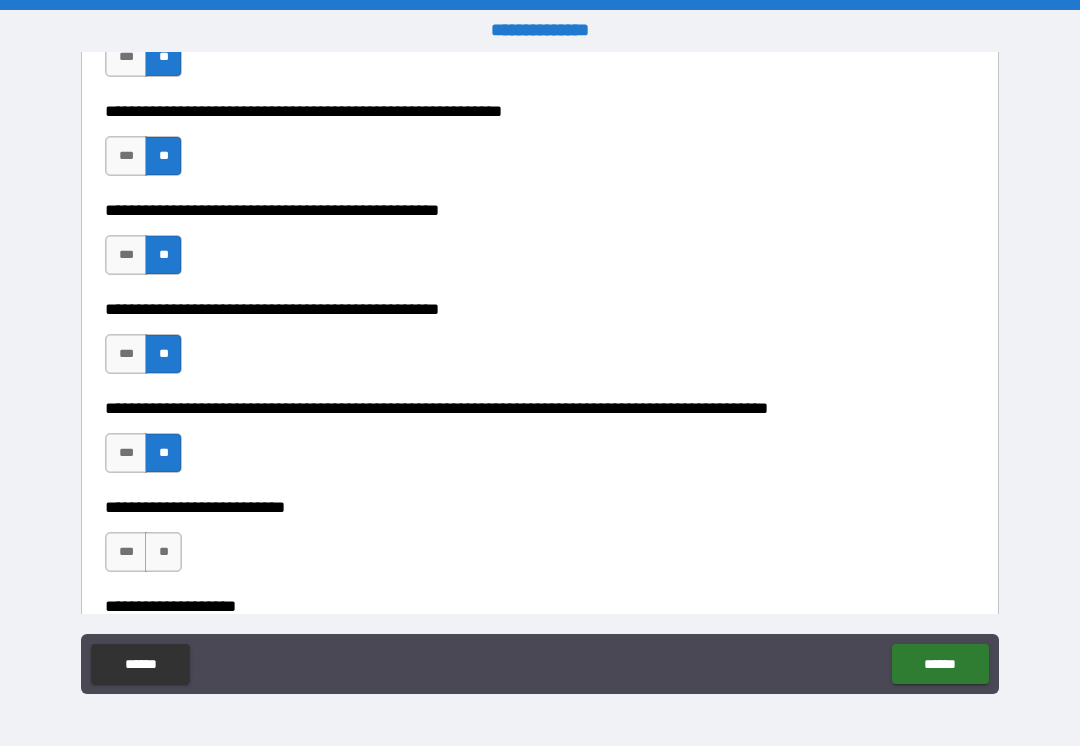 click on "**" at bounding box center (163, 552) 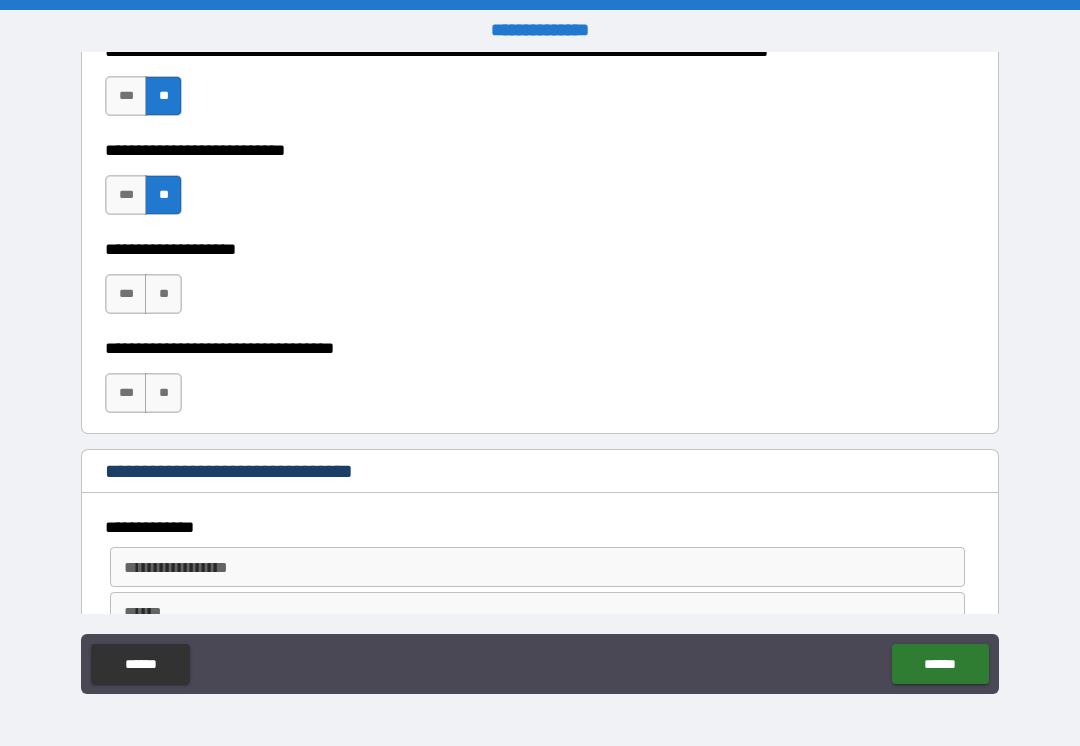 scroll, scrollTop: 791, scrollLeft: 0, axis: vertical 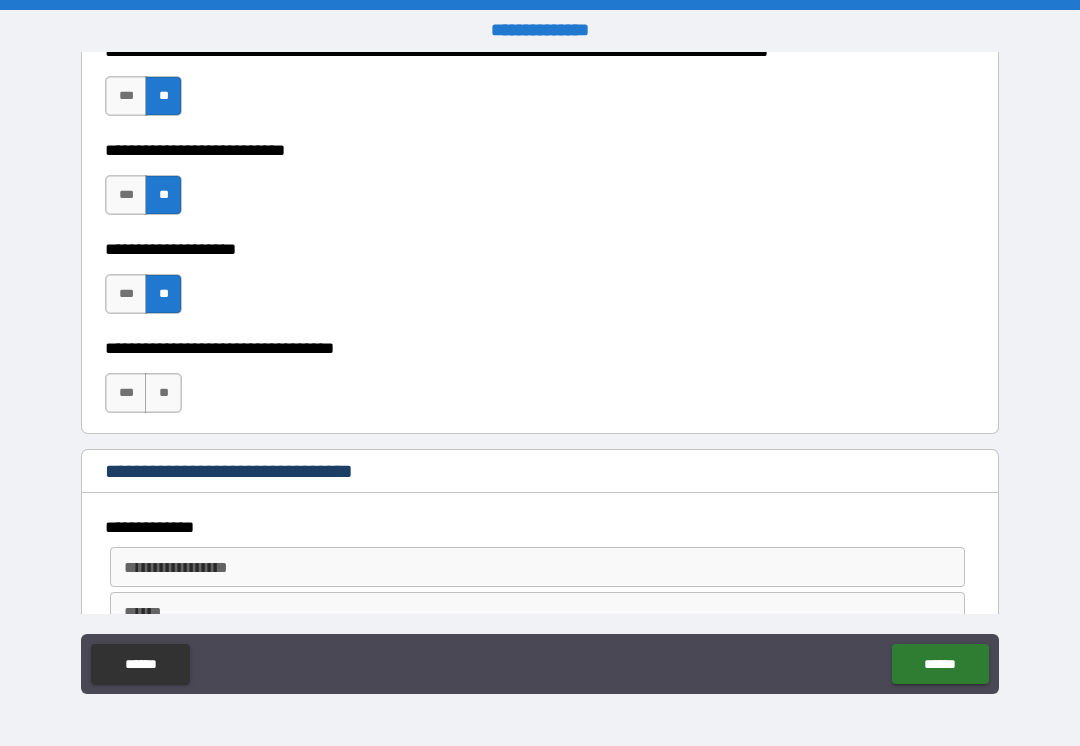 click on "**" at bounding box center (163, 393) 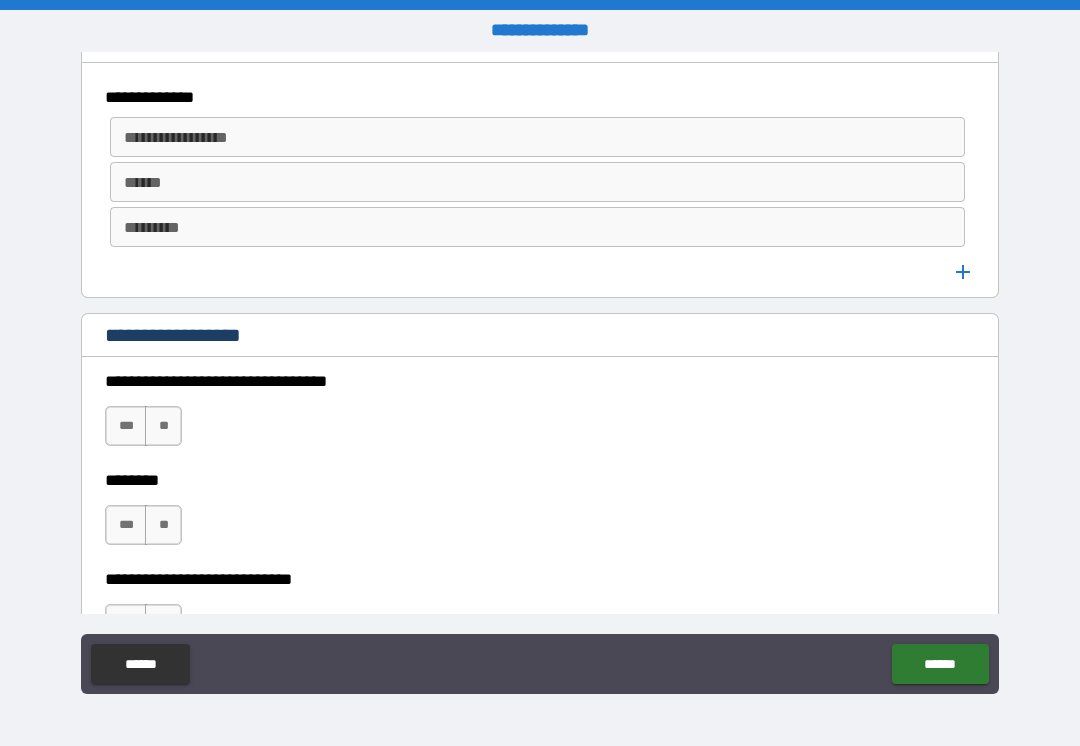 scroll, scrollTop: 1230, scrollLeft: 0, axis: vertical 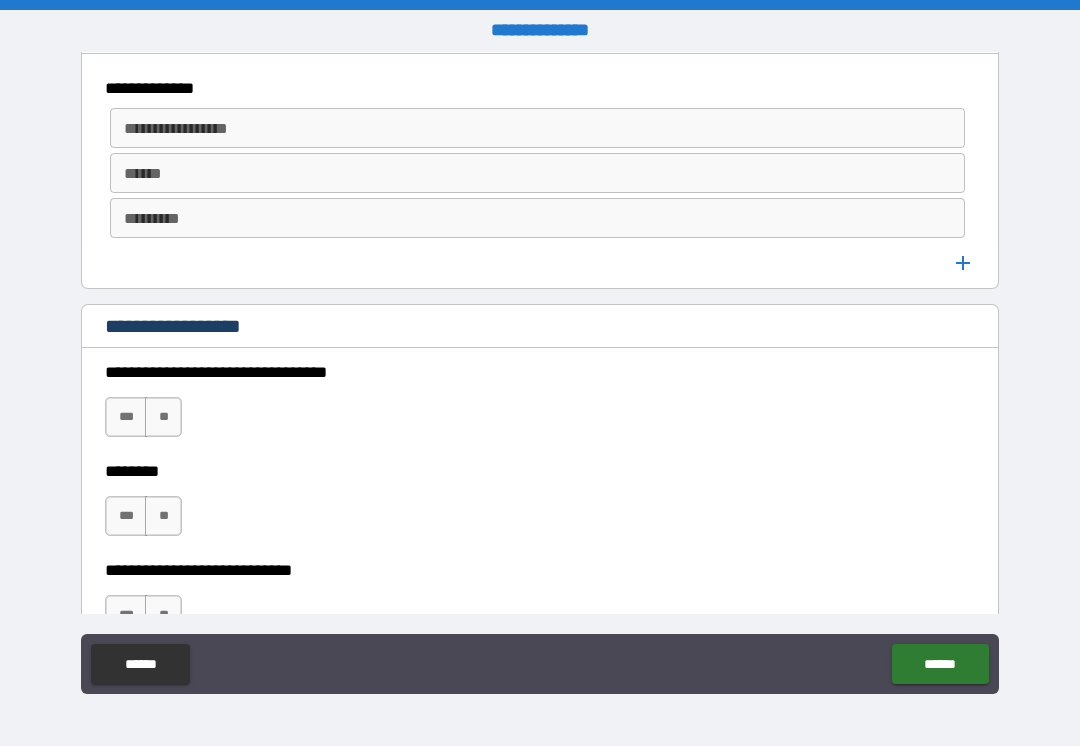 click on "**" at bounding box center [163, 417] 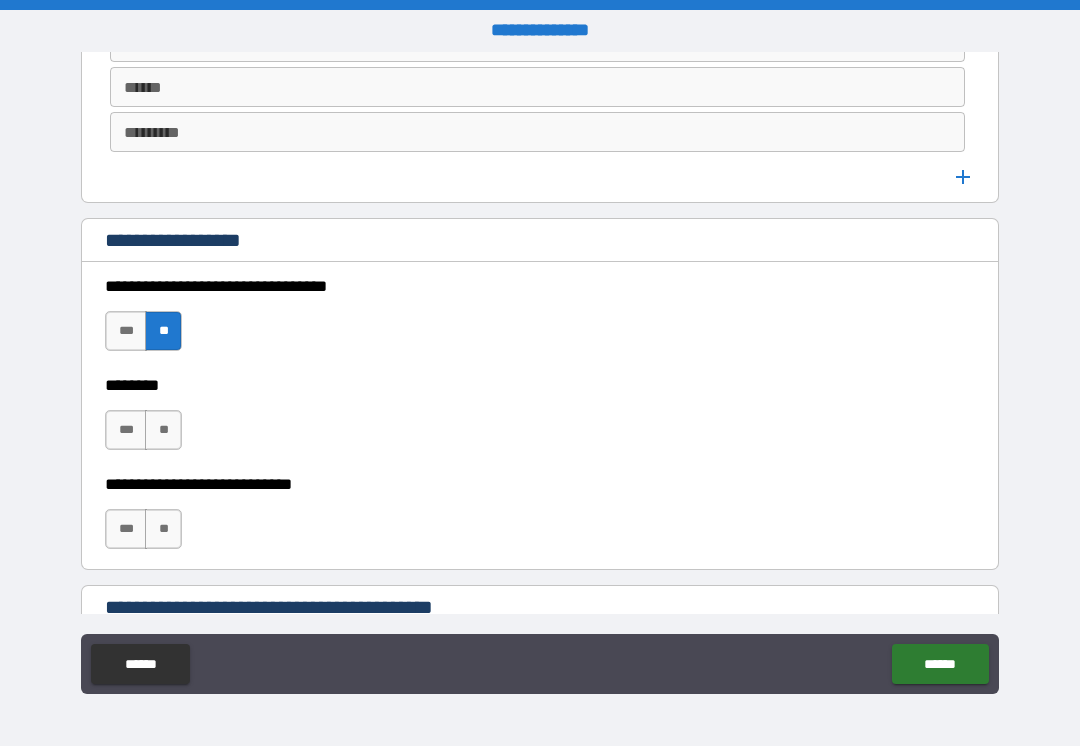 scroll, scrollTop: 1333, scrollLeft: 0, axis: vertical 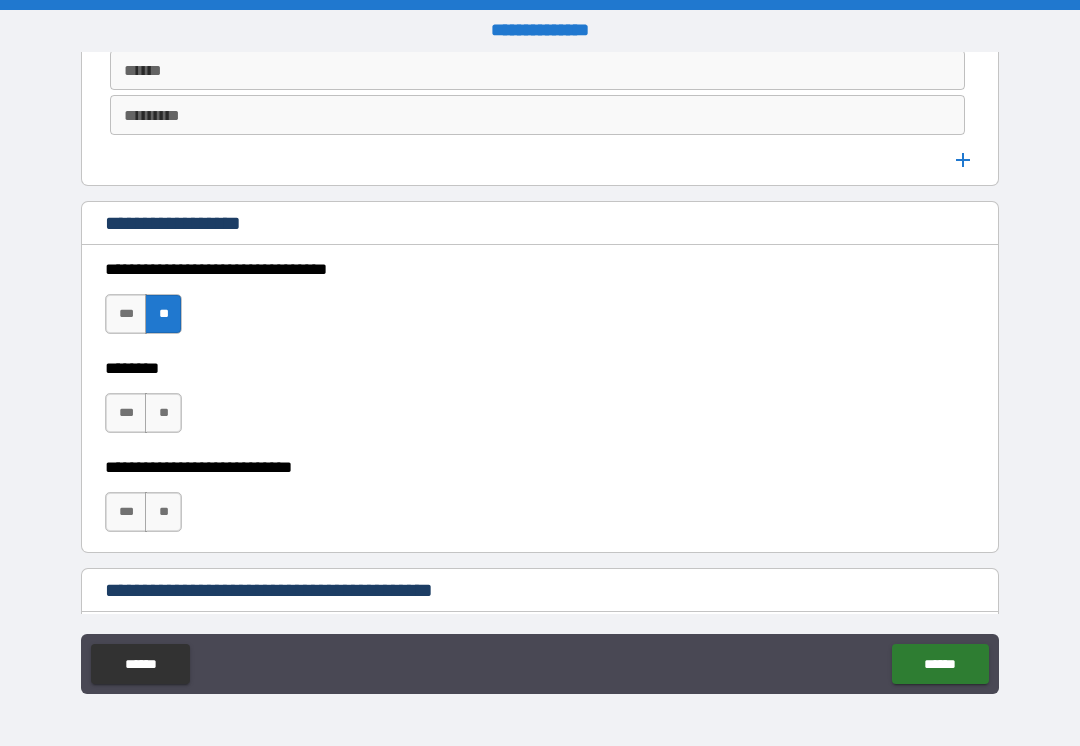 click on "**" at bounding box center (163, 413) 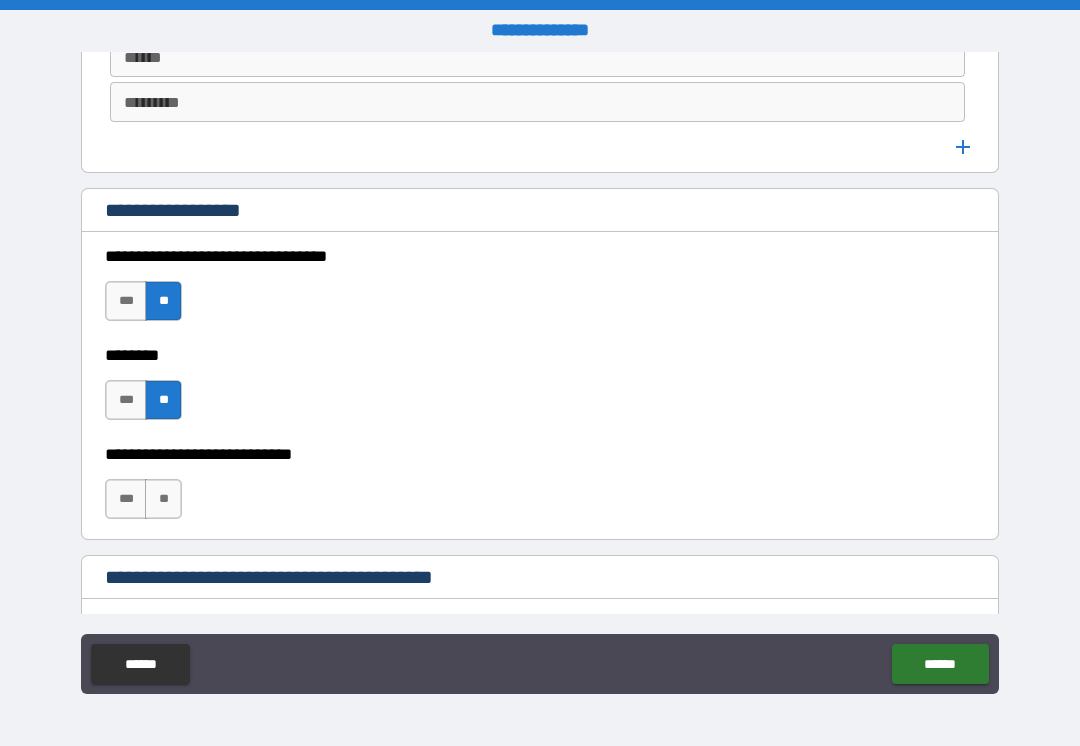 scroll, scrollTop: 1353, scrollLeft: 0, axis: vertical 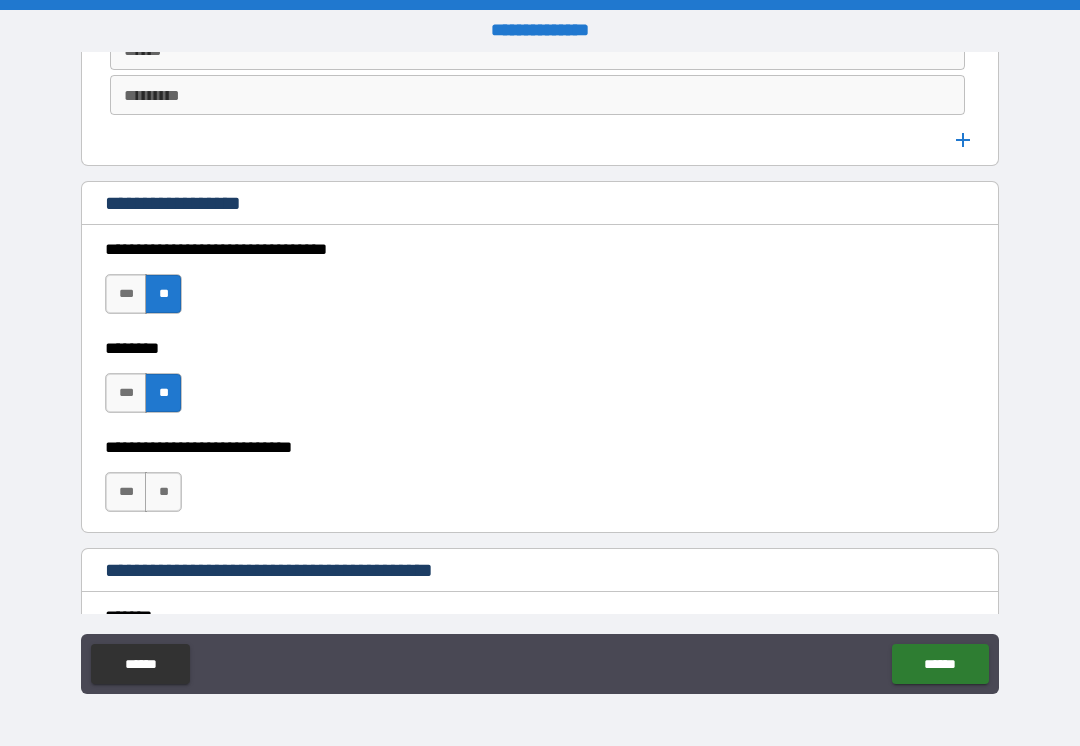 click on "**" at bounding box center [163, 492] 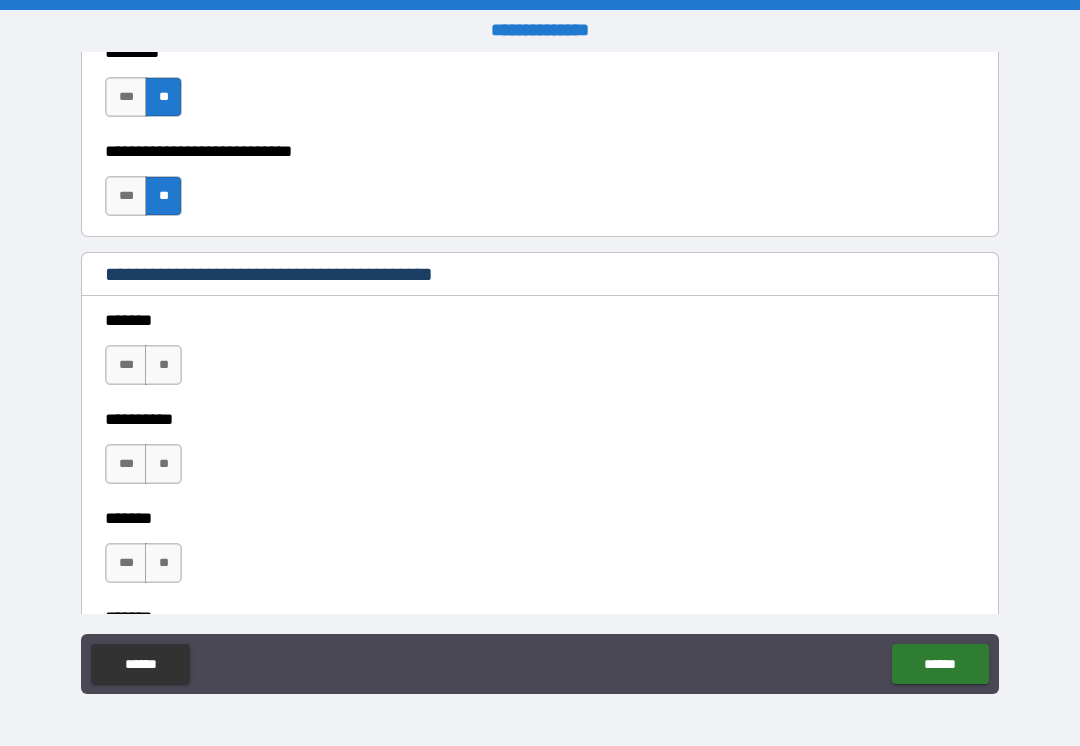 scroll, scrollTop: 1649, scrollLeft: 0, axis: vertical 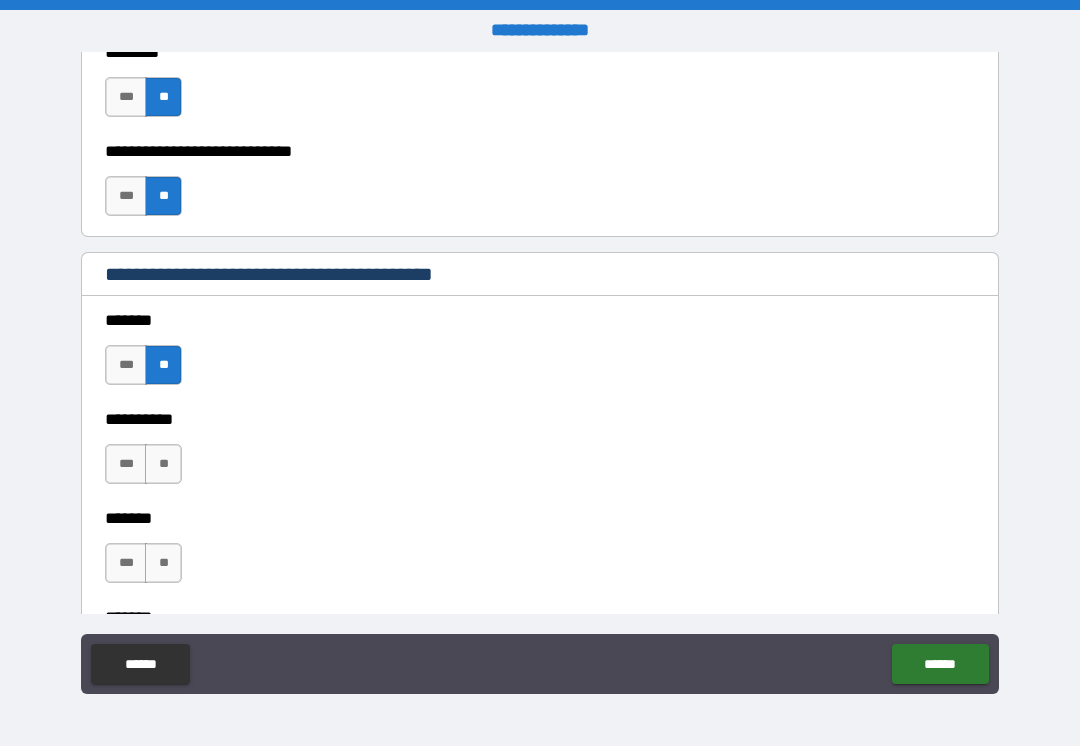 click on "**" at bounding box center (163, 464) 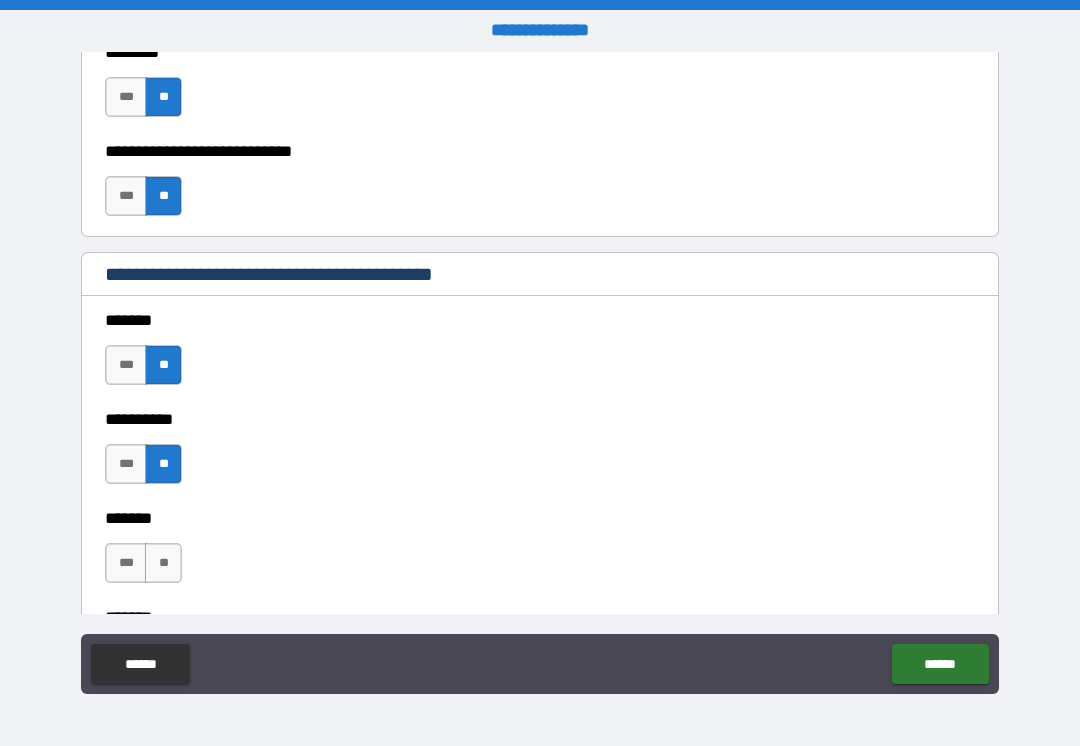 click on "**" at bounding box center [163, 563] 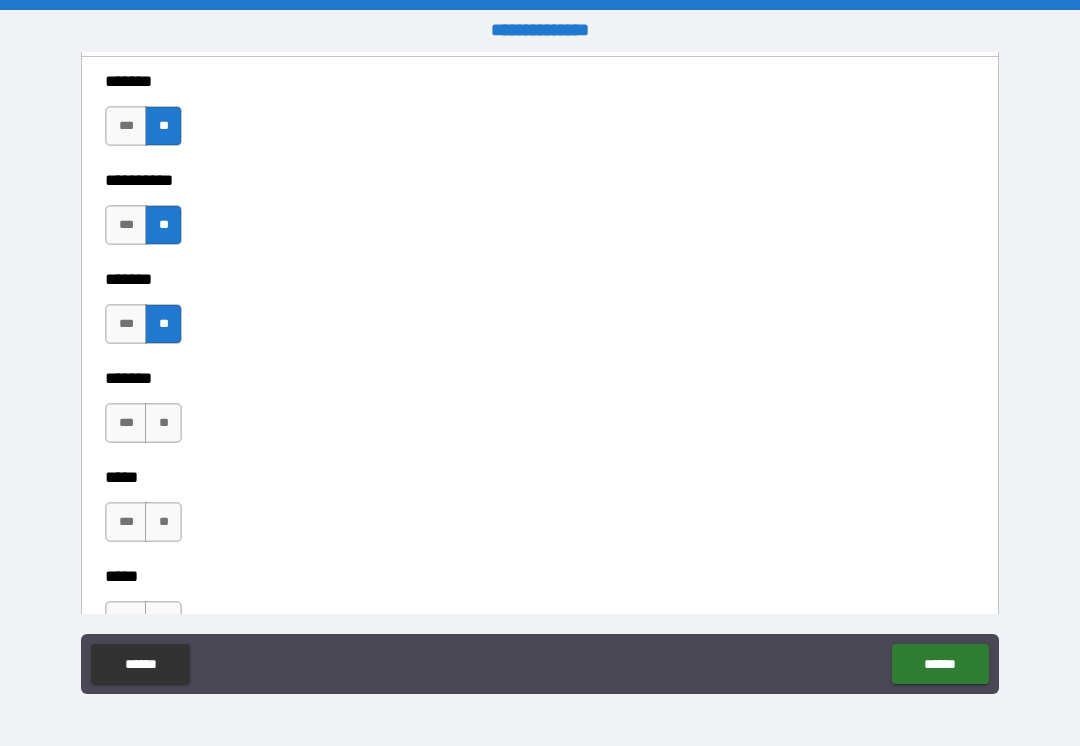 scroll, scrollTop: 1882, scrollLeft: 0, axis: vertical 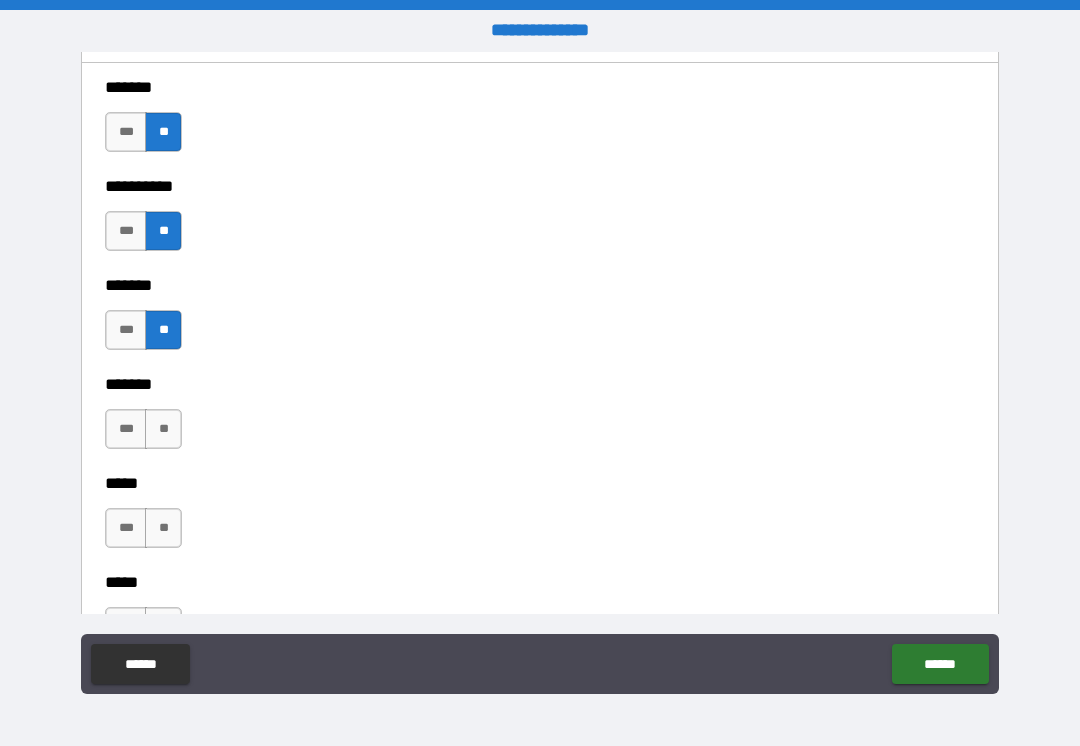 click on "**" at bounding box center [163, 429] 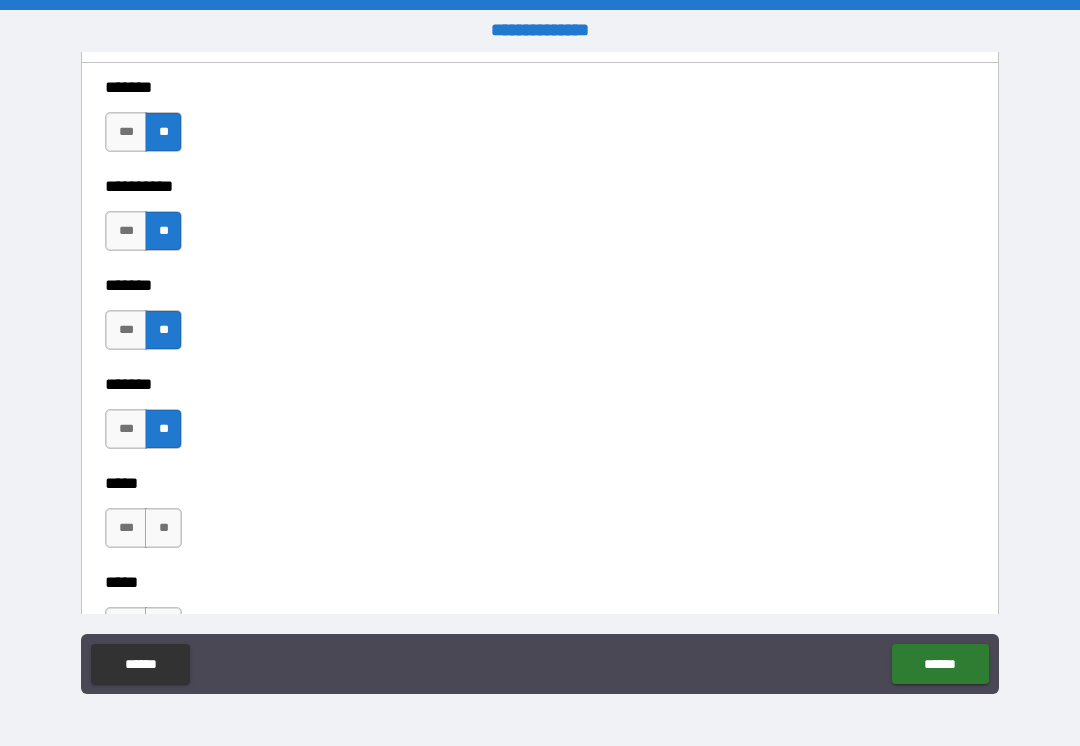 click on "**" at bounding box center (163, 528) 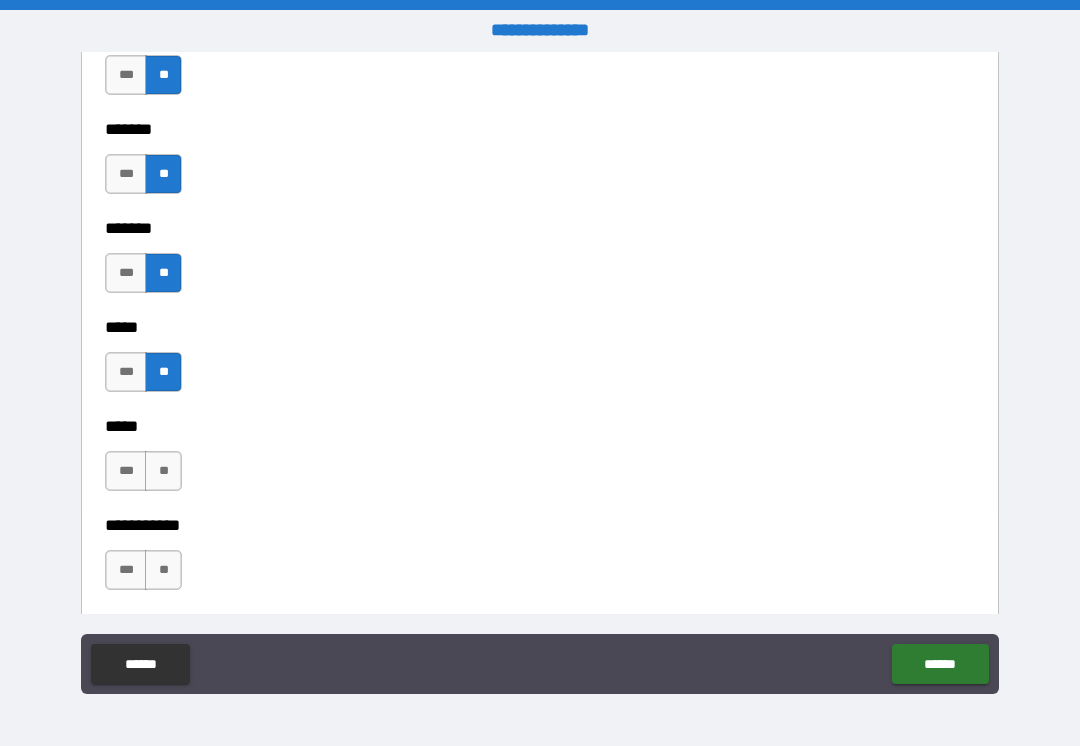 scroll, scrollTop: 2092, scrollLeft: 0, axis: vertical 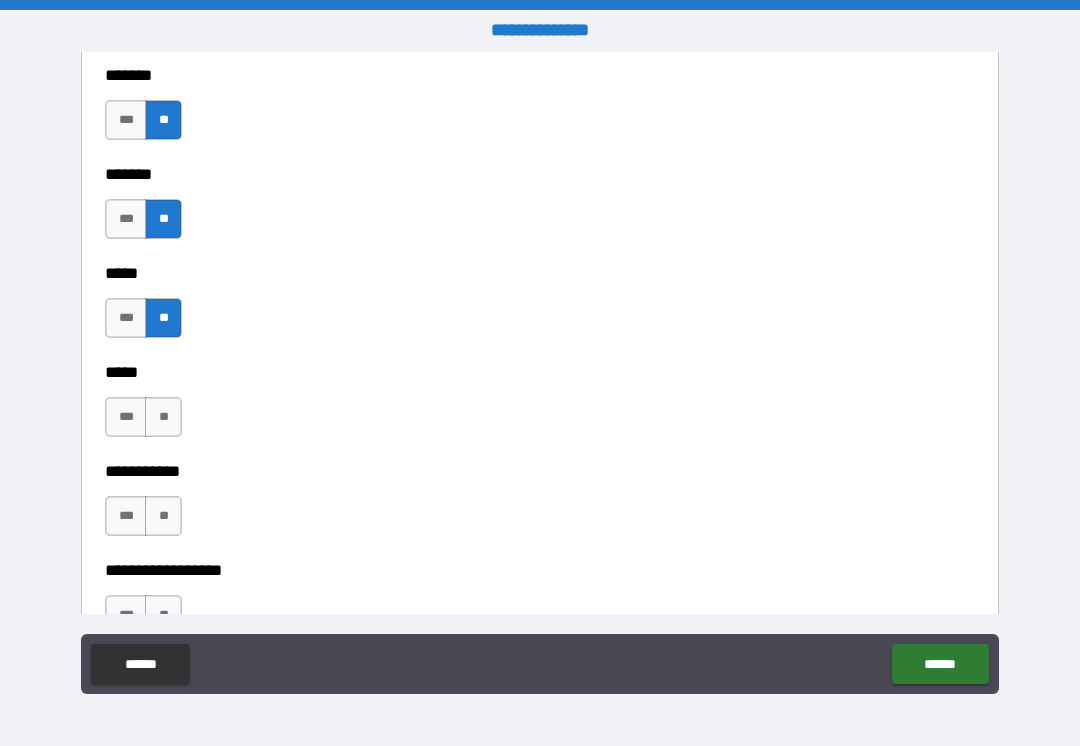click on "**" at bounding box center (163, 417) 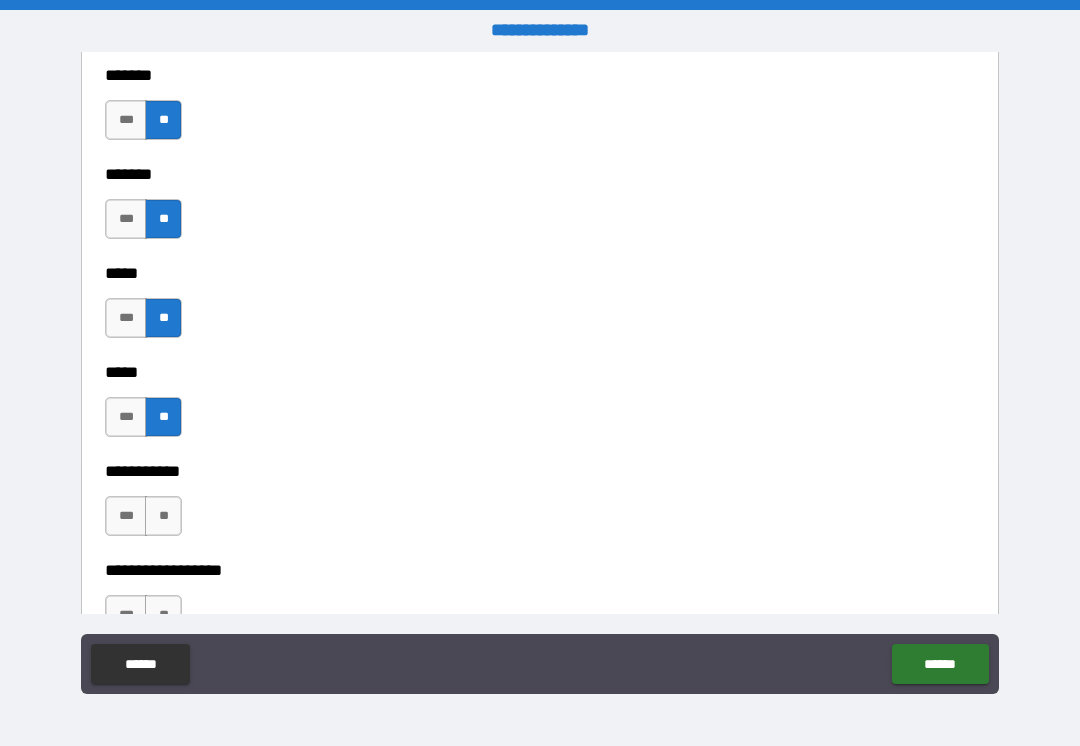 click on "**" at bounding box center [163, 516] 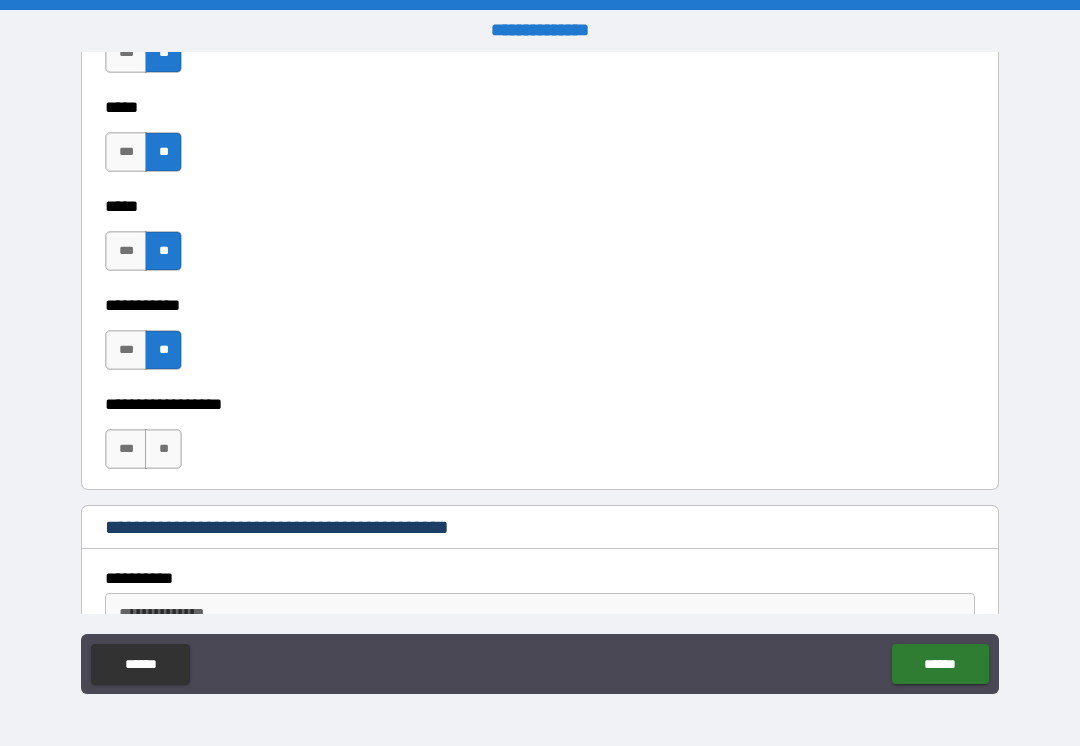 scroll, scrollTop: 2259, scrollLeft: 0, axis: vertical 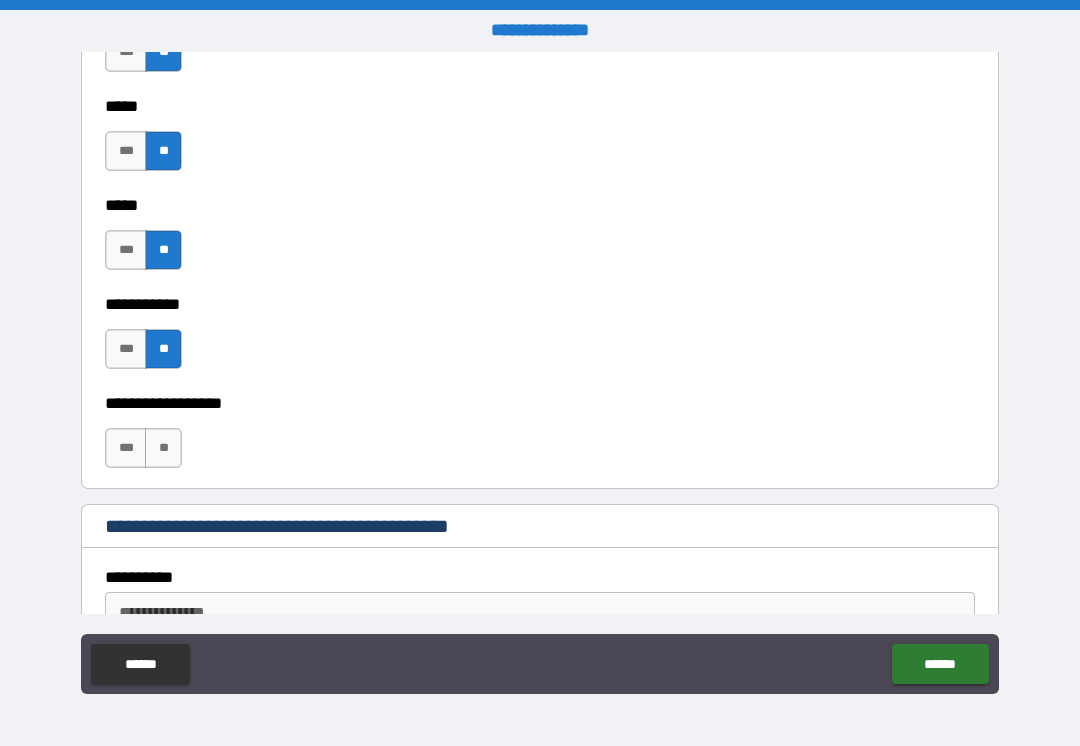 click on "**" at bounding box center (163, 448) 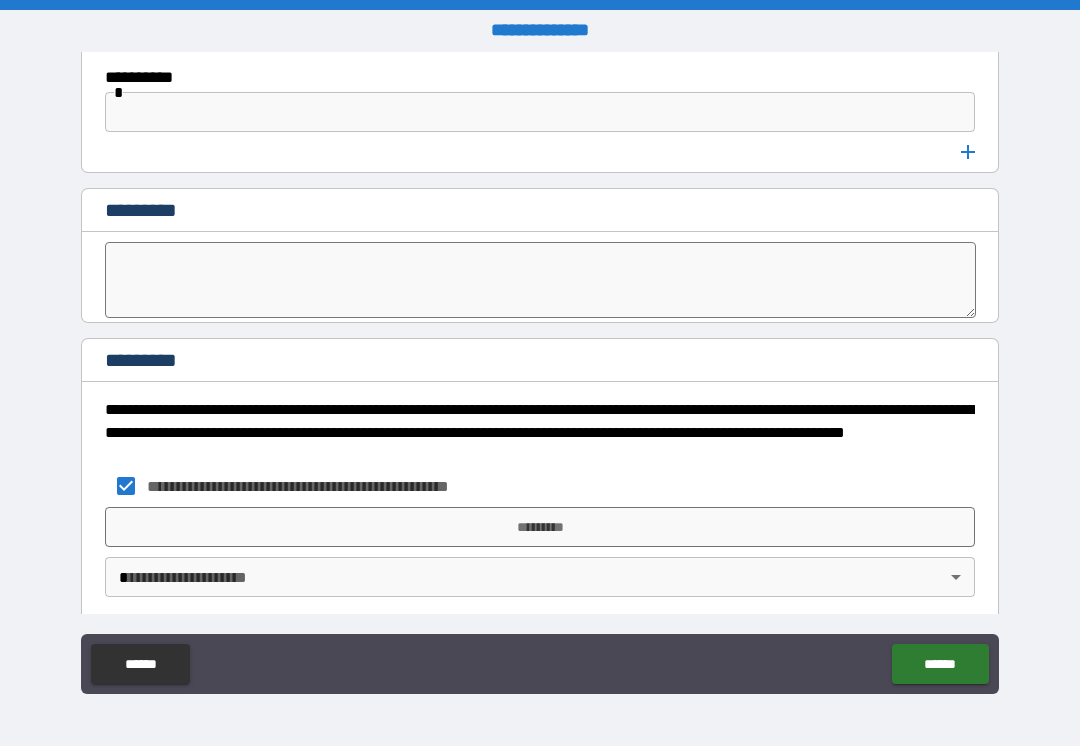 scroll, scrollTop: 10650, scrollLeft: 0, axis: vertical 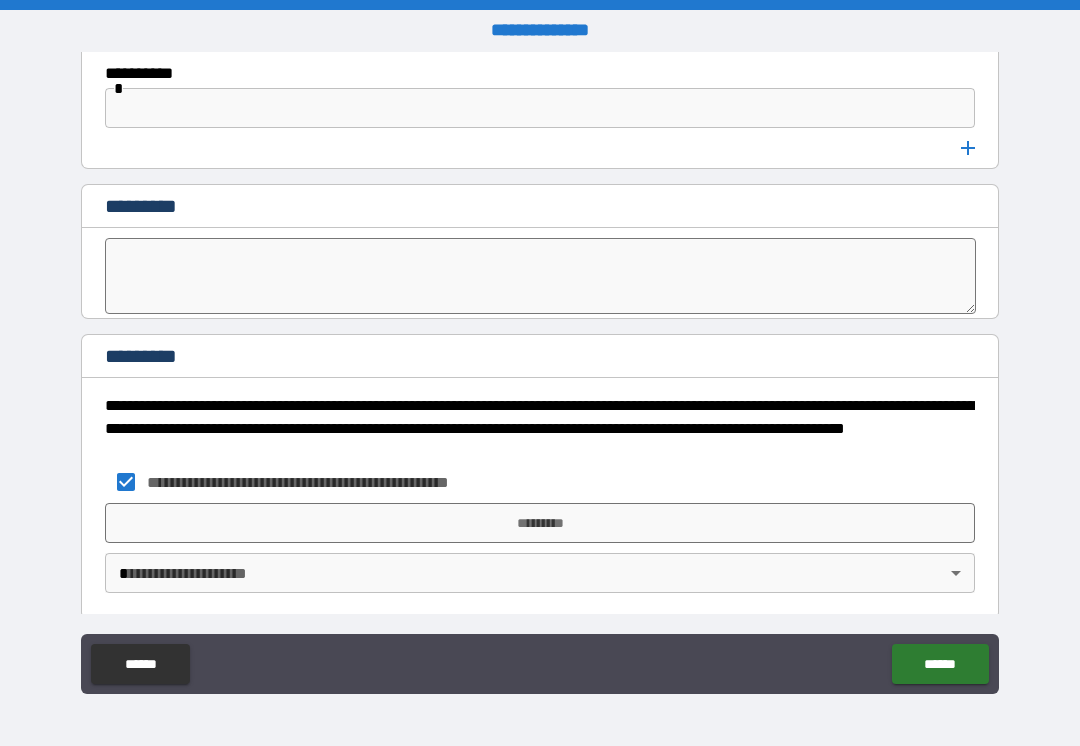 click on "**********" at bounding box center (540, 373) 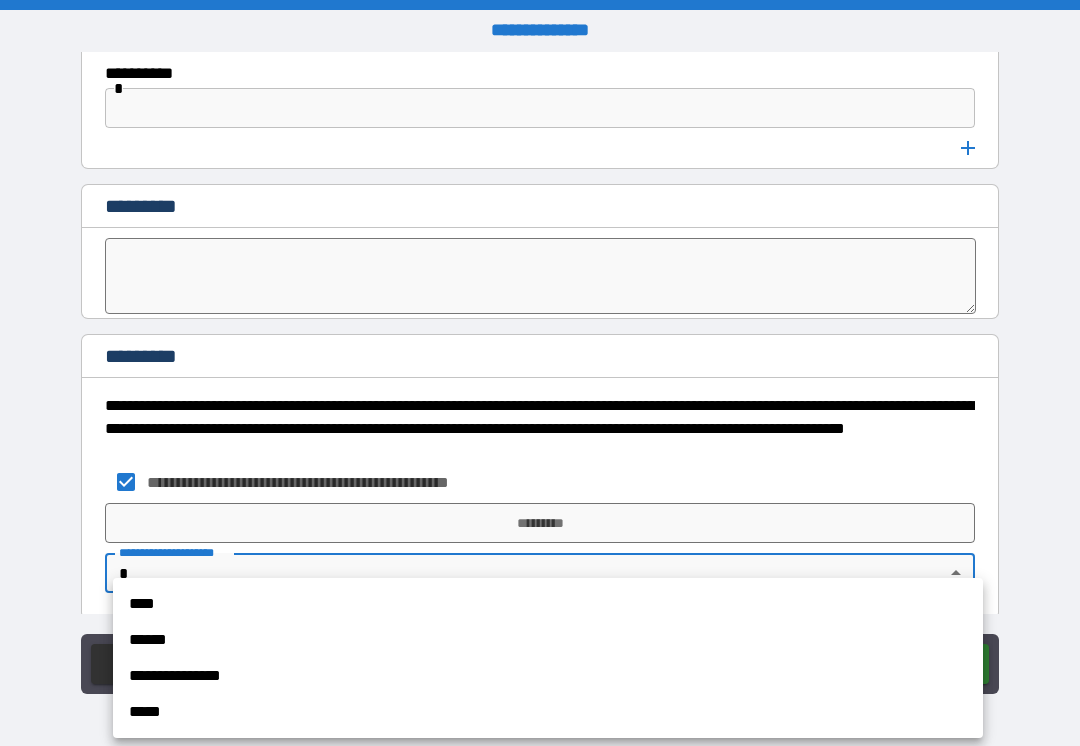 click at bounding box center (540, 373) 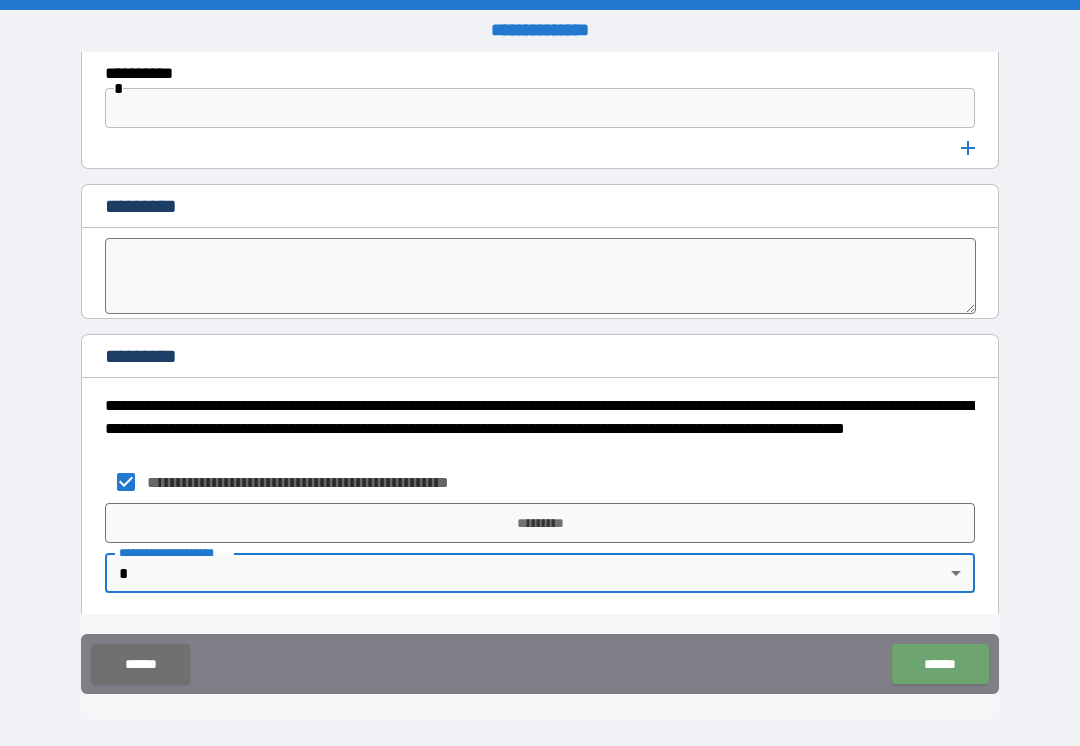 click on "******" at bounding box center (940, 664) 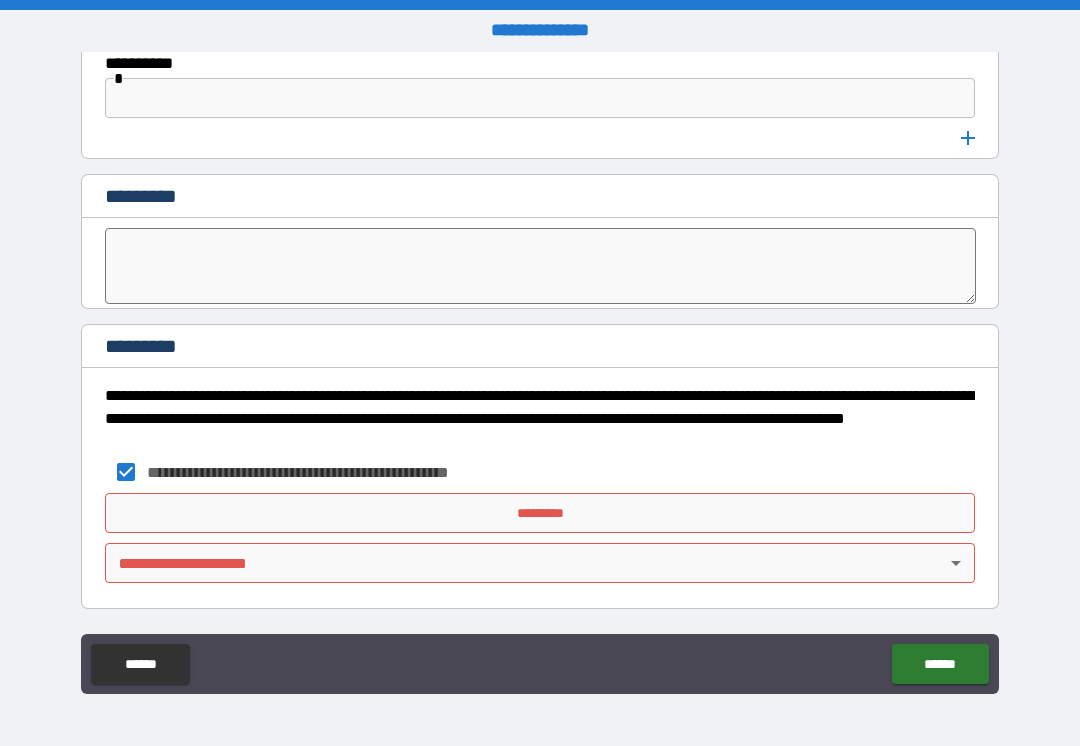 scroll, scrollTop: 10660, scrollLeft: 0, axis: vertical 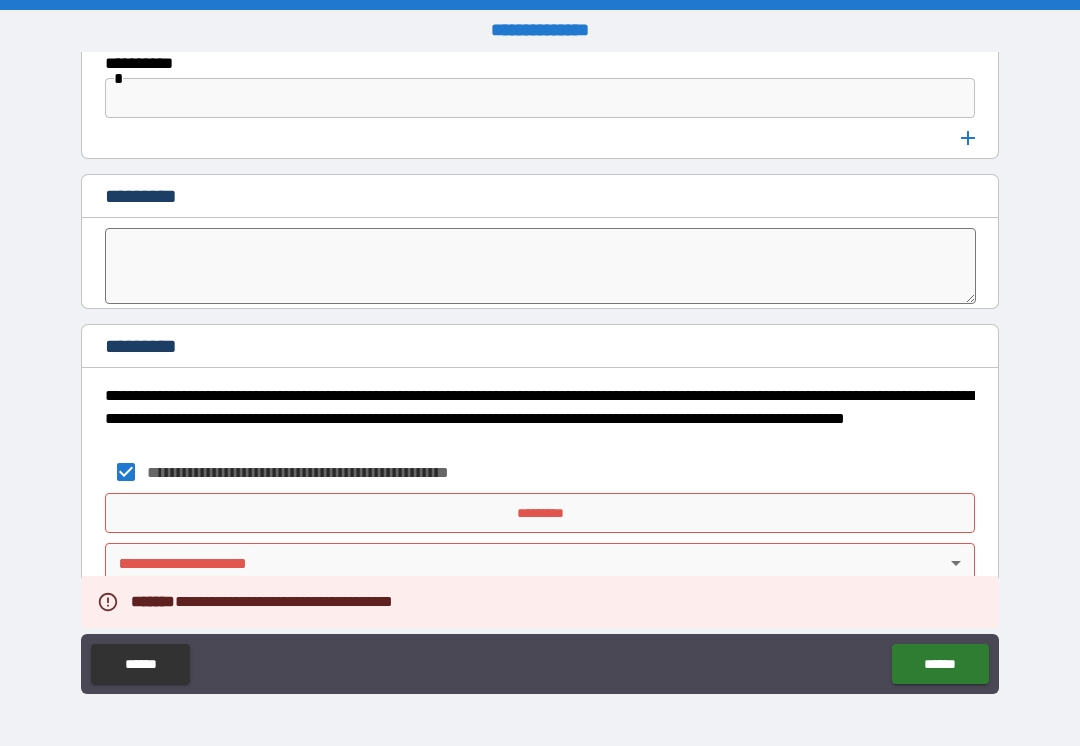 click on "******" at bounding box center (940, 664) 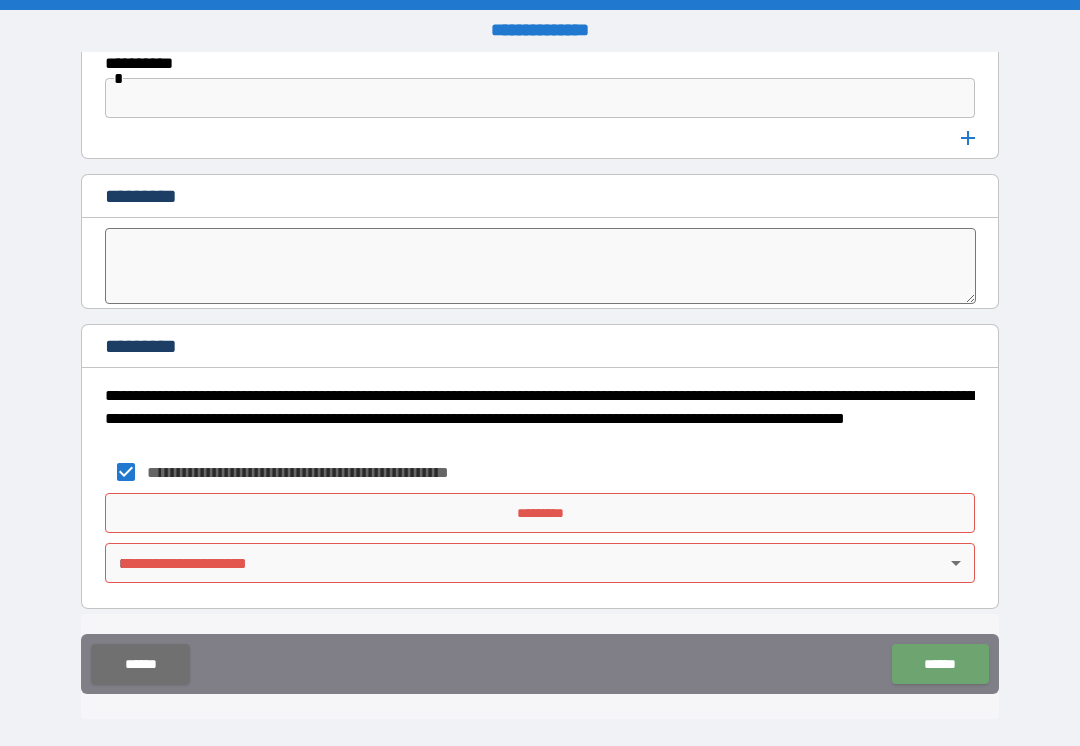 click on "******" at bounding box center (140, 664) 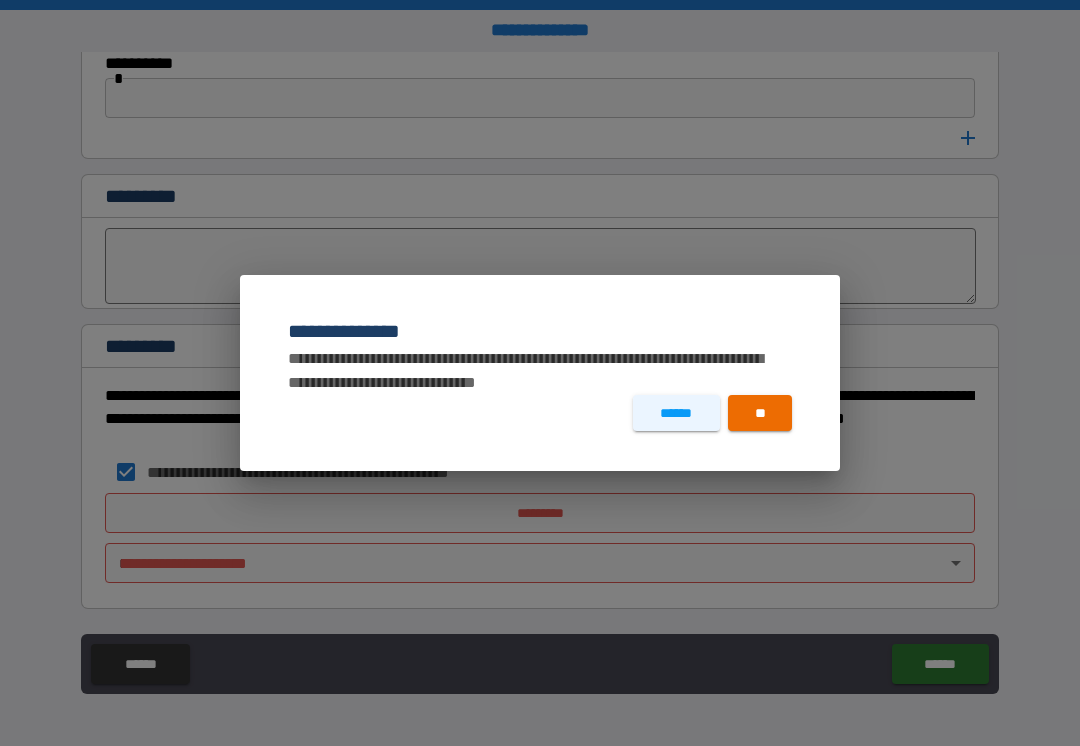 click on "**" at bounding box center (760, 413) 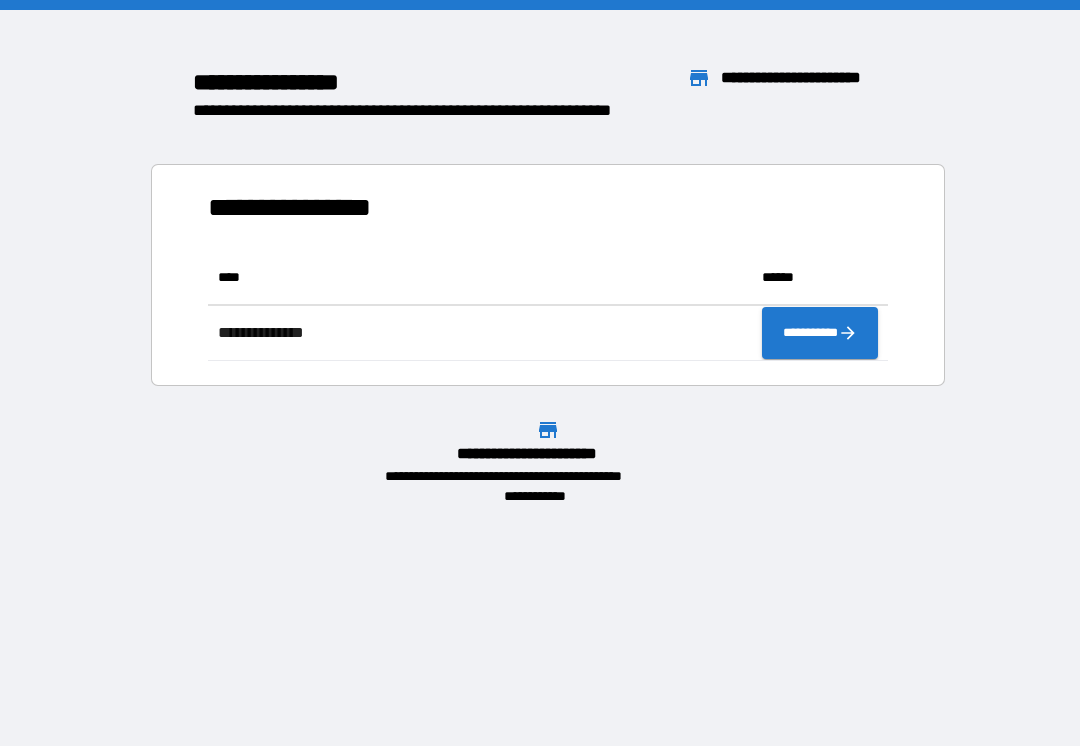 scroll, scrollTop: 1, scrollLeft: 1, axis: both 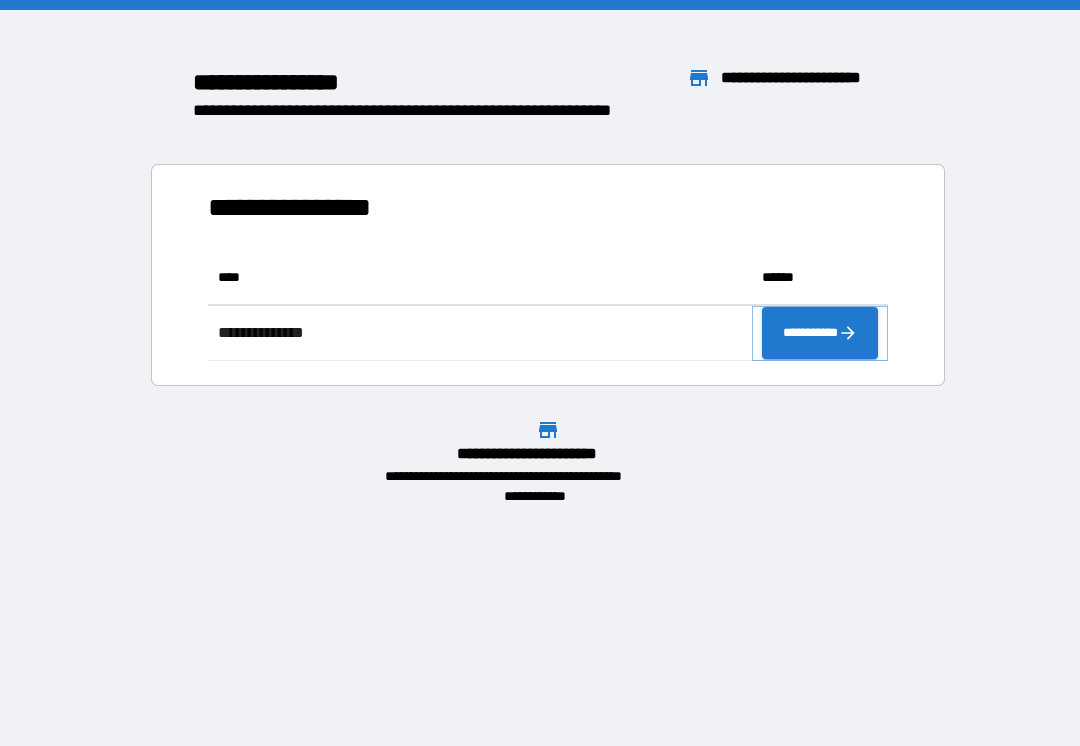 click 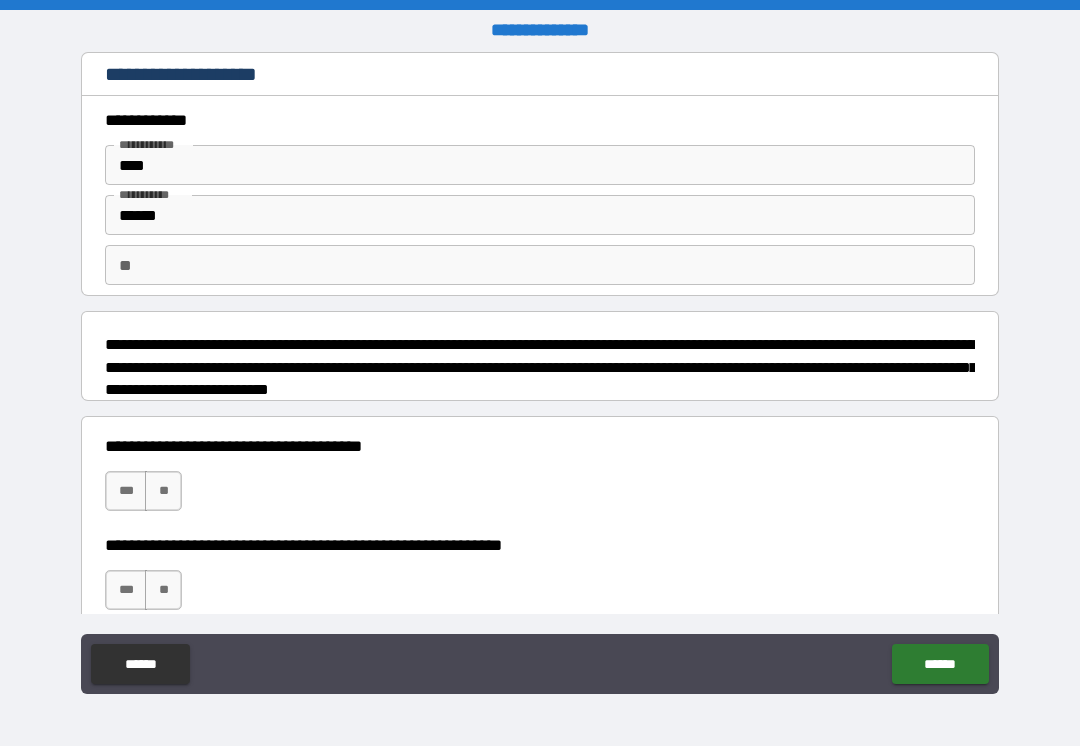 click on "**" at bounding box center (163, 491) 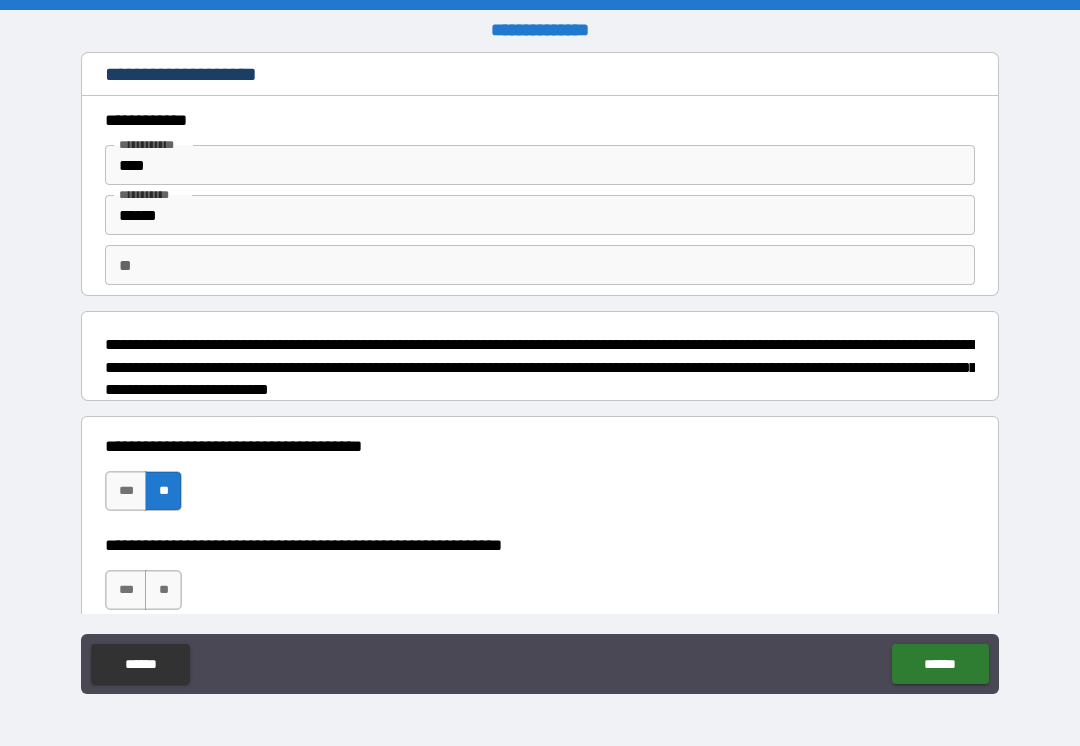 click on "**" at bounding box center [163, 590] 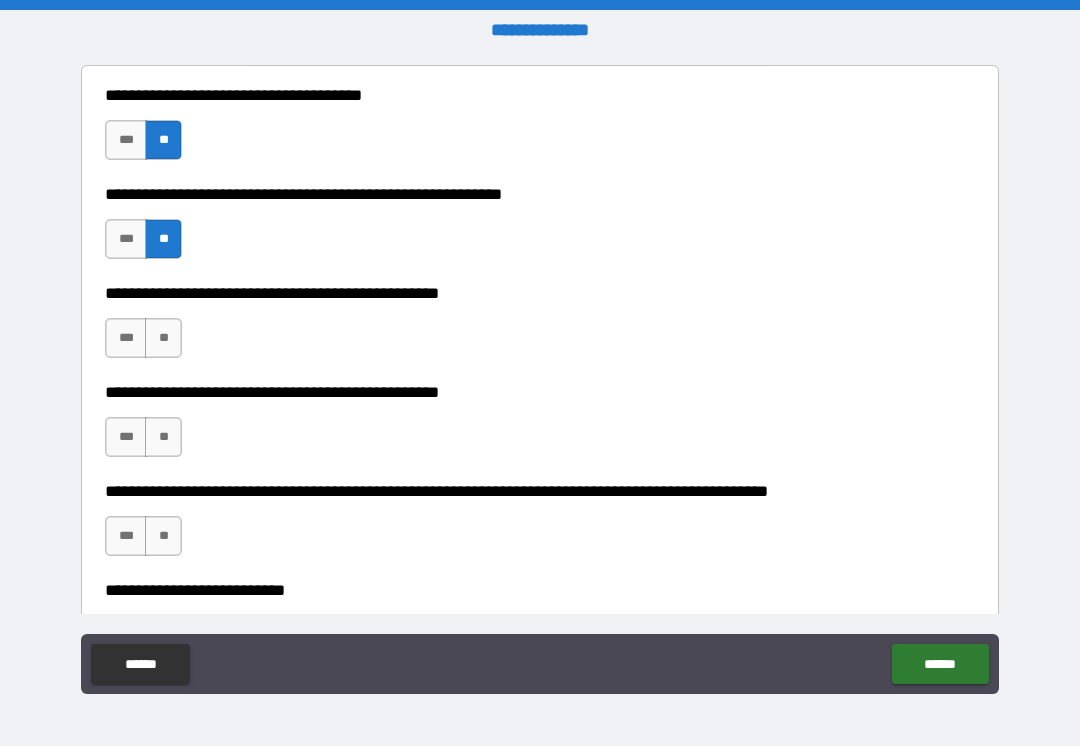 scroll, scrollTop: 377, scrollLeft: 0, axis: vertical 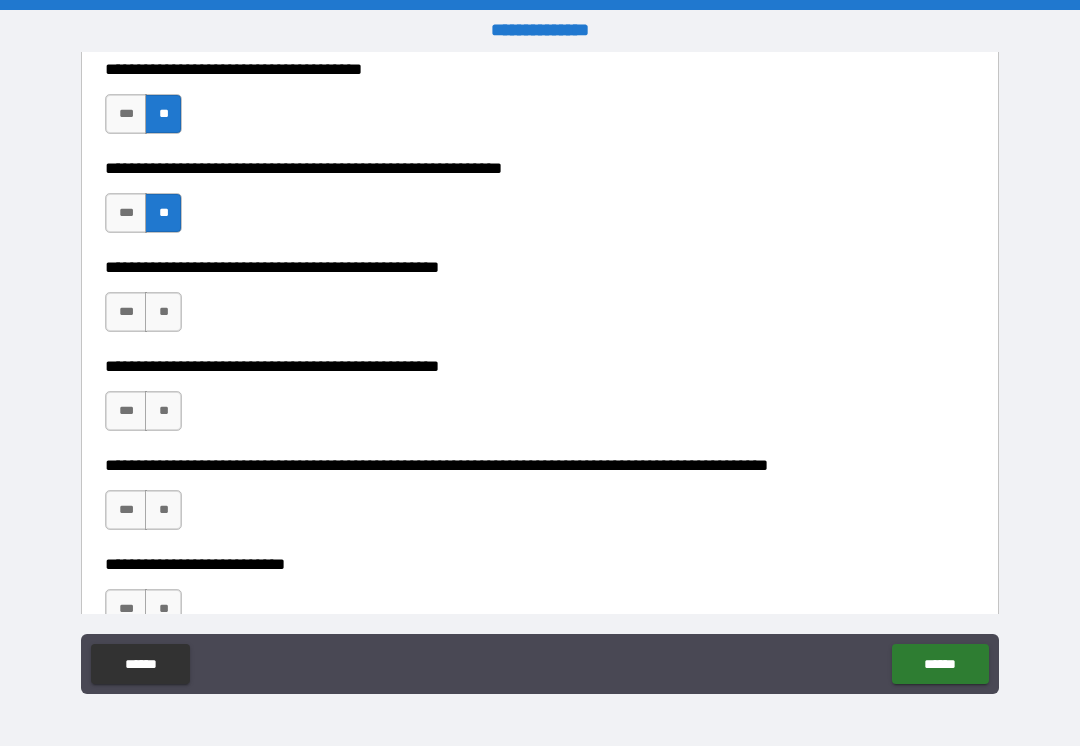 click on "**" at bounding box center [163, 312] 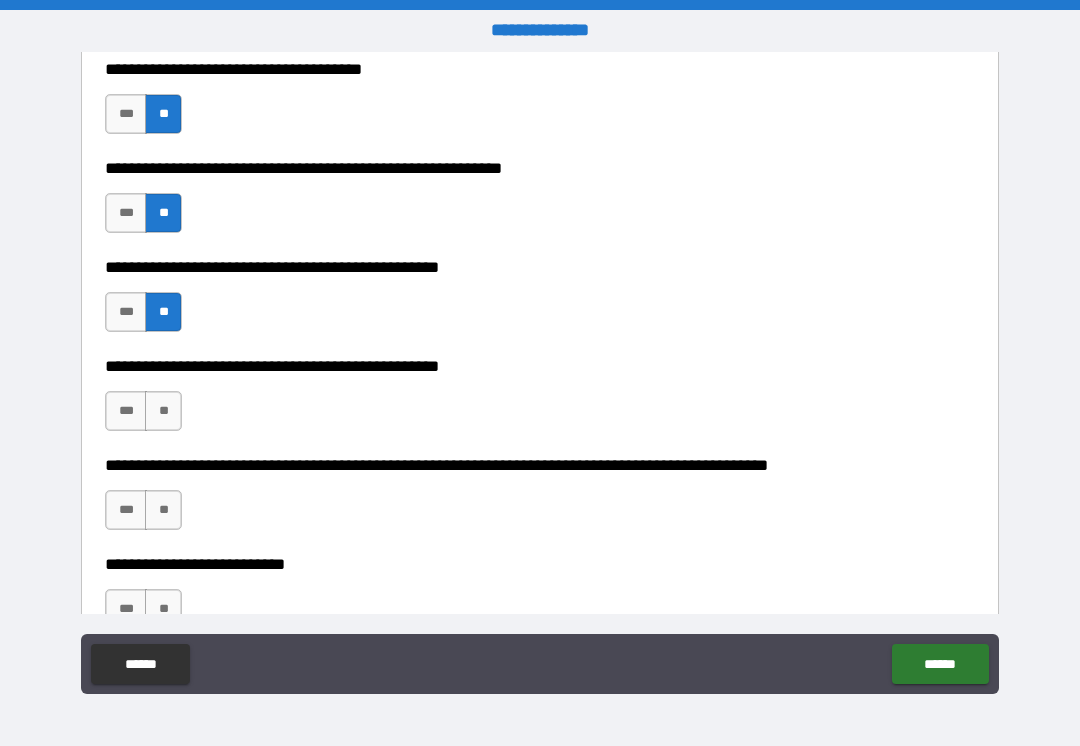 click on "**" at bounding box center [163, 411] 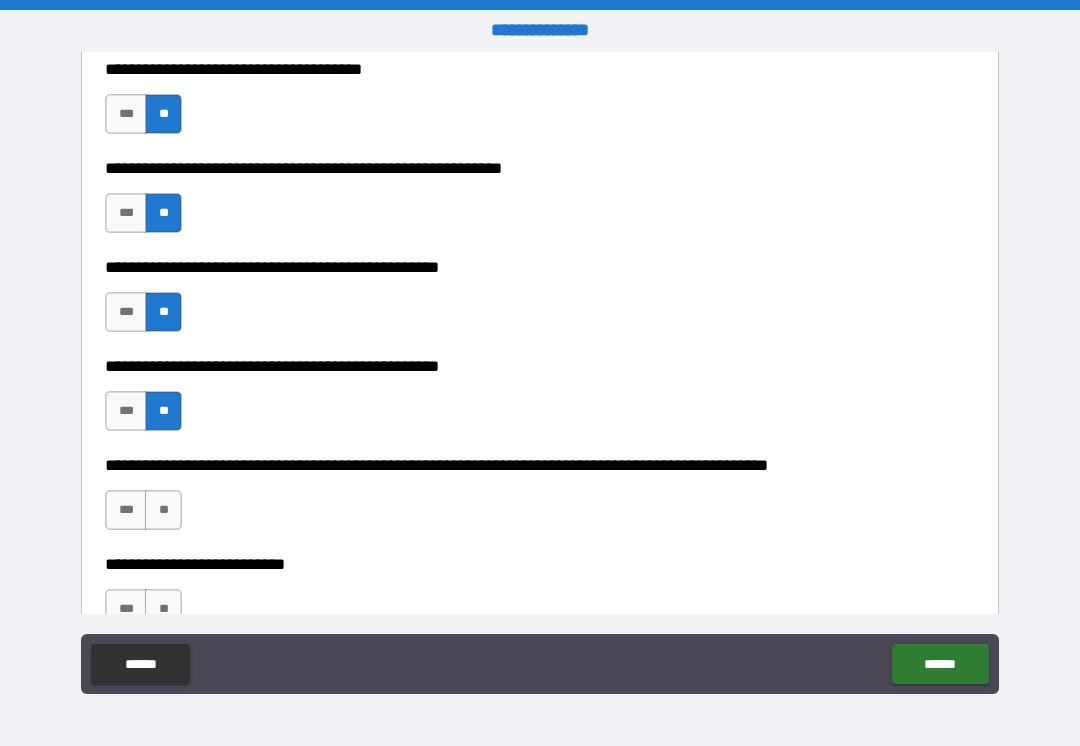 click on "**********" at bounding box center (540, 500) 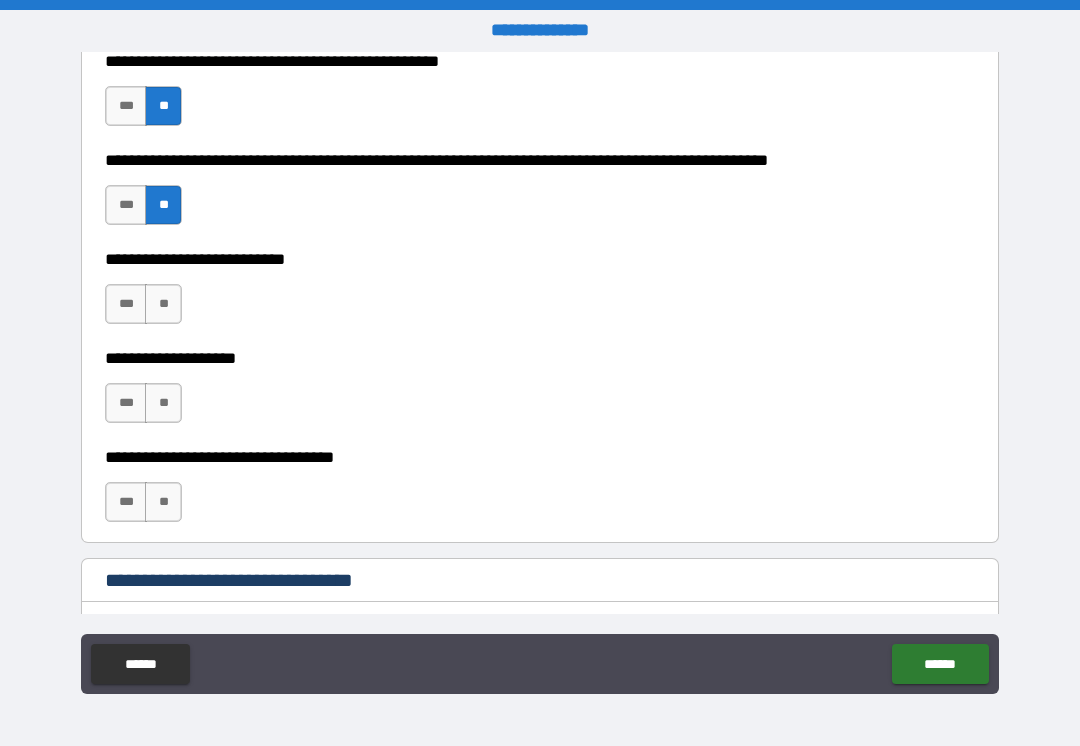 scroll, scrollTop: 682, scrollLeft: 0, axis: vertical 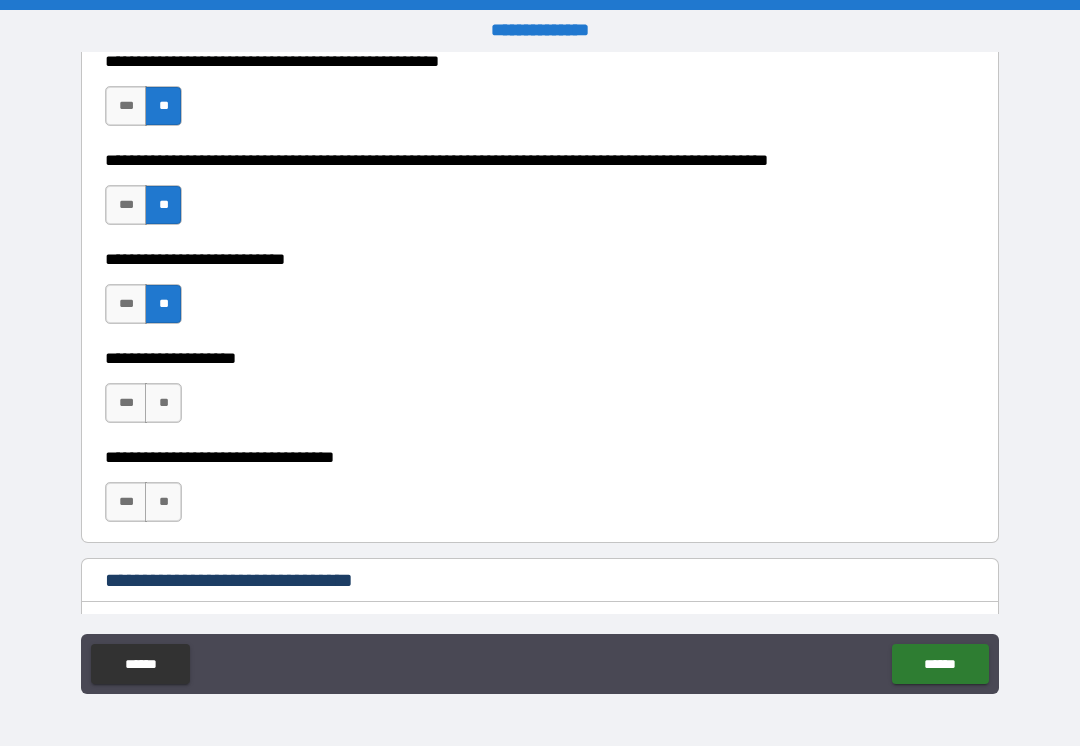 click on "**" at bounding box center (163, 403) 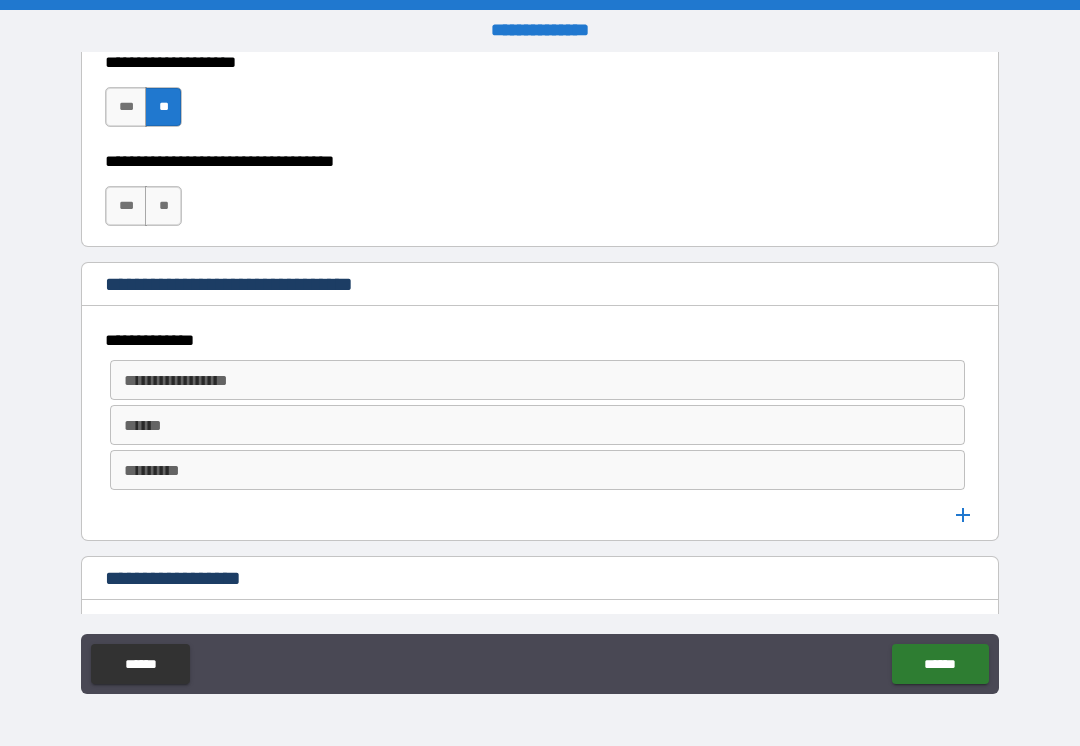scroll, scrollTop: 970, scrollLeft: 0, axis: vertical 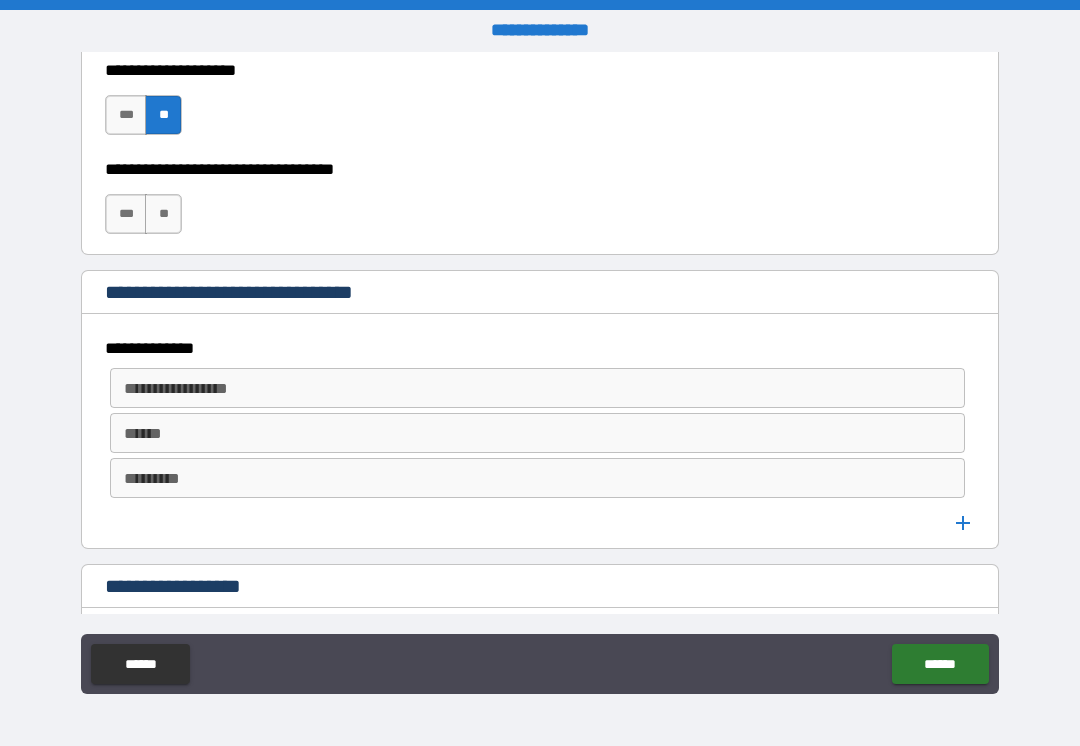 click on "**" at bounding box center [163, 214] 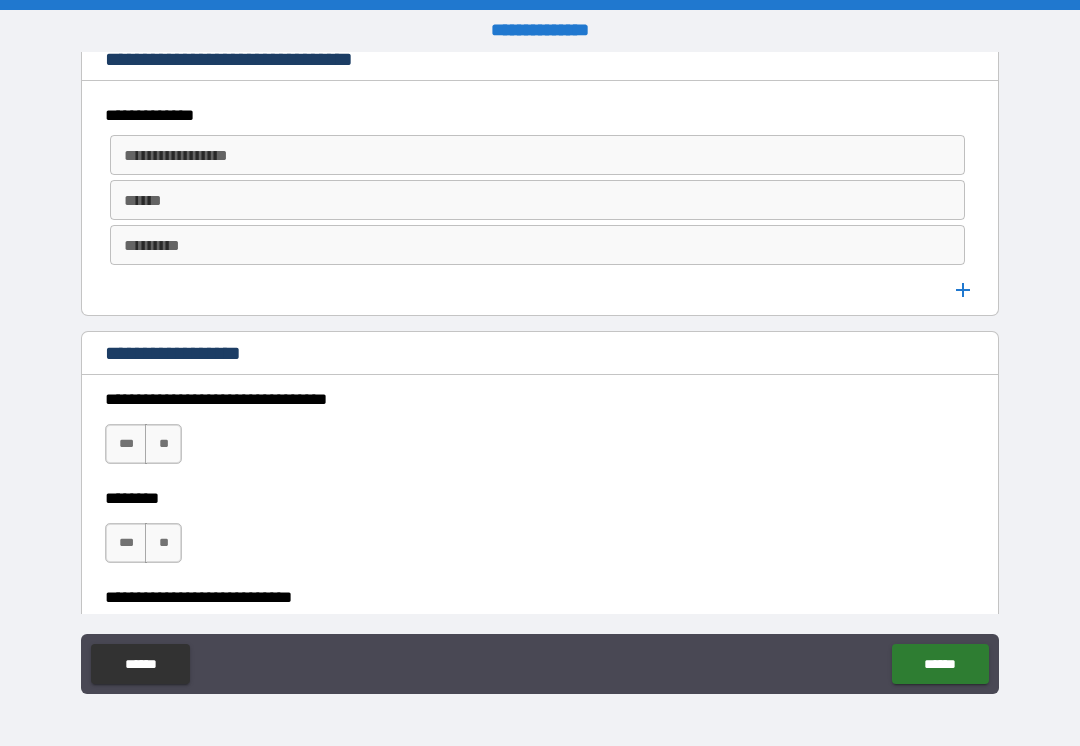 scroll, scrollTop: 1251, scrollLeft: 0, axis: vertical 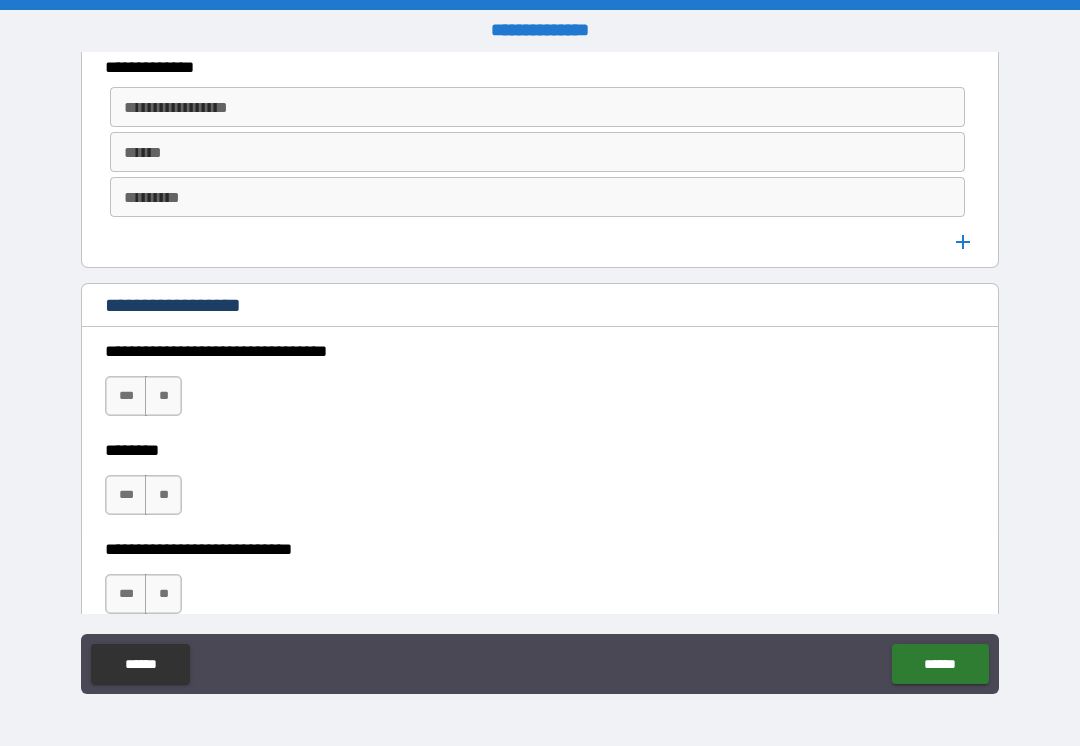 click on "**" at bounding box center [163, 396] 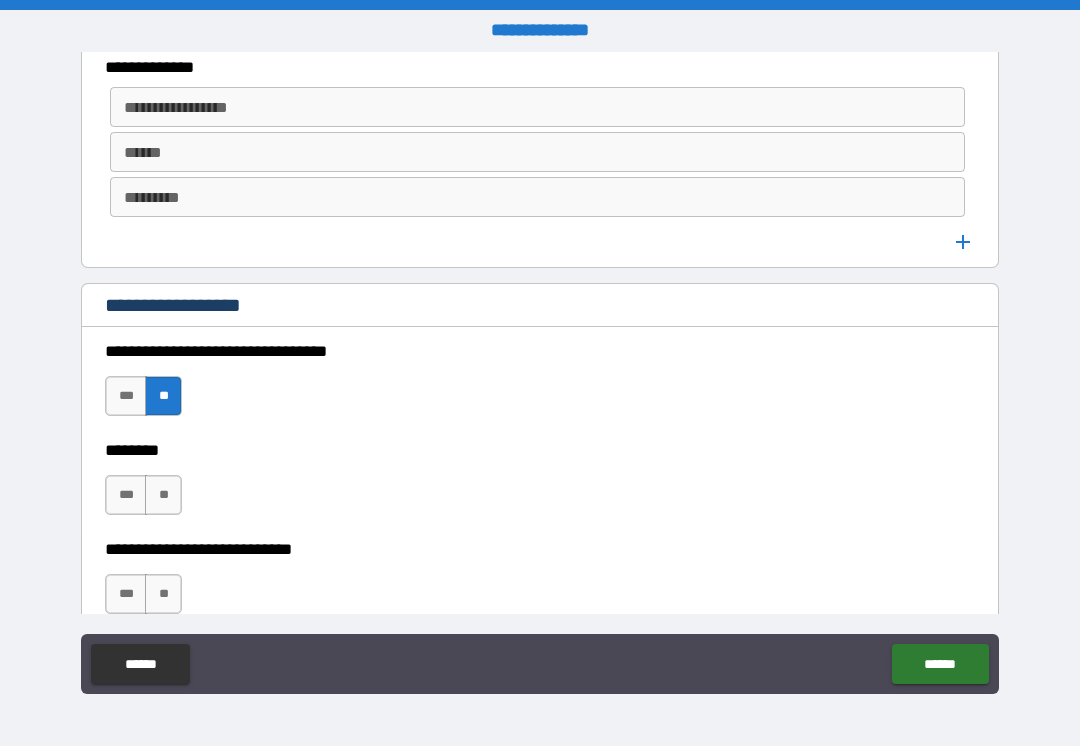click on "**" at bounding box center (163, 495) 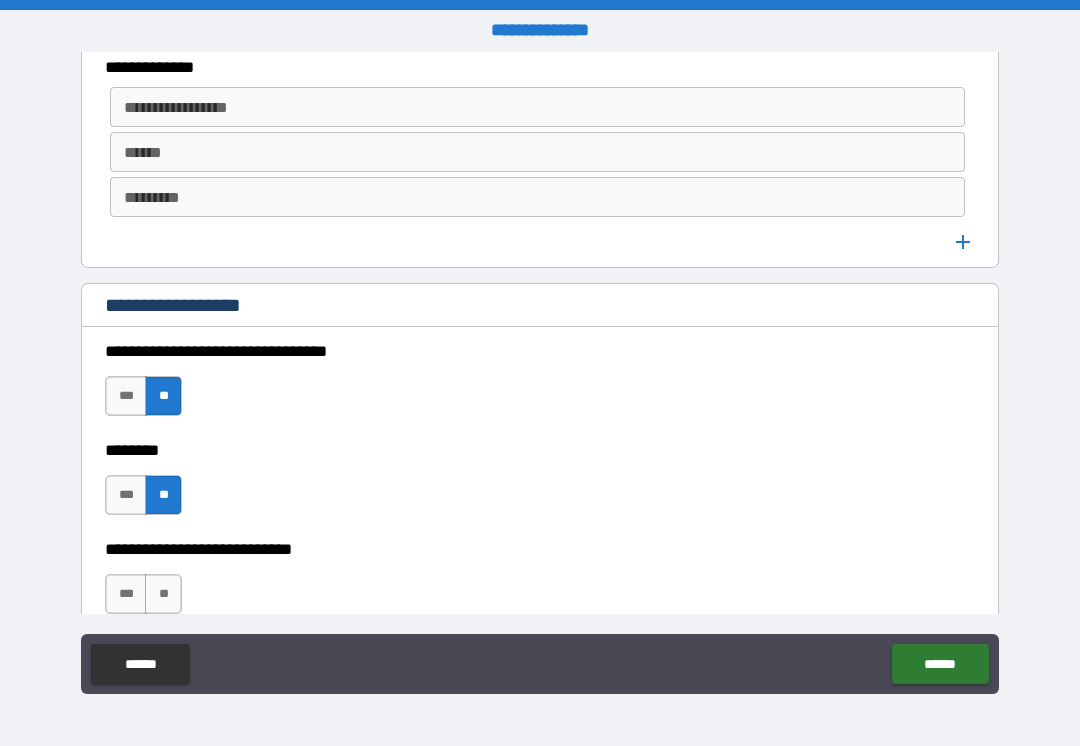click on "**" at bounding box center (163, 594) 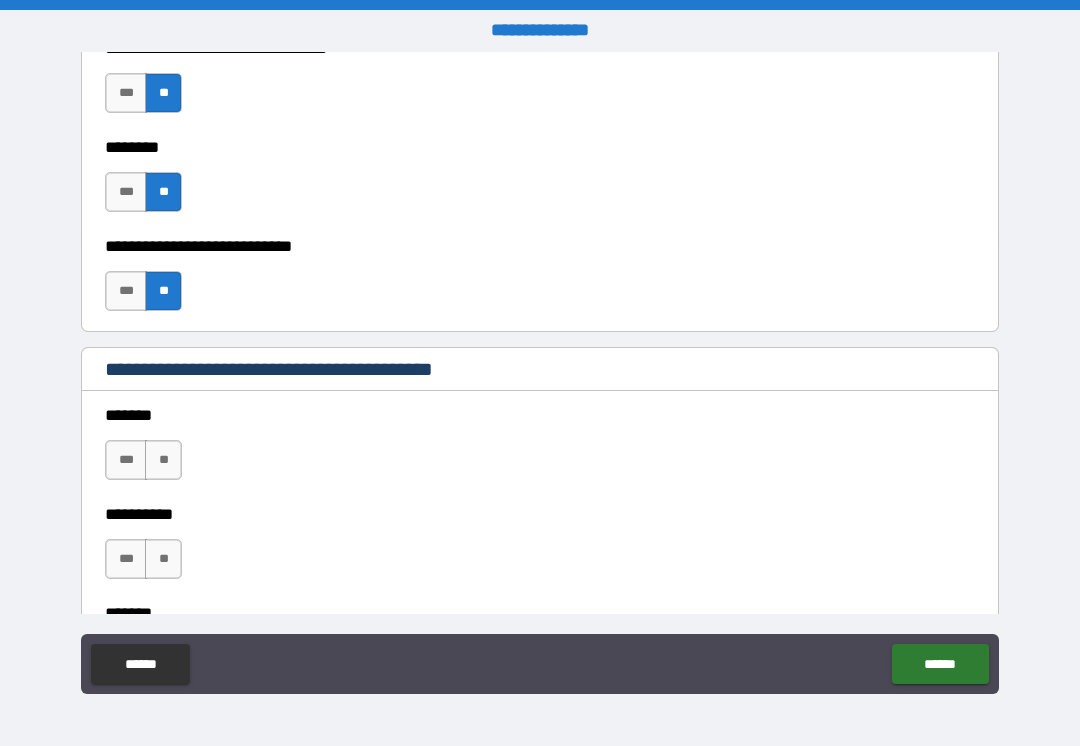 scroll, scrollTop: 1552, scrollLeft: 0, axis: vertical 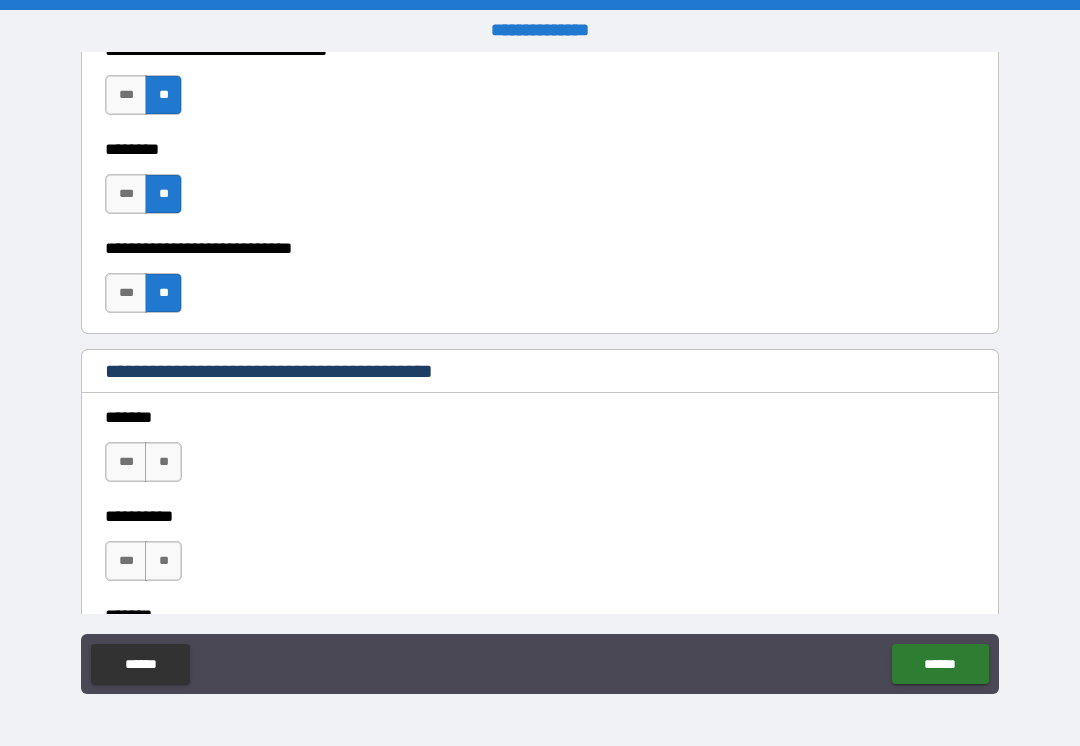 click on "**" at bounding box center (163, 462) 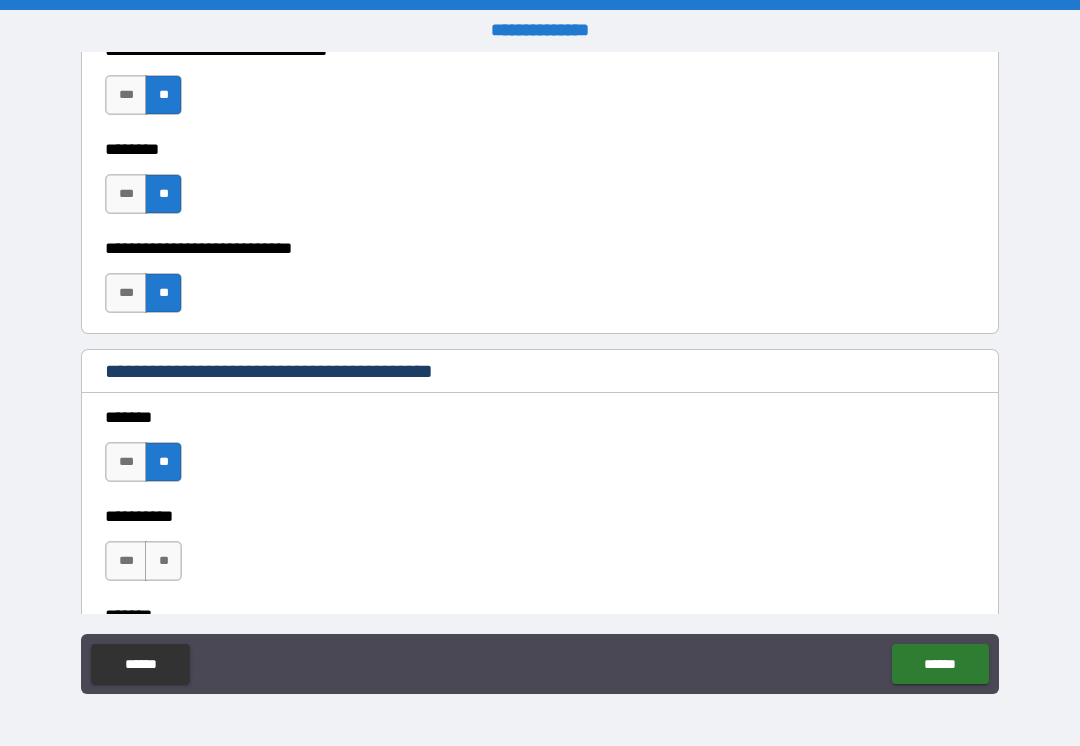click on "**" at bounding box center [163, 561] 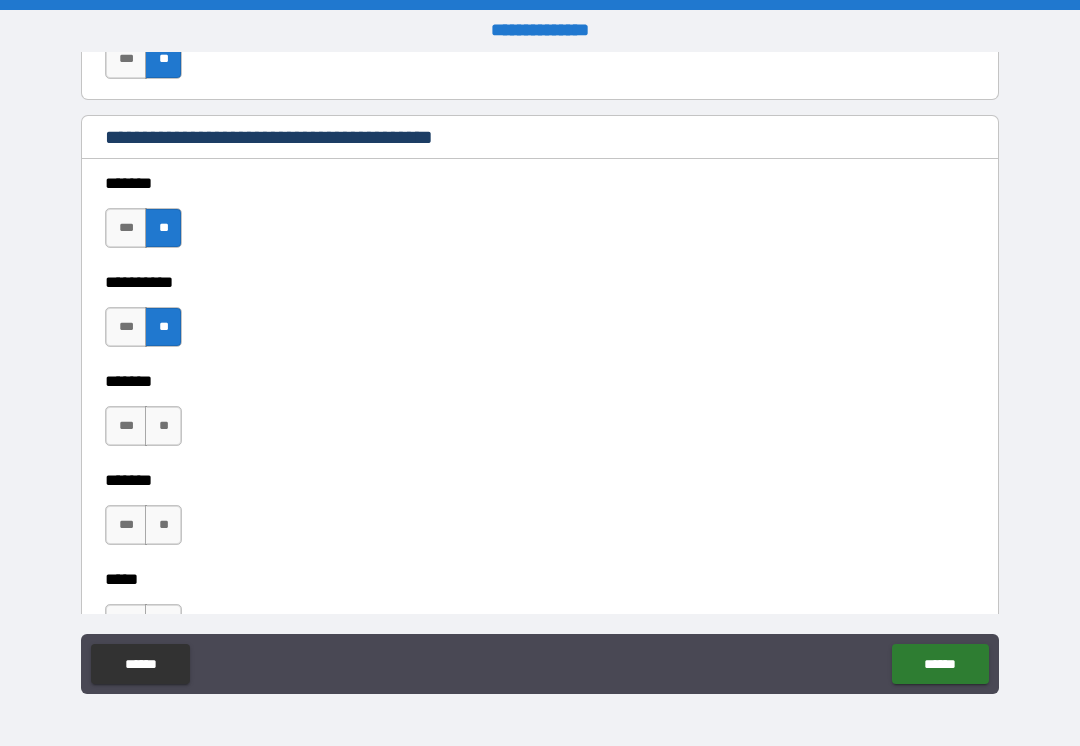 scroll, scrollTop: 1850, scrollLeft: 0, axis: vertical 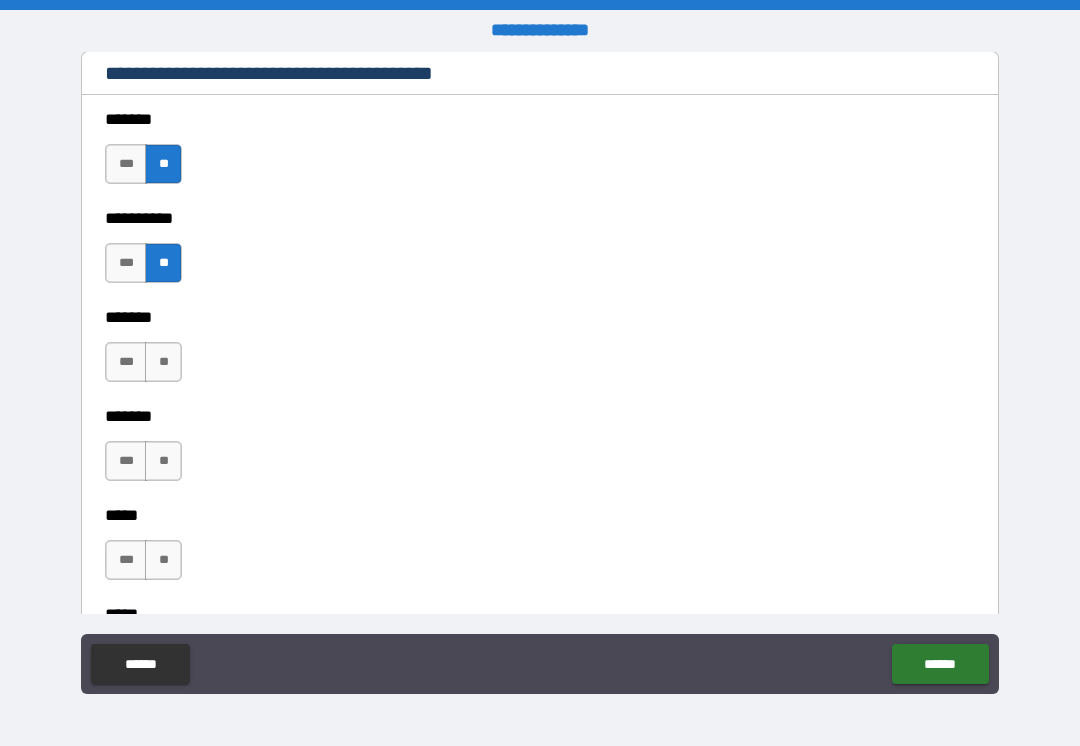 click on "**" at bounding box center [163, 362] 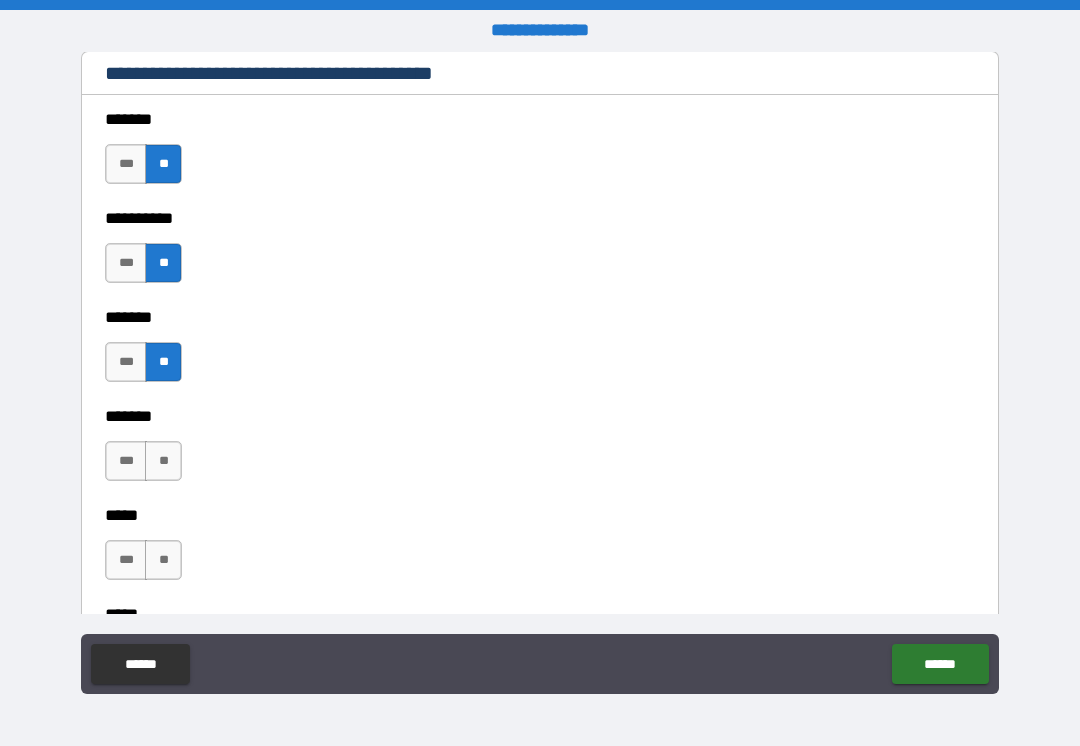 click on "**" at bounding box center [163, 461] 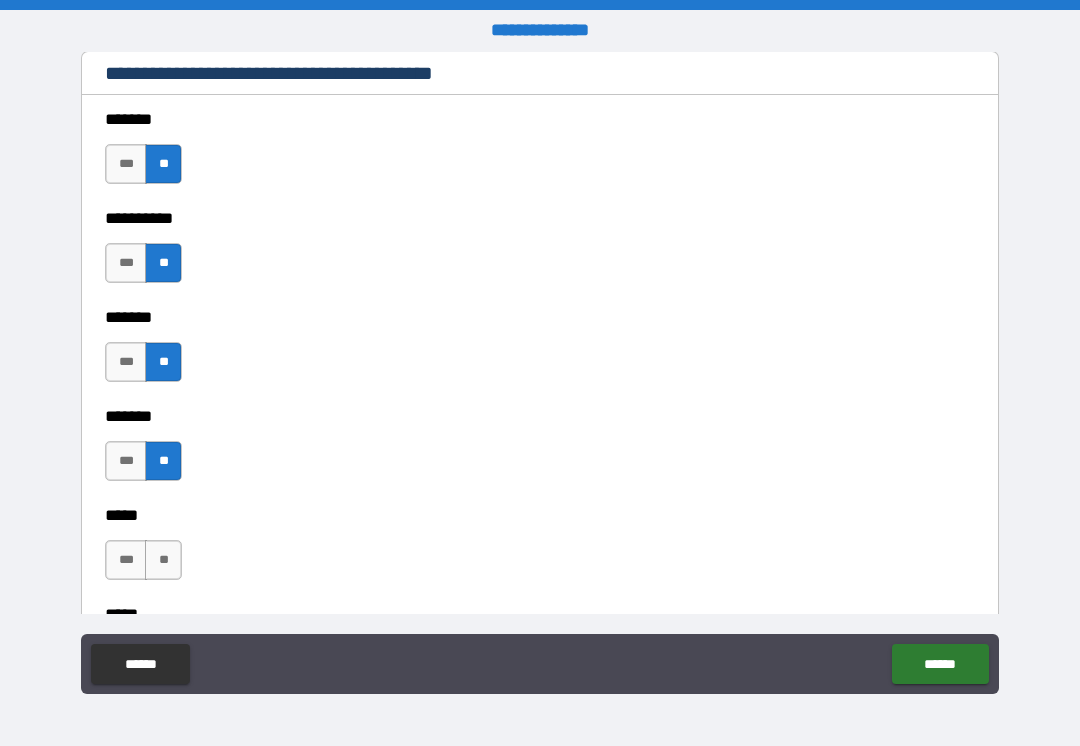 click on "**" at bounding box center [163, 560] 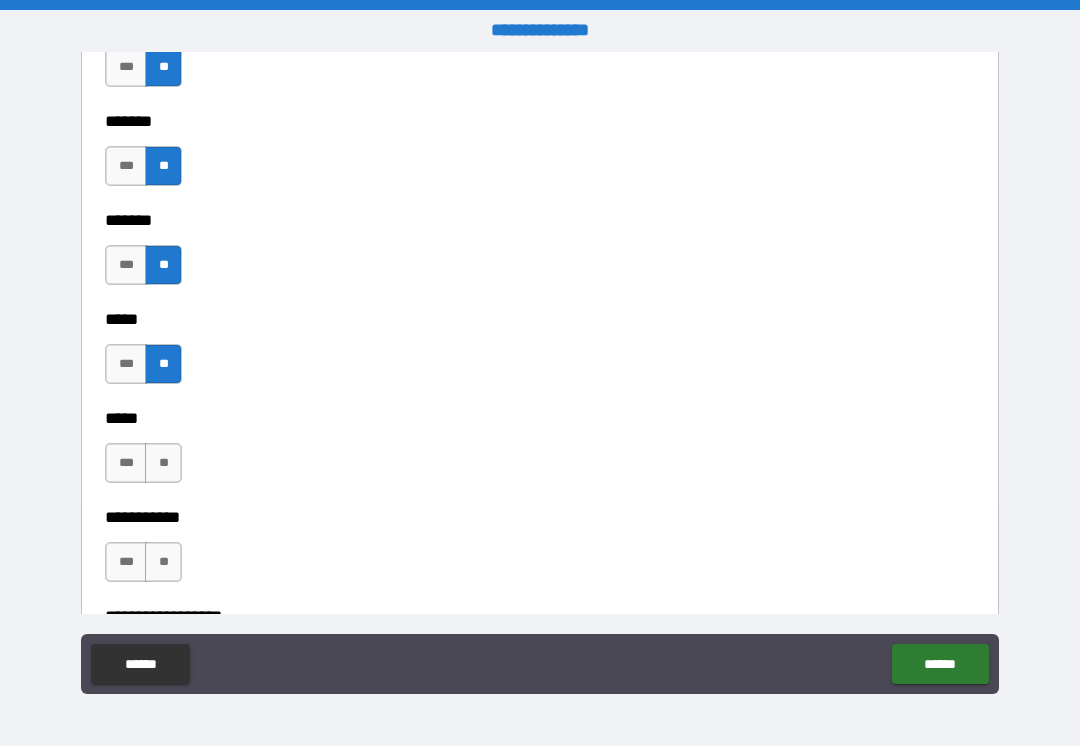 scroll, scrollTop: 2047, scrollLeft: 0, axis: vertical 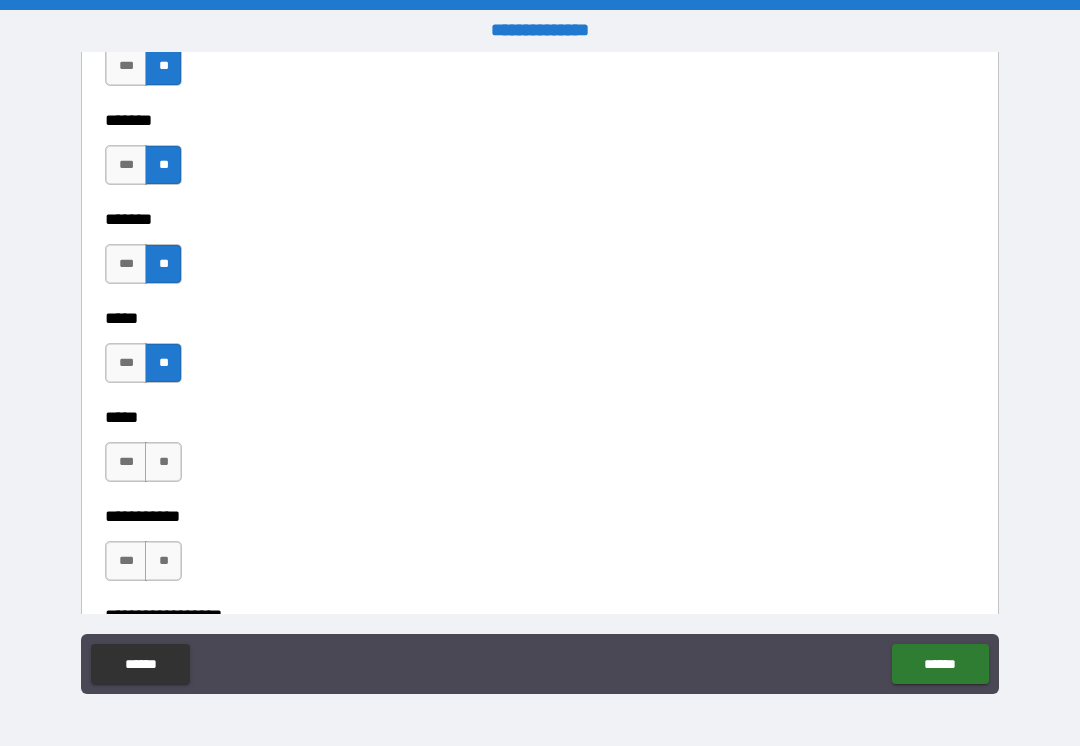 click on "**" at bounding box center [163, 462] 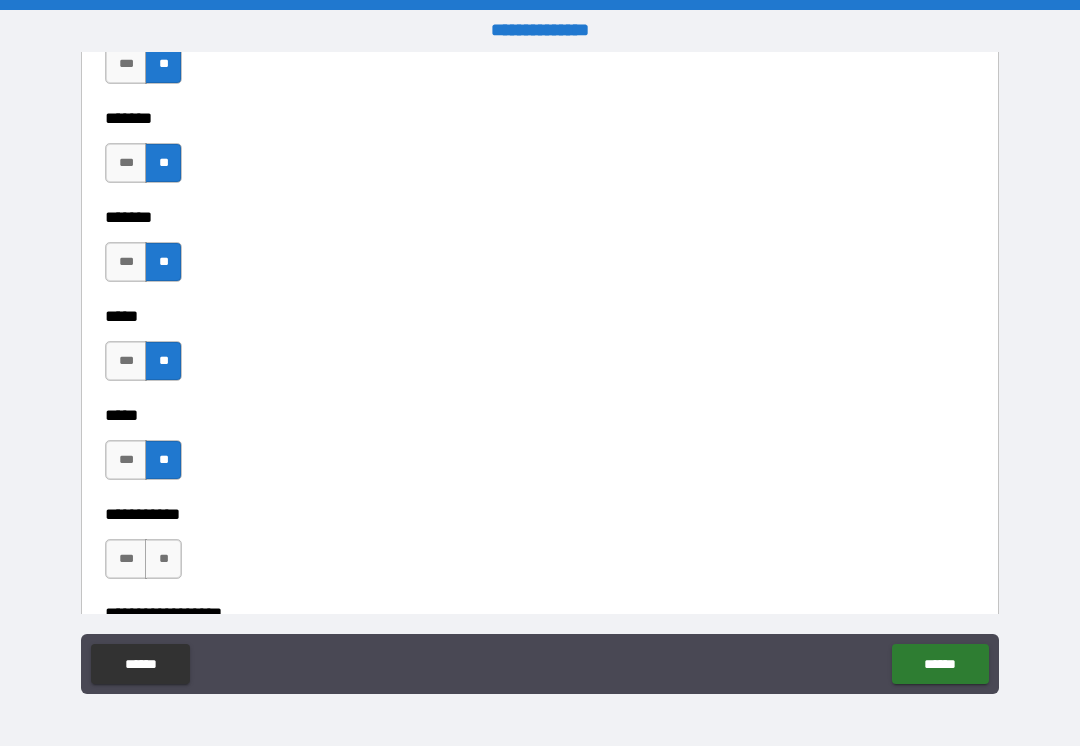 click on "**********" at bounding box center (540, 599) 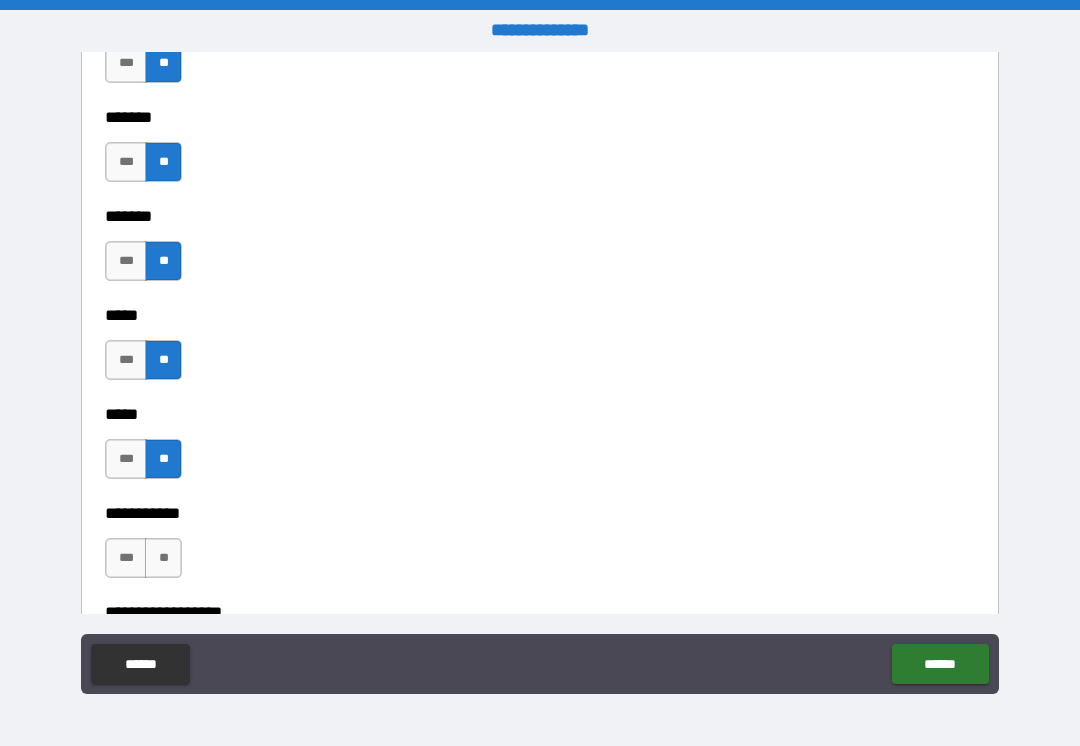 click on "**" at bounding box center (163, 558) 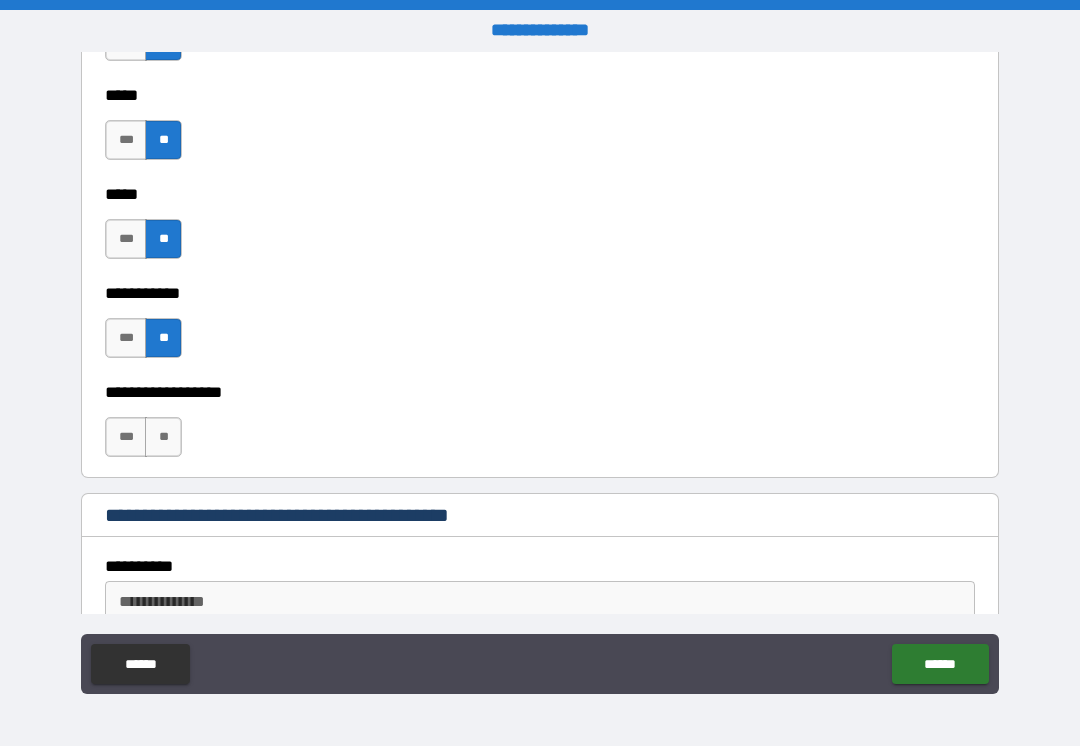 click on "**" at bounding box center [163, 437] 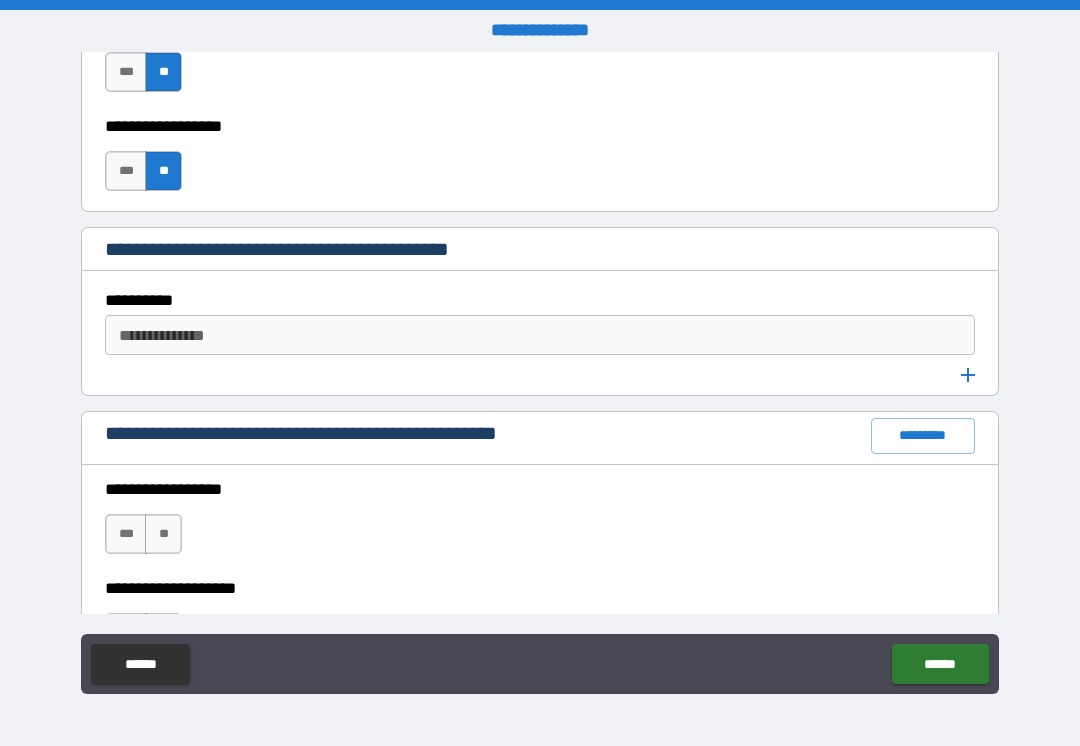 scroll, scrollTop: 2551, scrollLeft: 0, axis: vertical 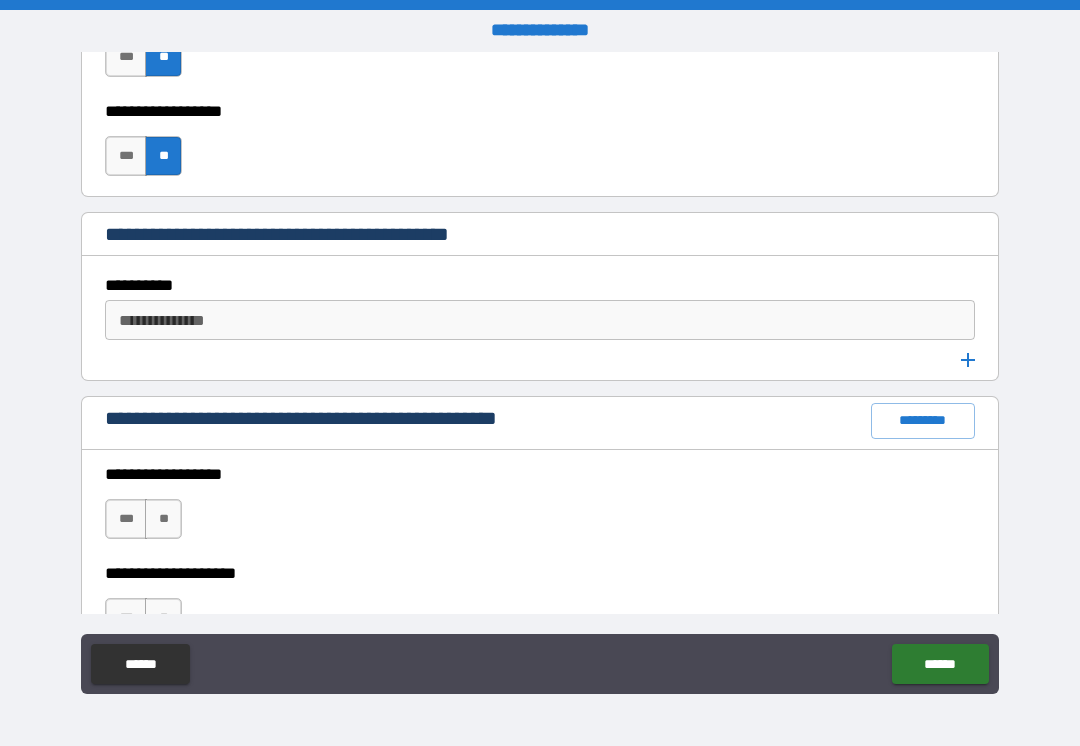 click on "**********" at bounding box center (540, 559) 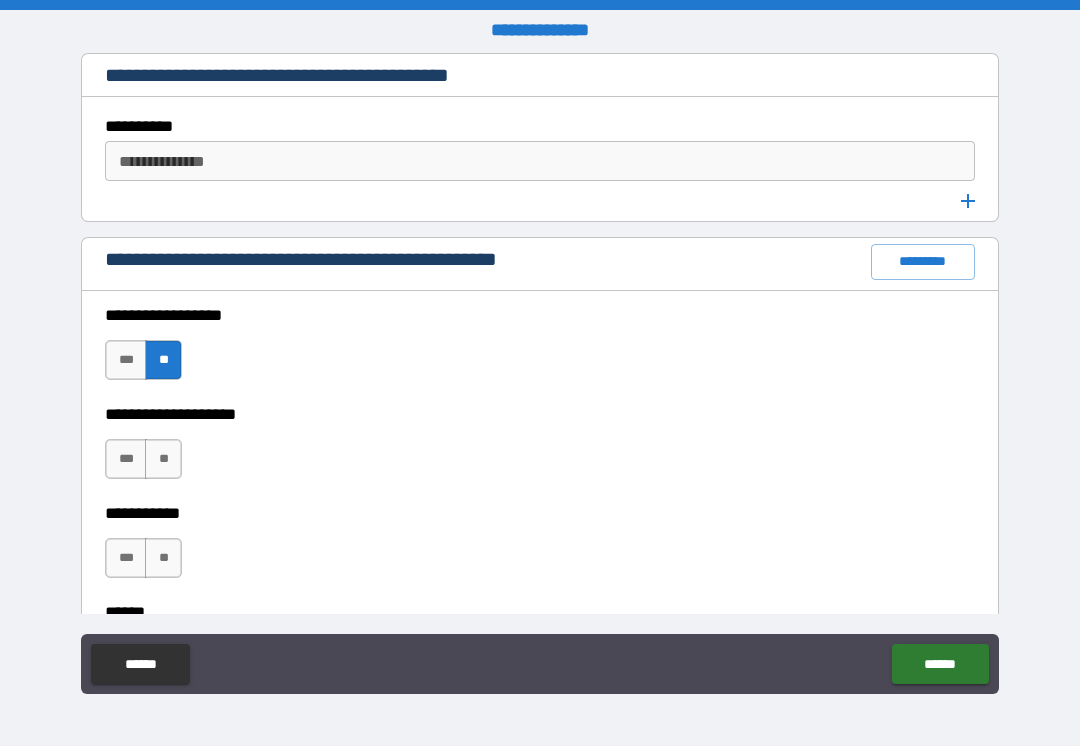 scroll, scrollTop: 2716, scrollLeft: 0, axis: vertical 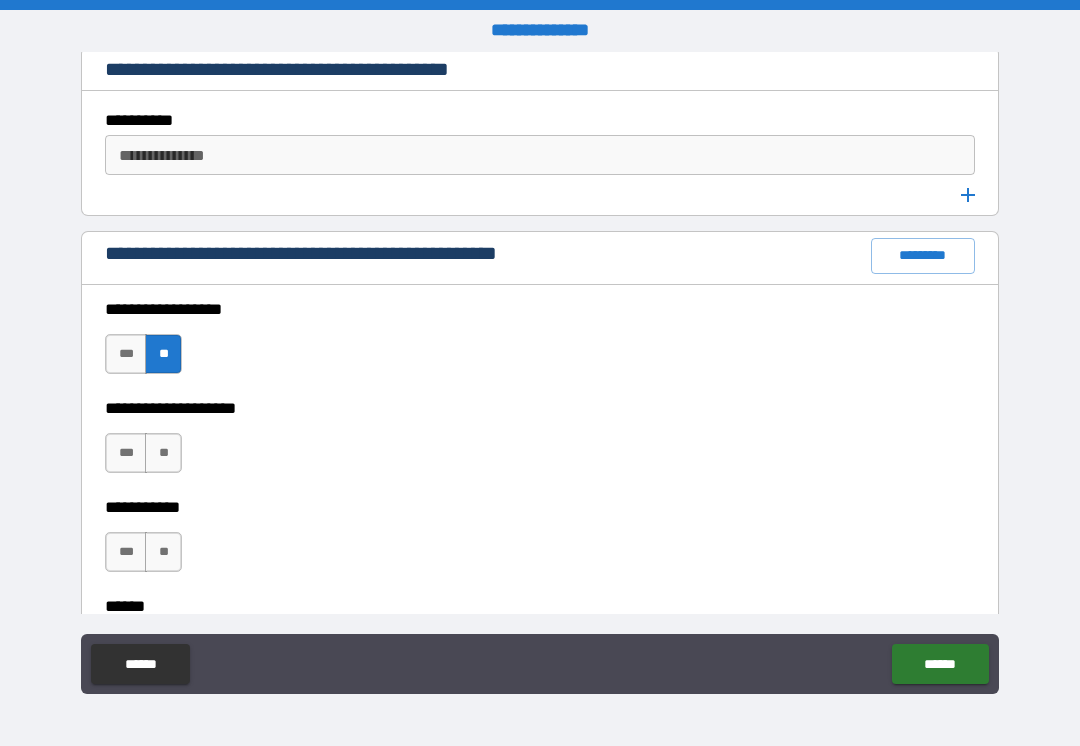 click on "**" at bounding box center (163, 453) 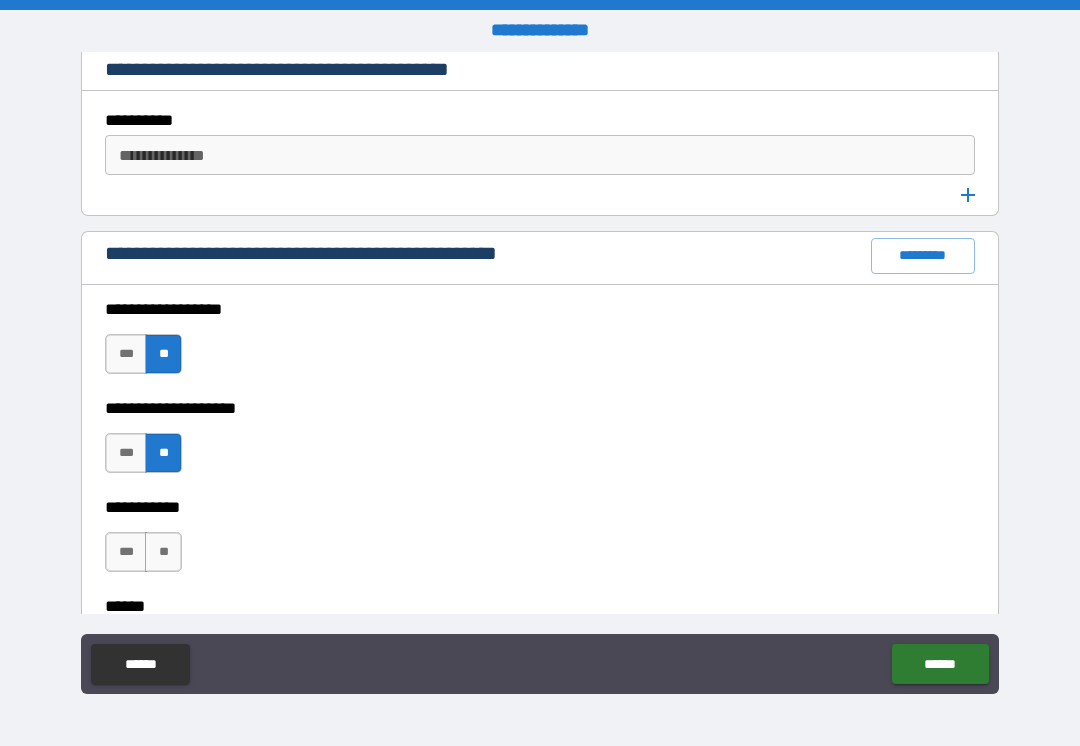 click on "**" at bounding box center (163, 552) 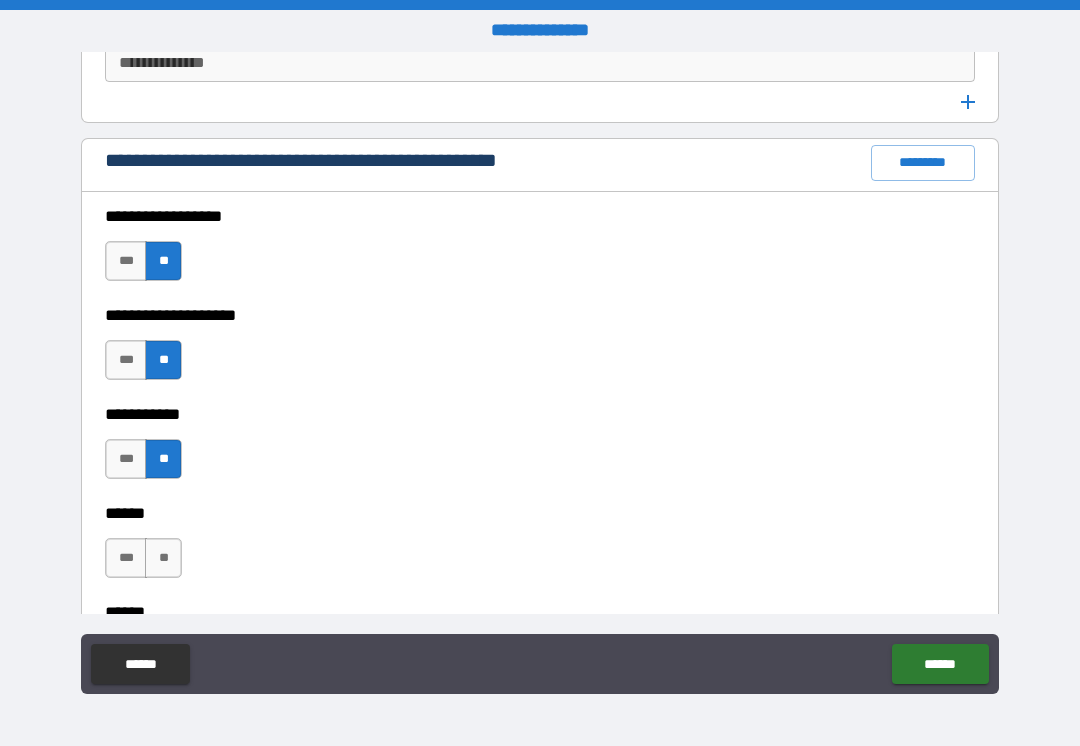 scroll, scrollTop: 2871, scrollLeft: 0, axis: vertical 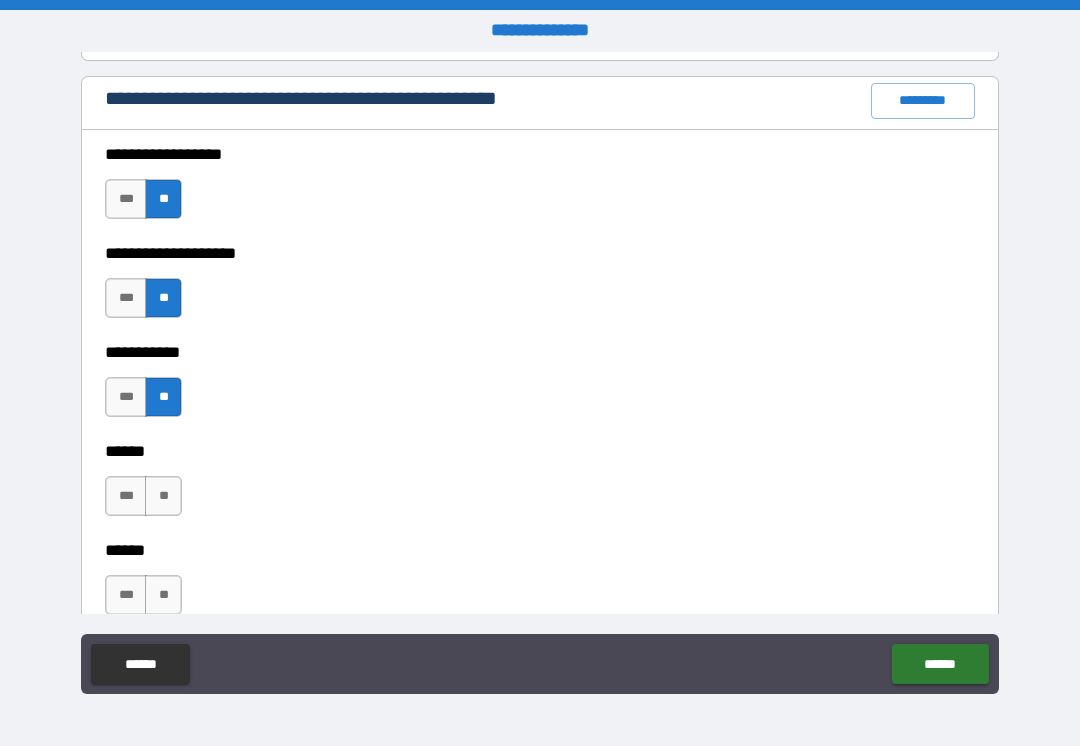 click on "**" at bounding box center (163, 496) 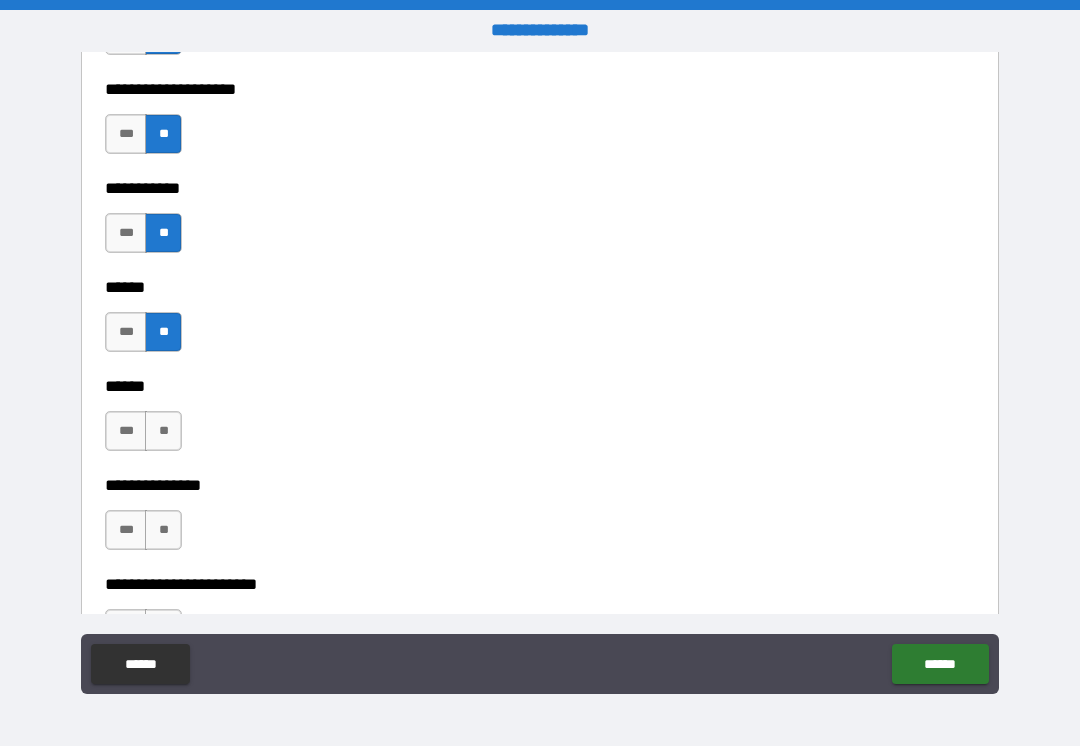 scroll, scrollTop: 3033, scrollLeft: 0, axis: vertical 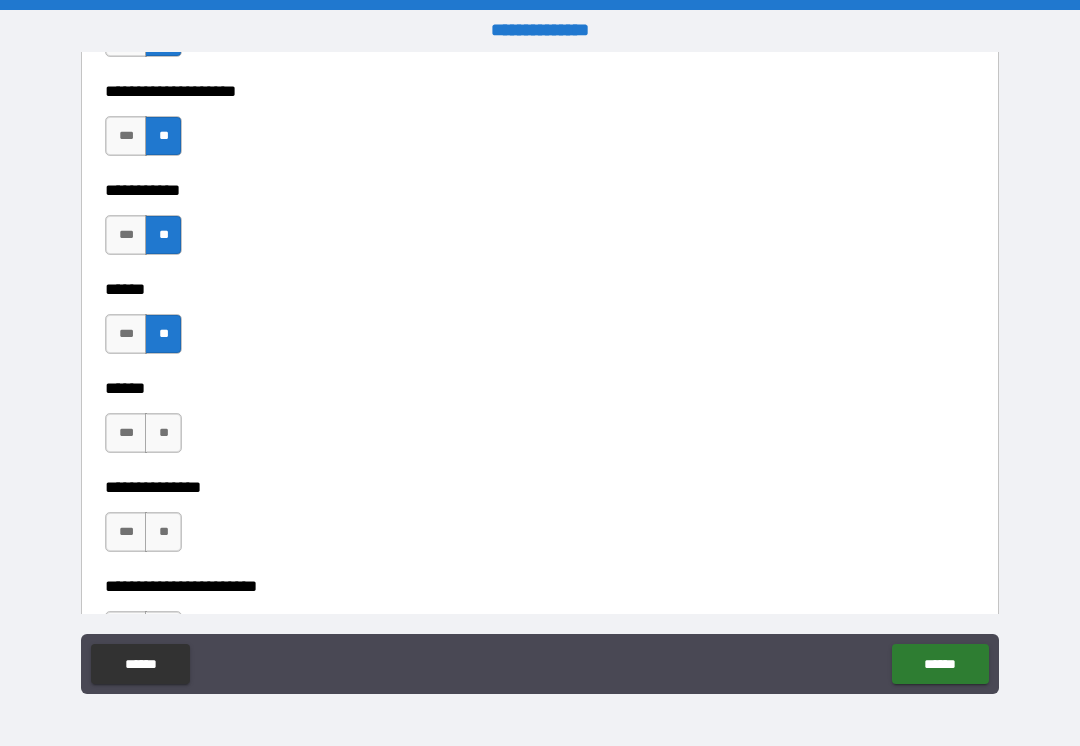 click on "**" at bounding box center [163, 433] 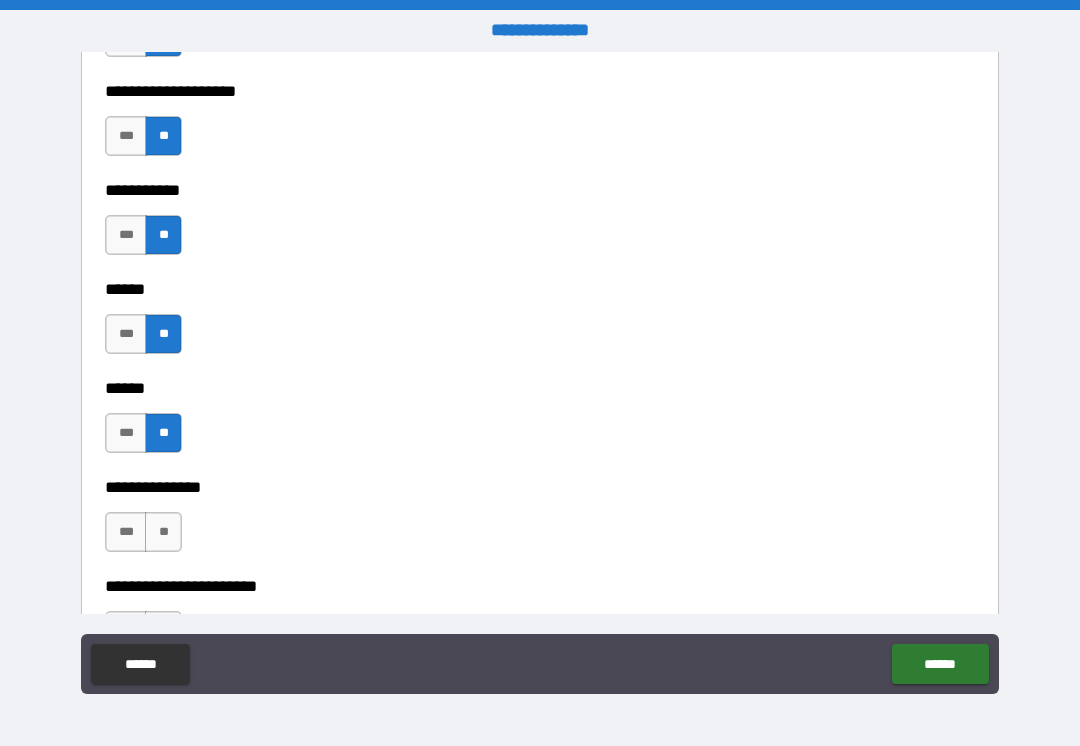 click on "**" at bounding box center (163, 532) 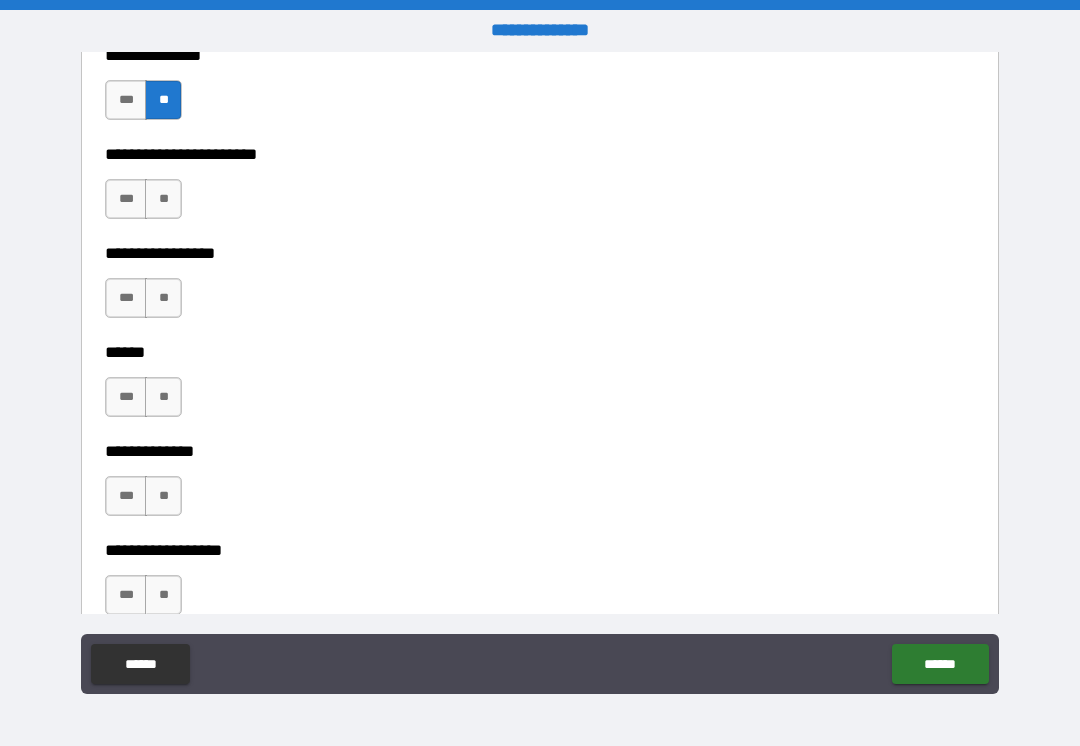 scroll, scrollTop: 3461, scrollLeft: 0, axis: vertical 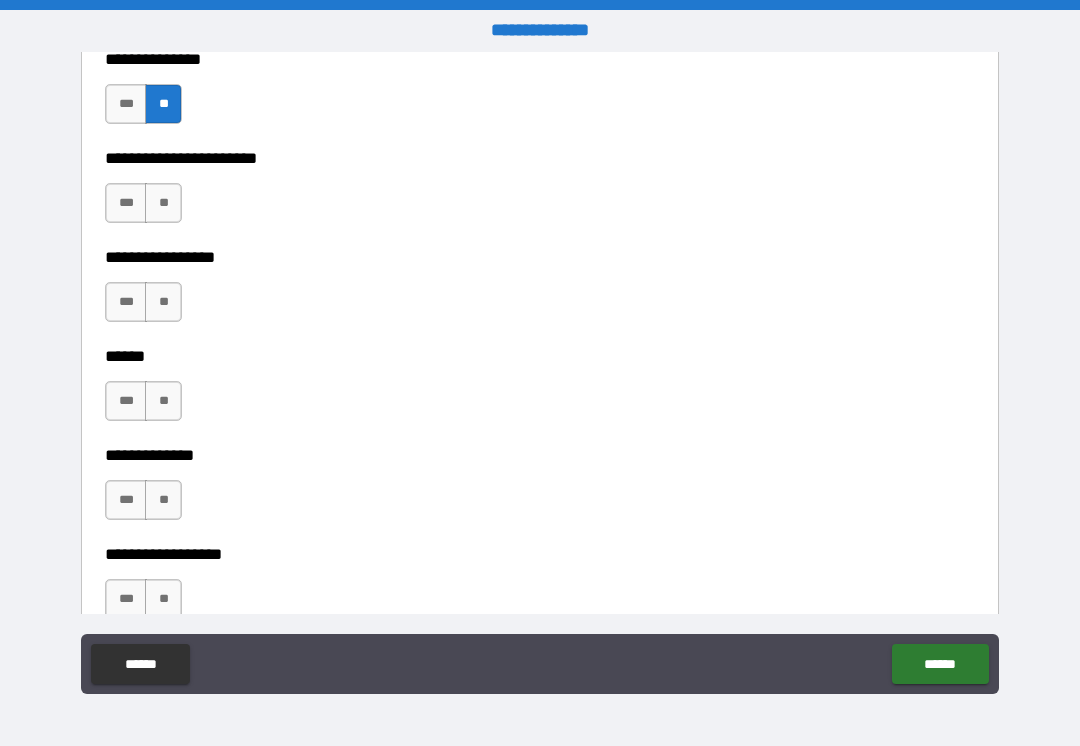 click on "**" at bounding box center [163, 203] 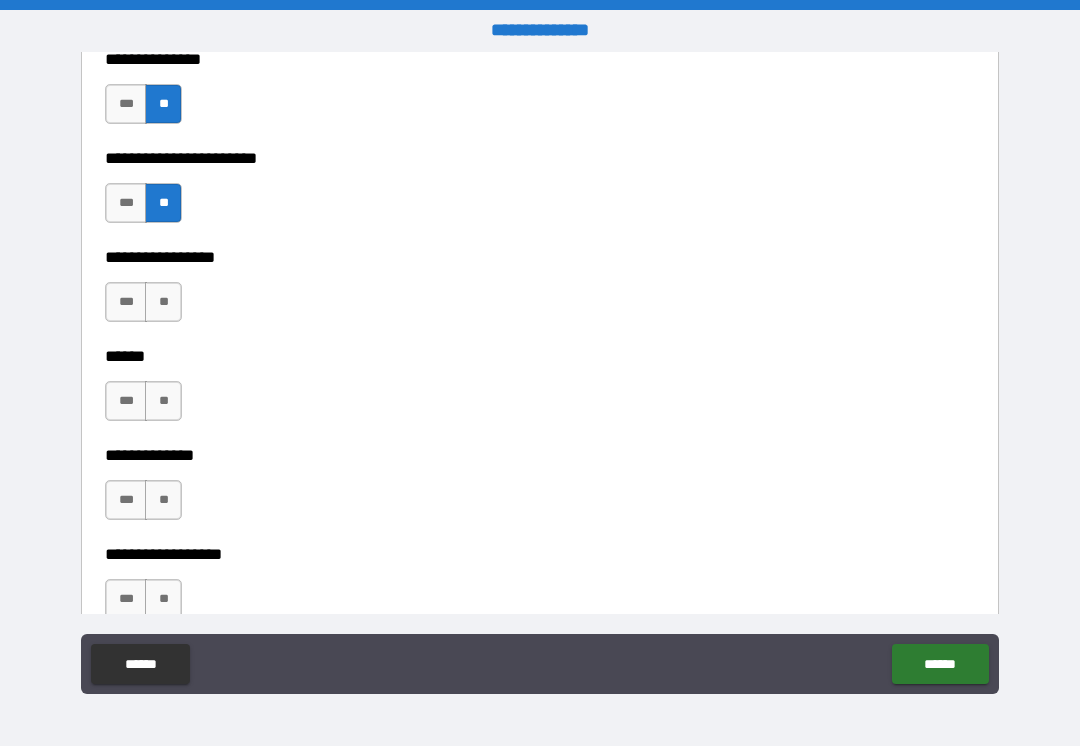 click on "**********" at bounding box center (540, 243) 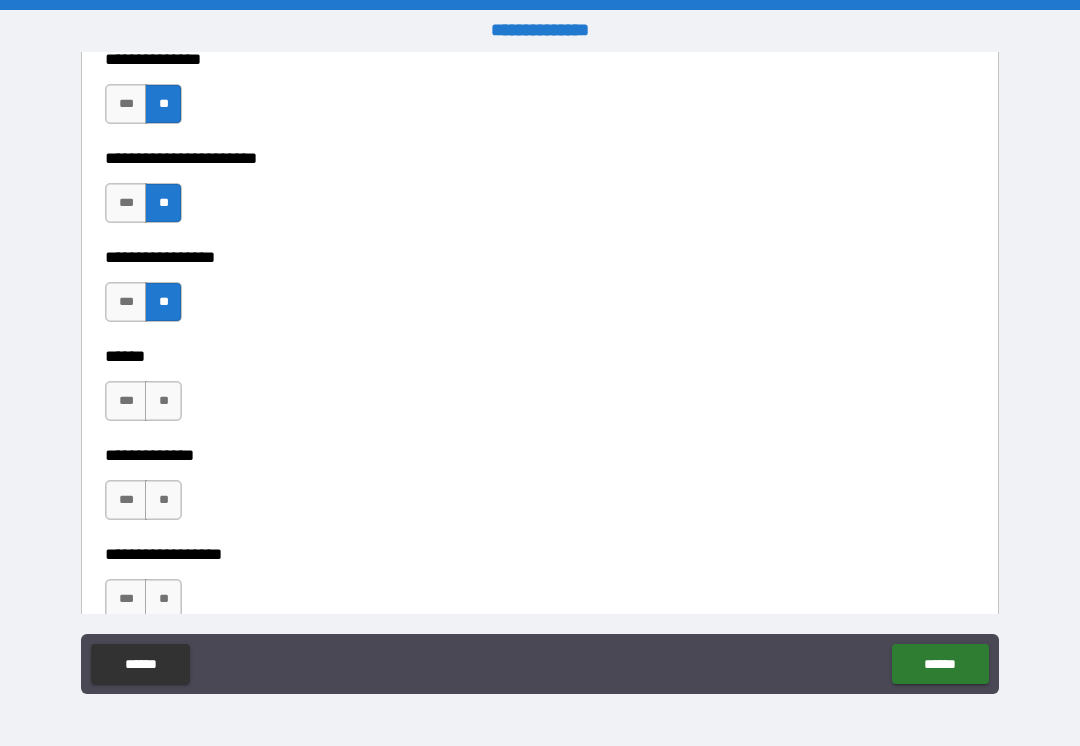 click on "**" at bounding box center (163, 401) 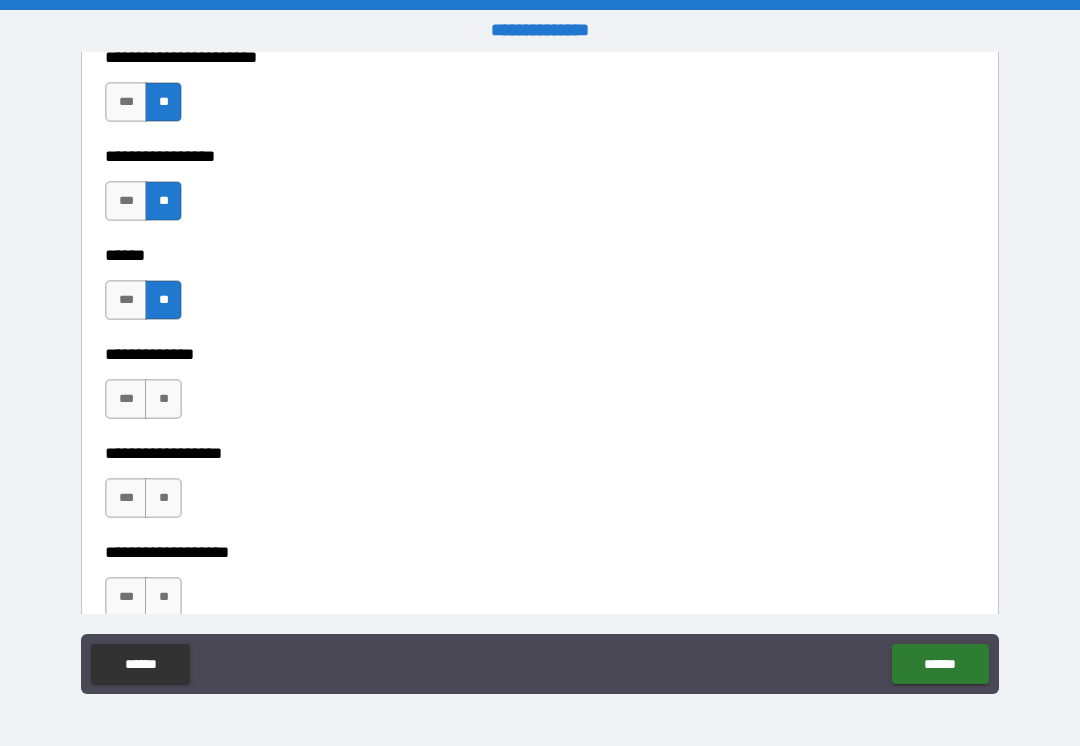 scroll, scrollTop: 3566, scrollLeft: 0, axis: vertical 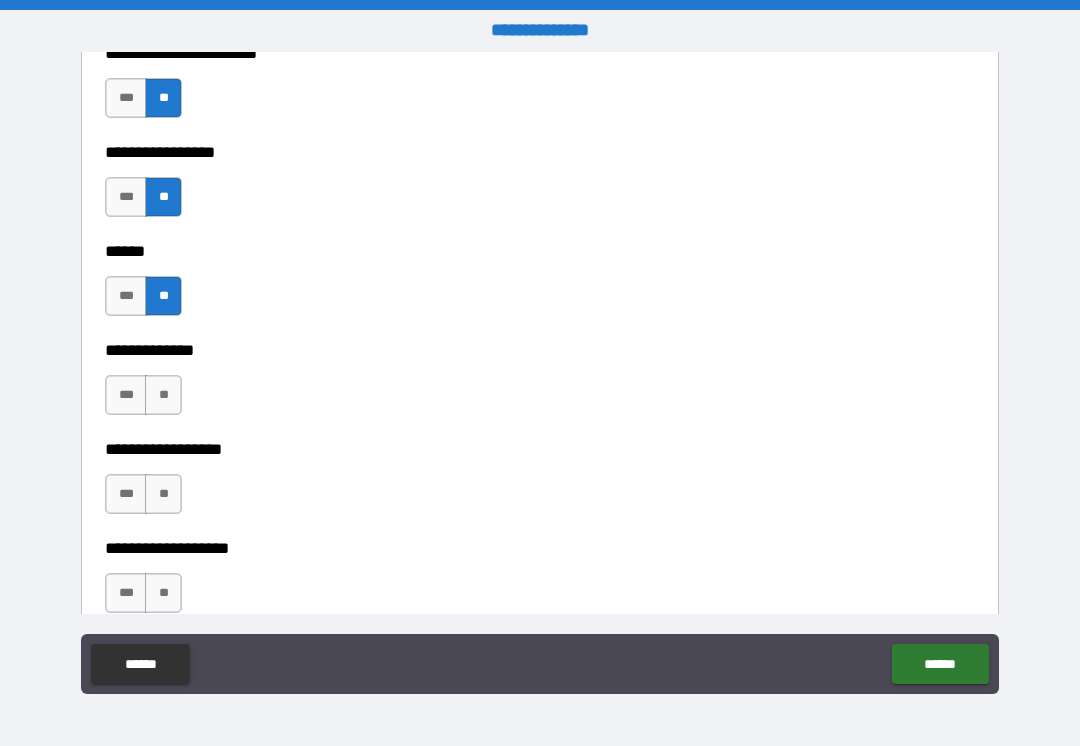 click on "**" at bounding box center (163, 395) 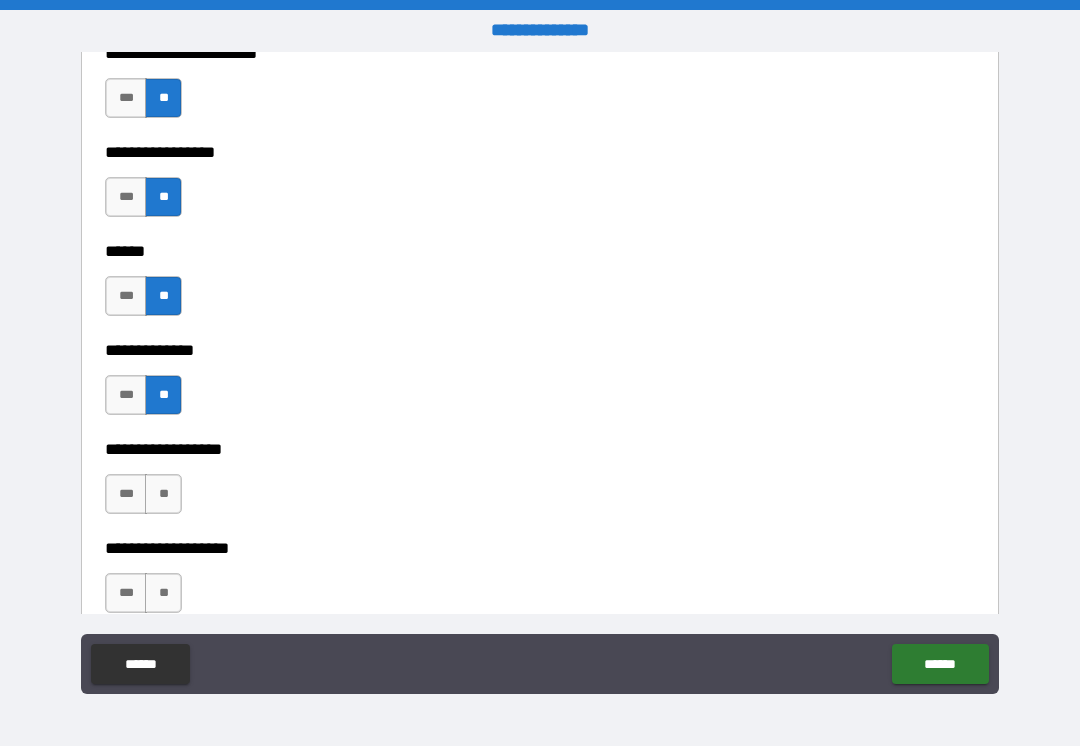 click on "**" at bounding box center [163, 494] 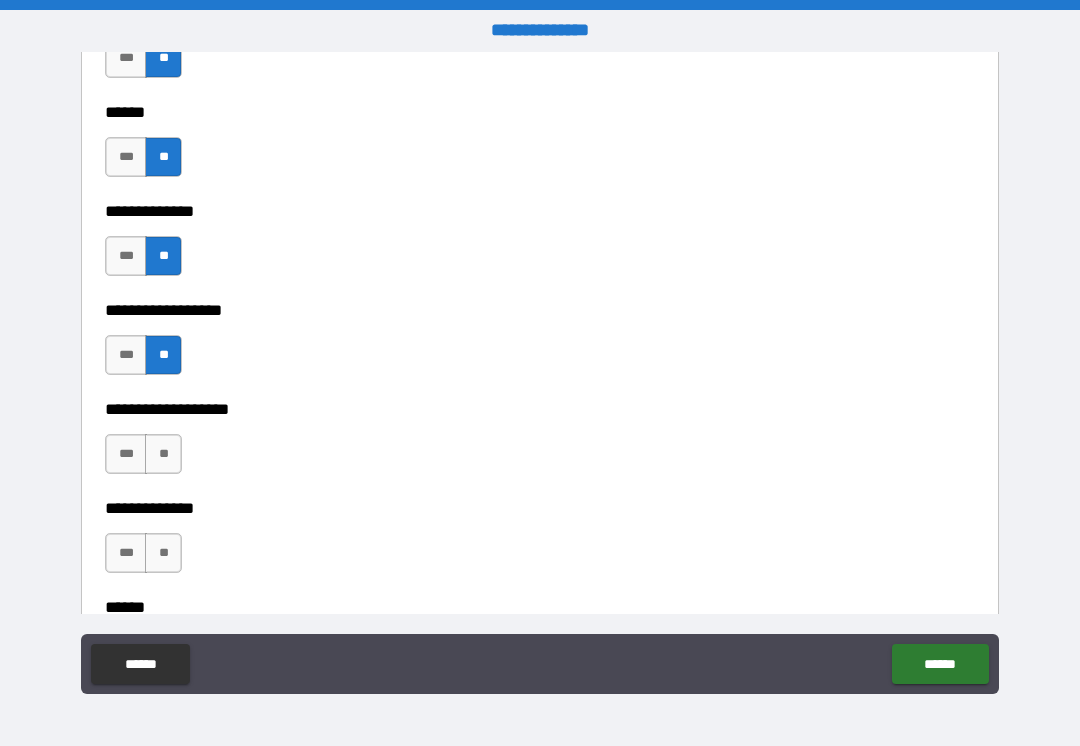 scroll, scrollTop: 3706, scrollLeft: 0, axis: vertical 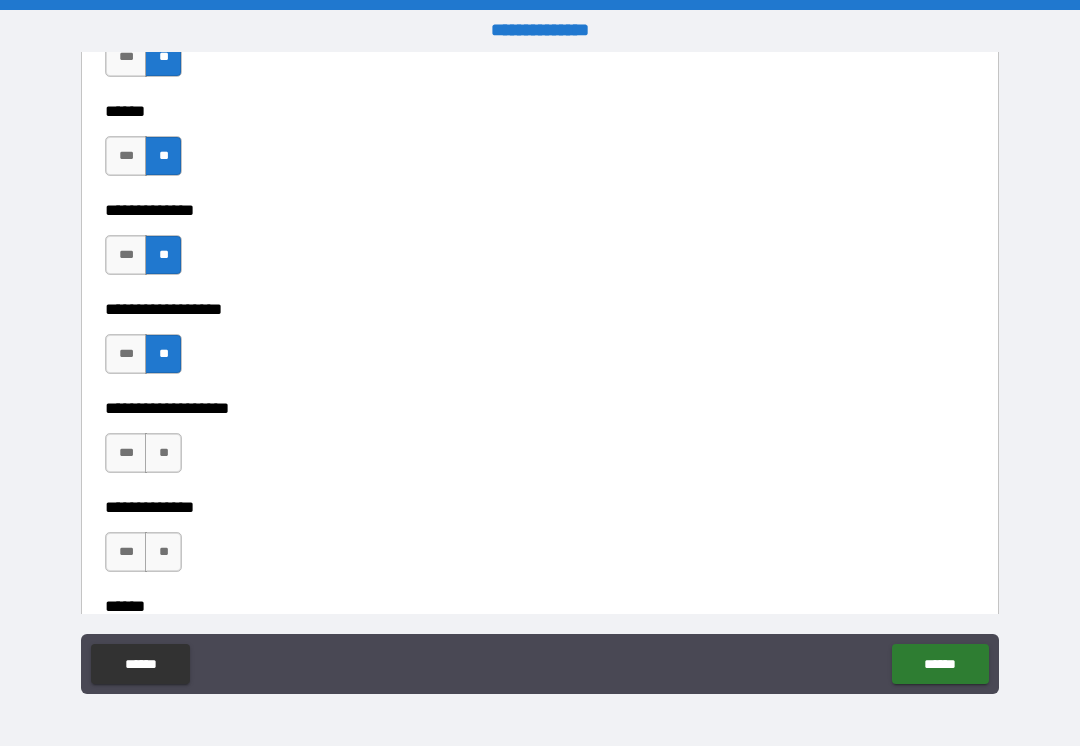 click on "**" at bounding box center (163, 453) 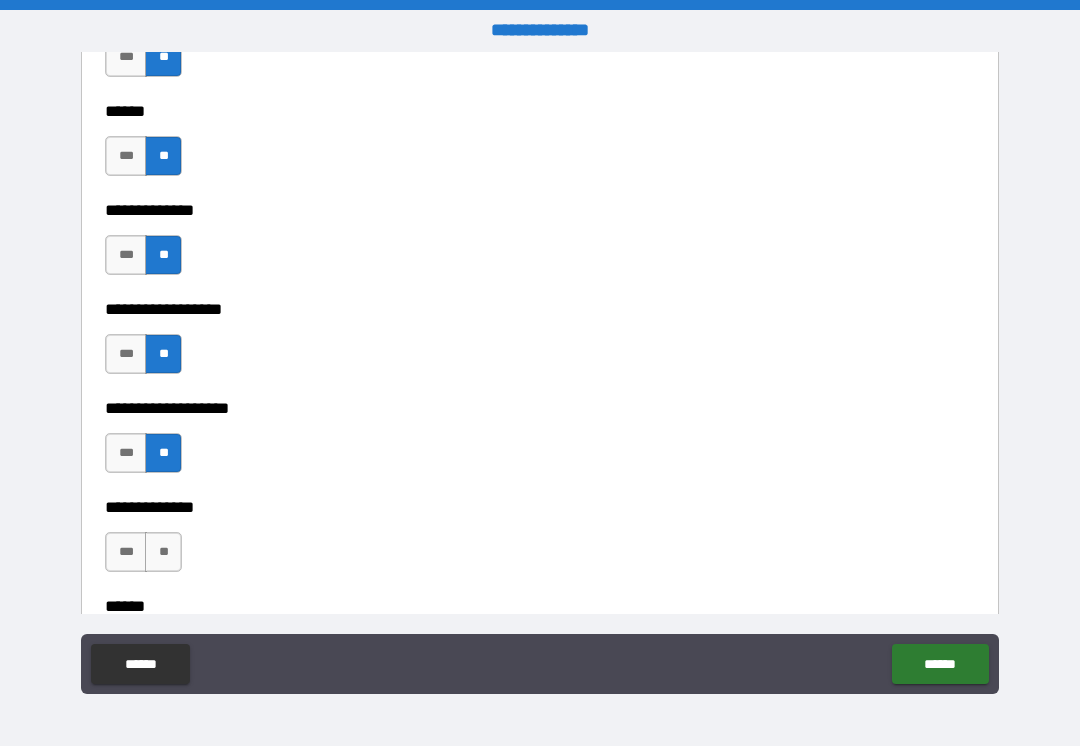 click on "**" at bounding box center [163, 552] 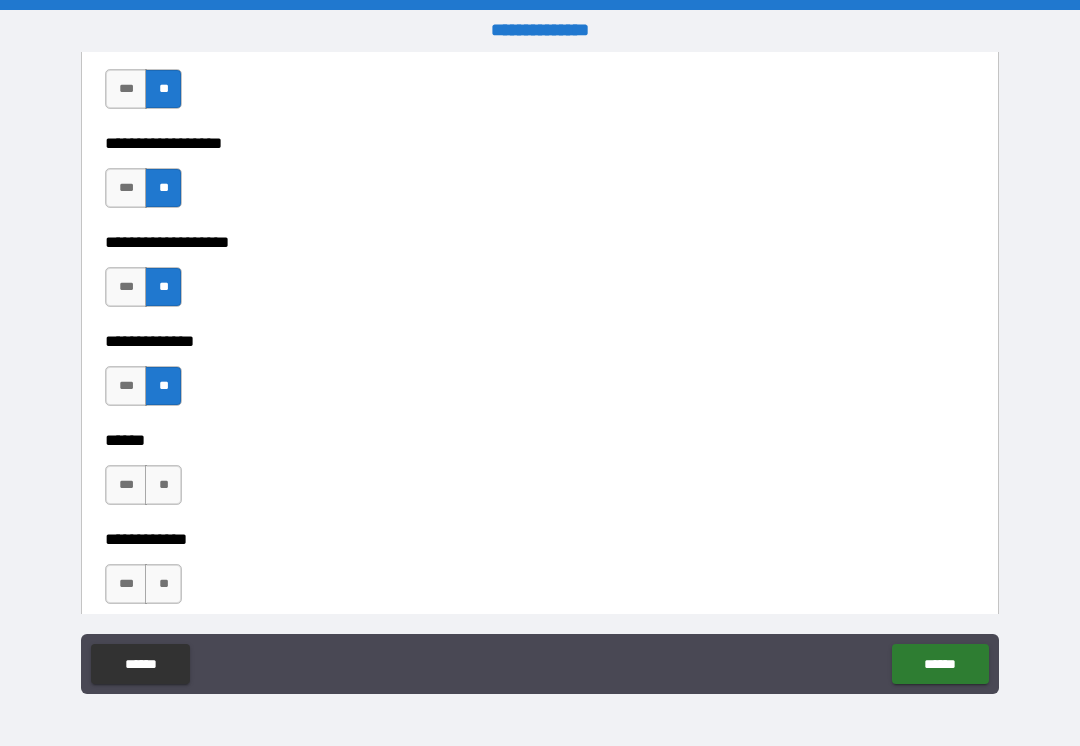 scroll, scrollTop: 3888, scrollLeft: 0, axis: vertical 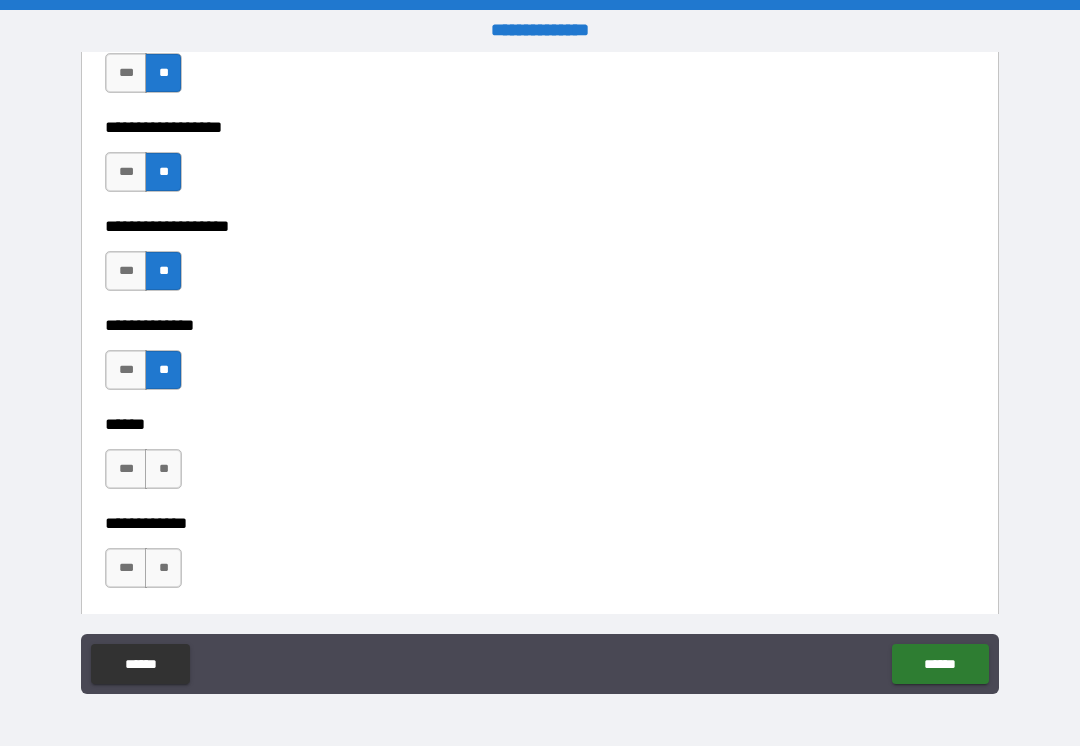 click on "**" at bounding box center [163, 469] 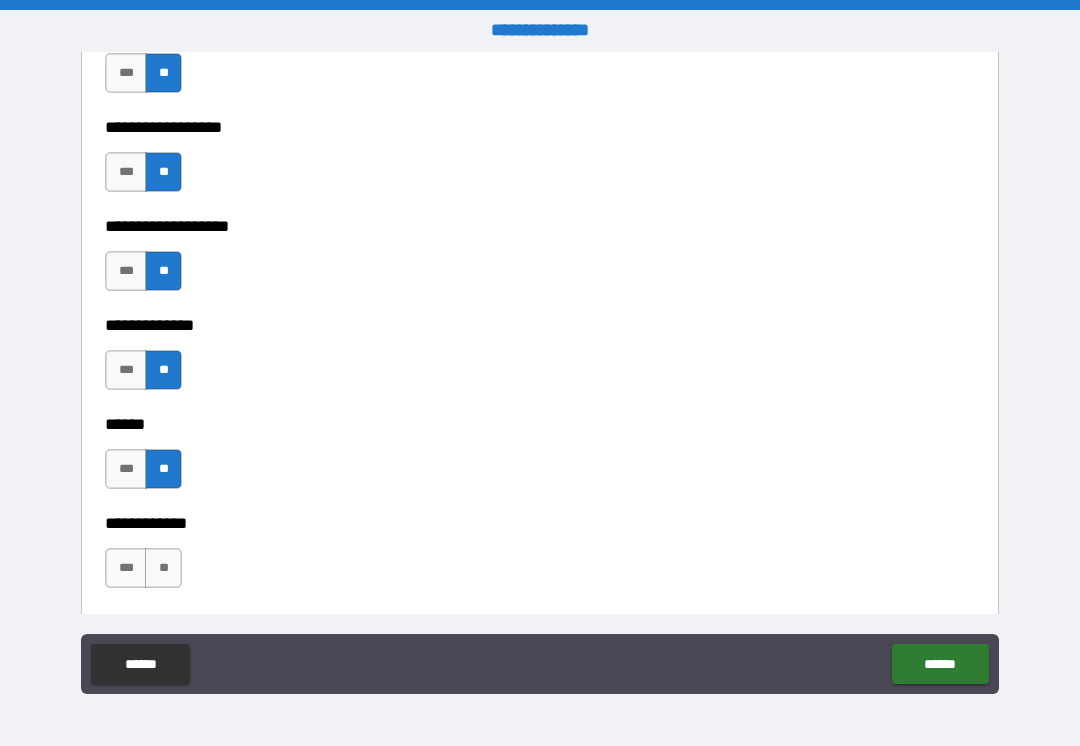 scroll, scrollTop: 3889, scrollLeft: 0, axis: vertical 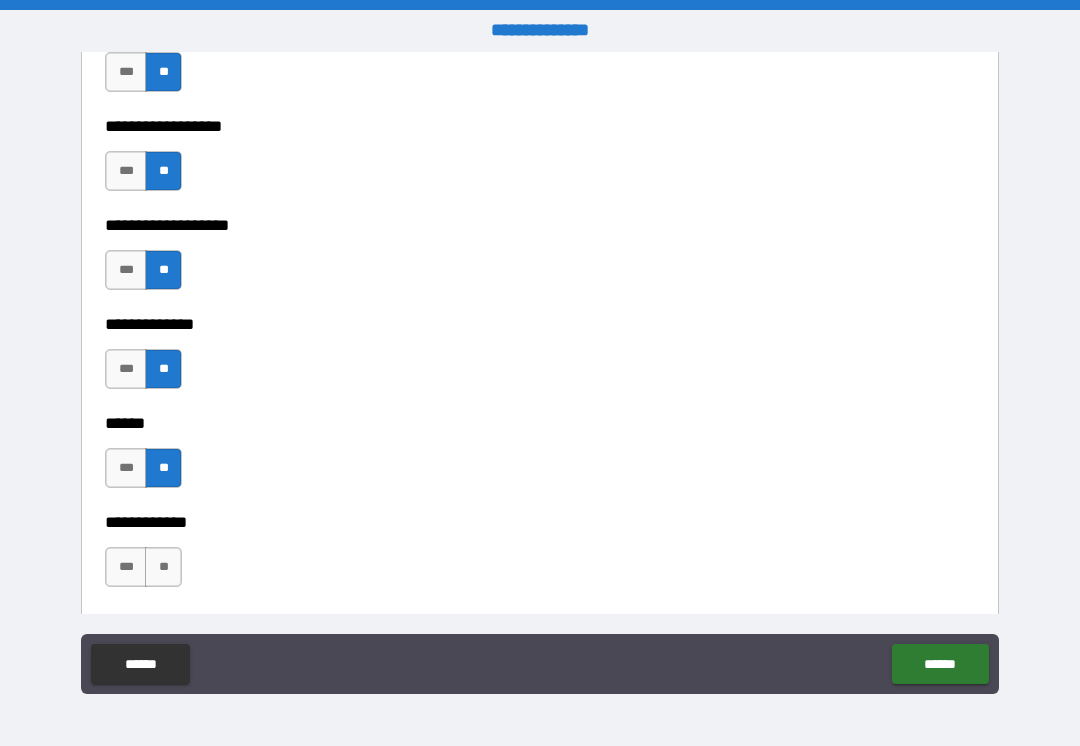 click on "**" at bounding box center [163, 567] 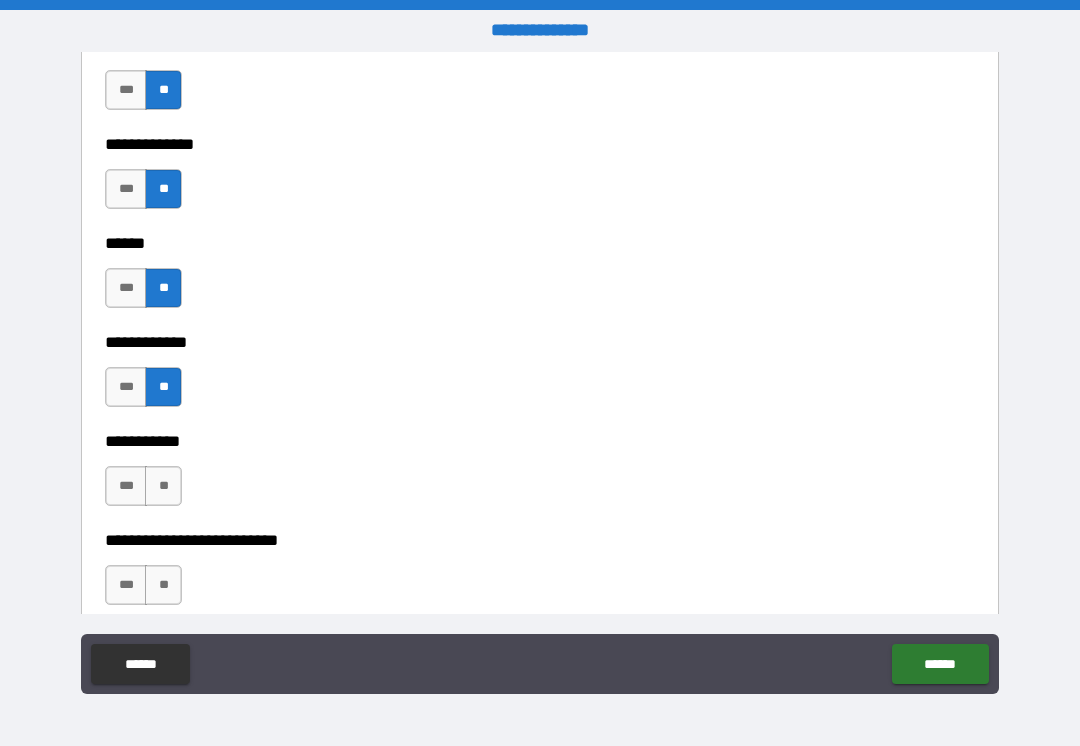 scroll, scrollTop: 4095, scrollLeft: 0, axis: vertical 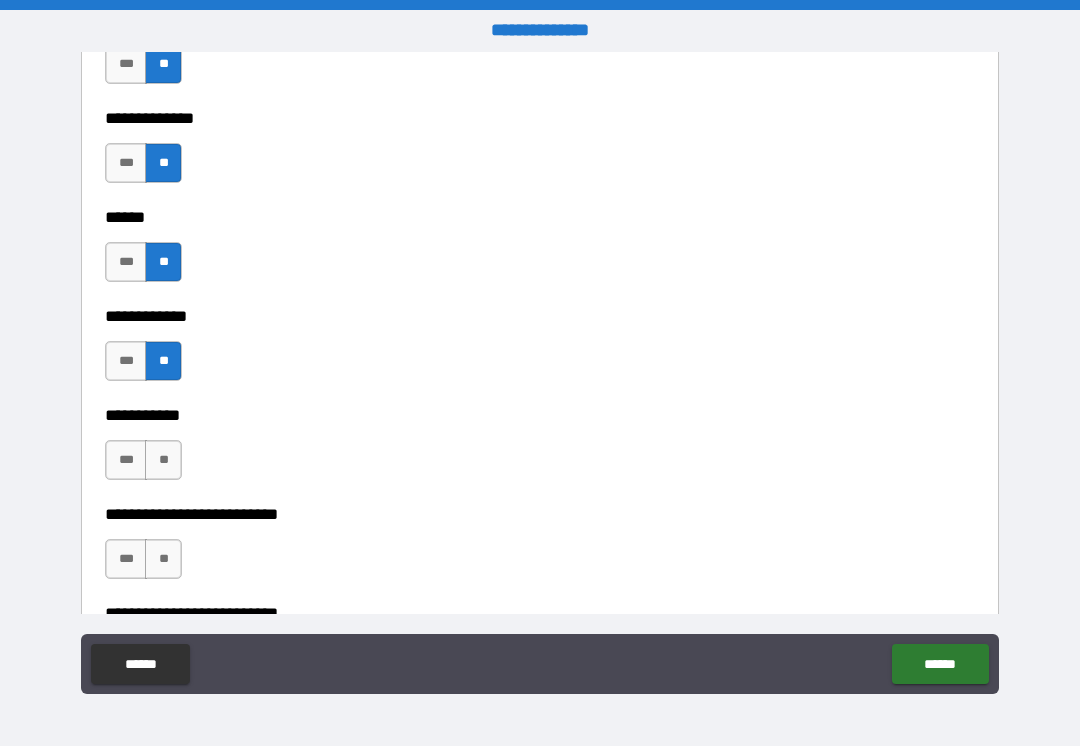click on "**" at bounding box center [163, 460] 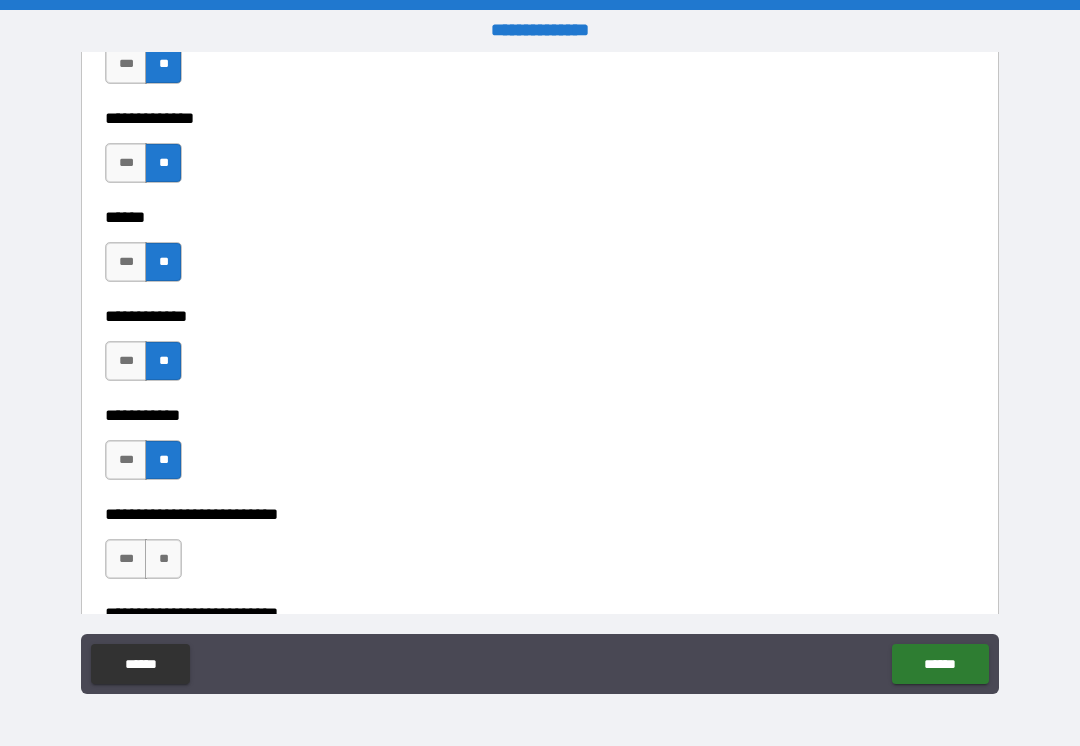 click on "**" at bounding box center (163, 559) 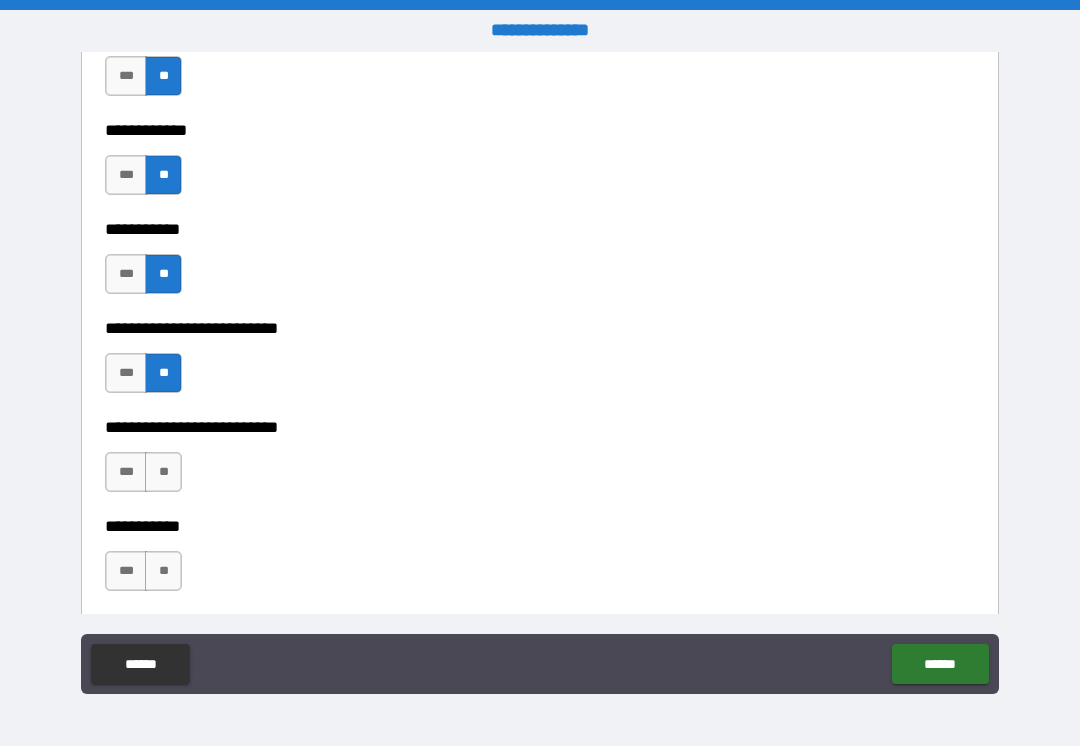 scroll, scrollTop: 4299, scrollLeft: 0, axis: vertical 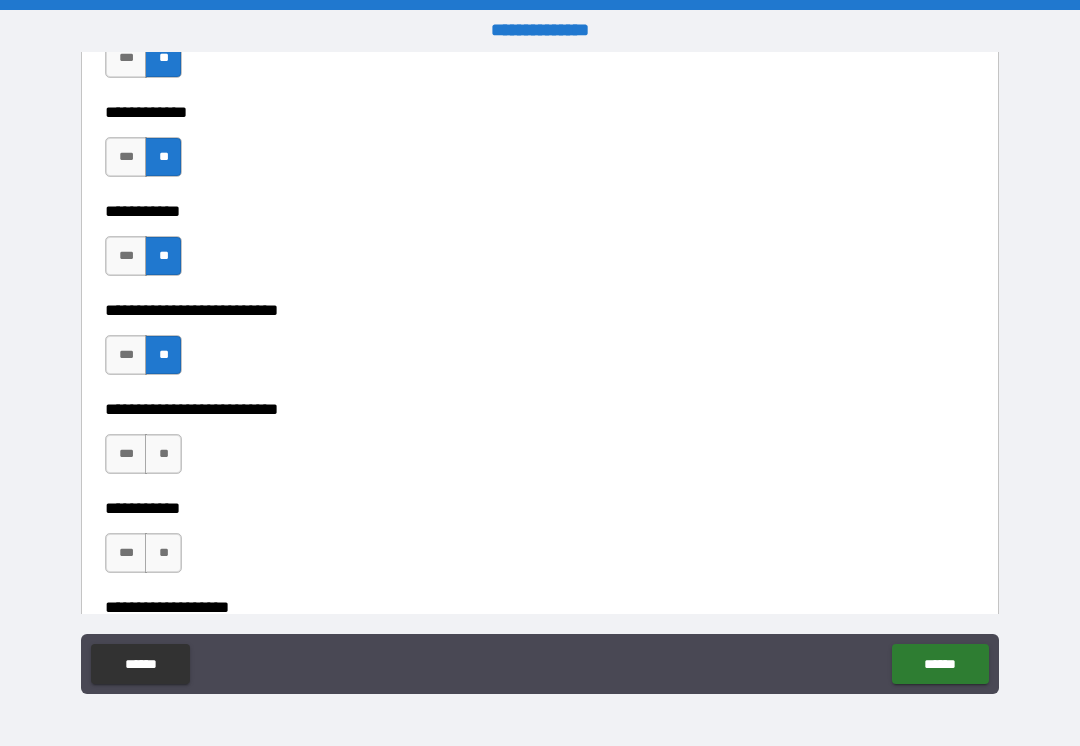 click on "**" at bounding box center [163, 454] 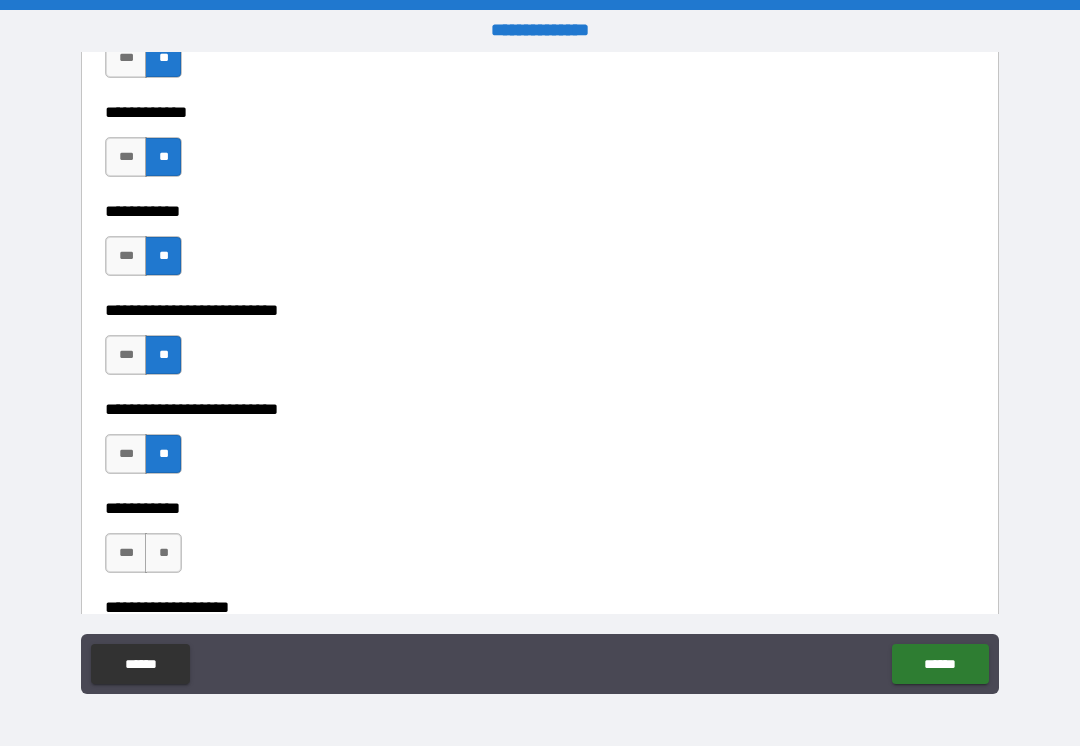 click on "**" at bounding box center [163, 553] 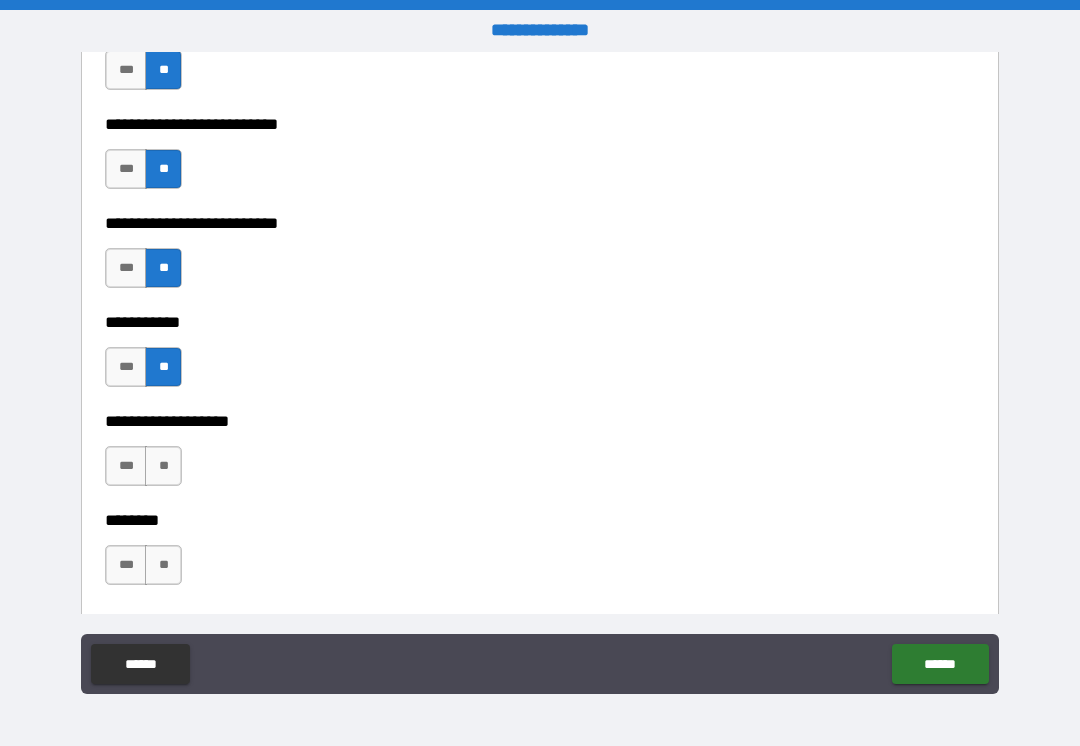 scroll, scrollTop: 4486, scrollLeft: 0, axis: vertical 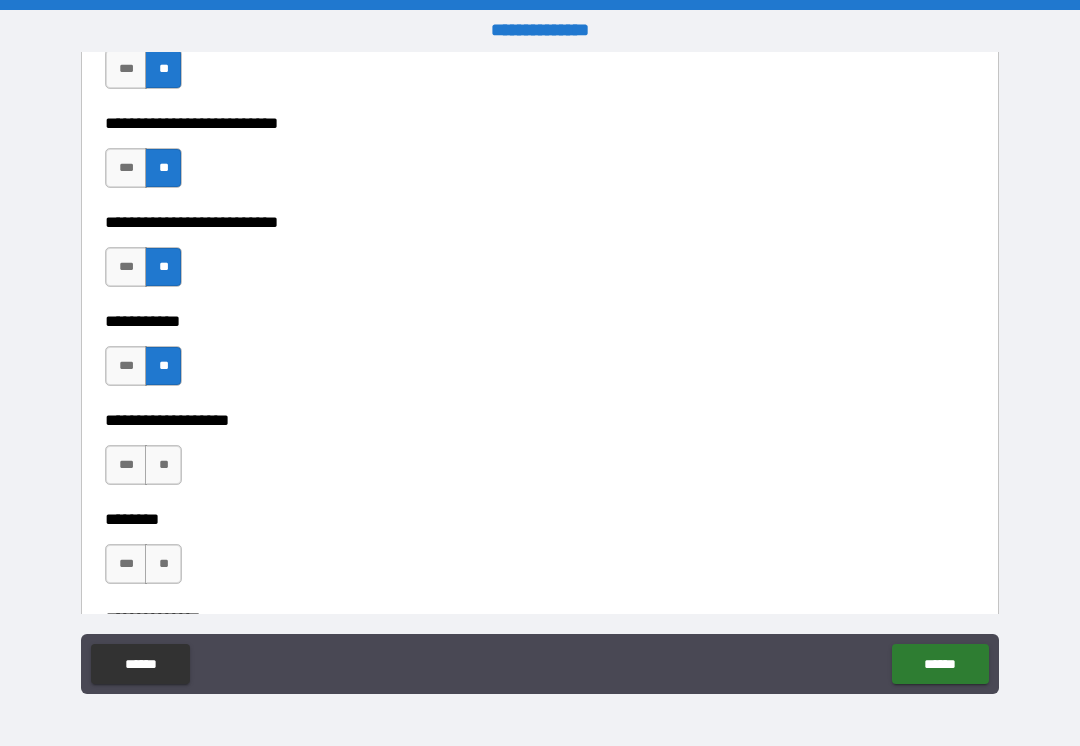 click on "**" at bounding box center [163, 465] 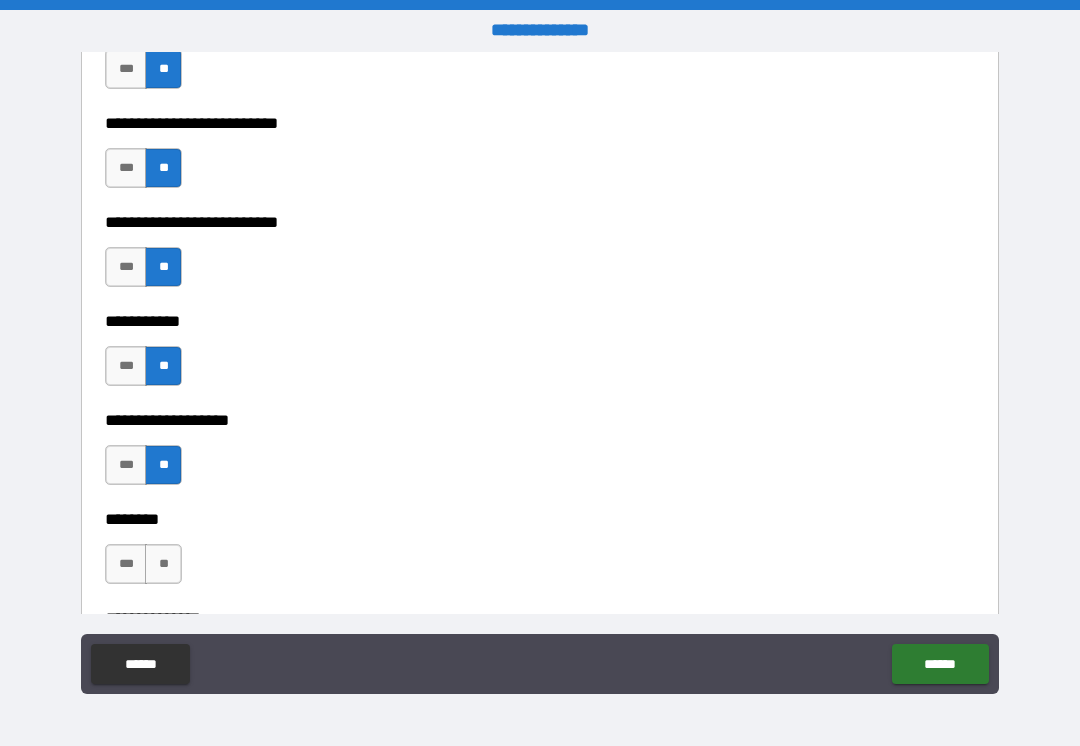 click on "**" at bounding box center (163, 564) 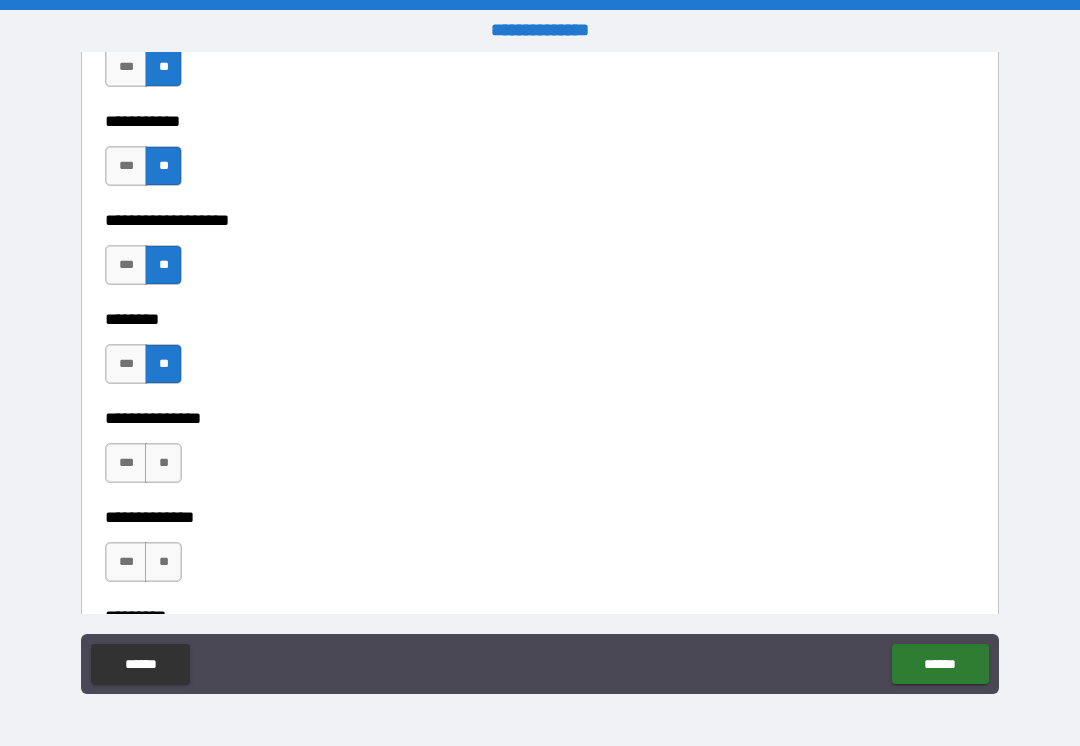 scroll, scrollTop: 4695, scrollLeft: 0, axis: vertical 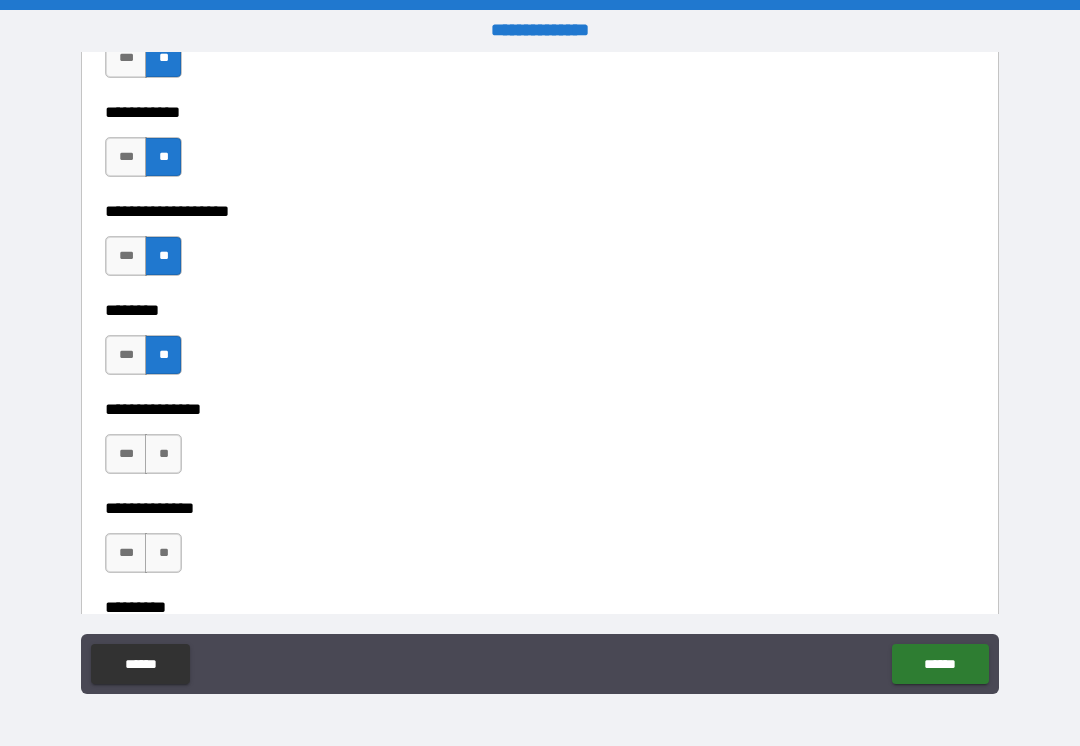 click on "**" at bounding box center (163, 454) 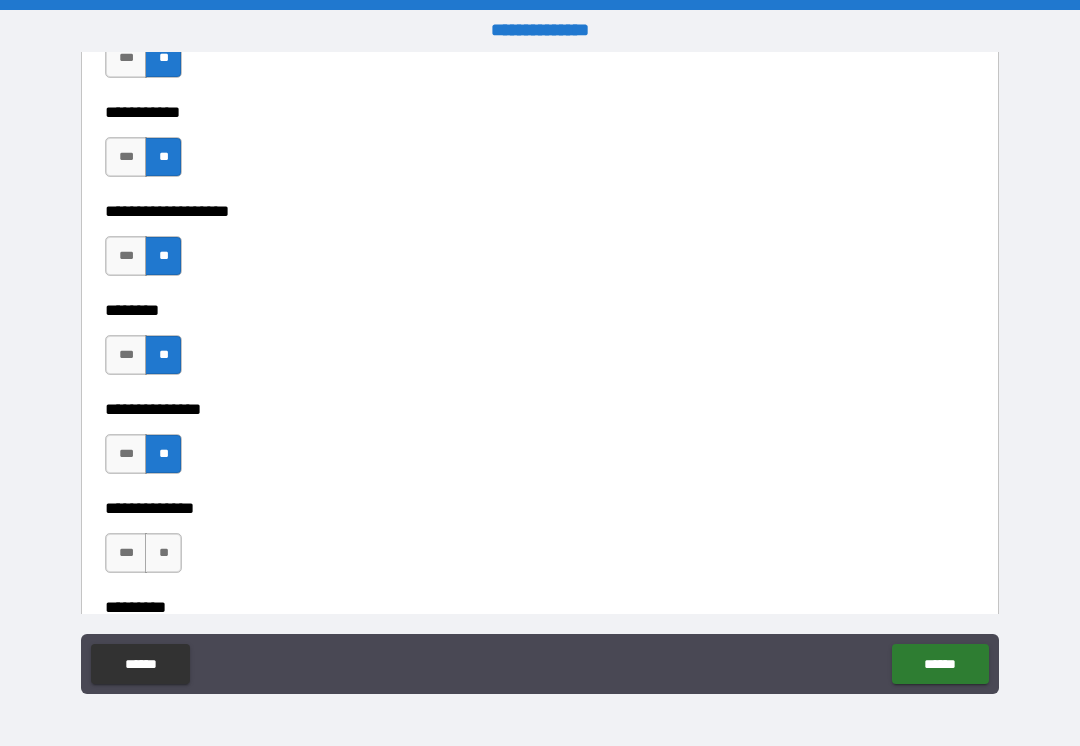 click on "**" at bounding box center [163, 553] 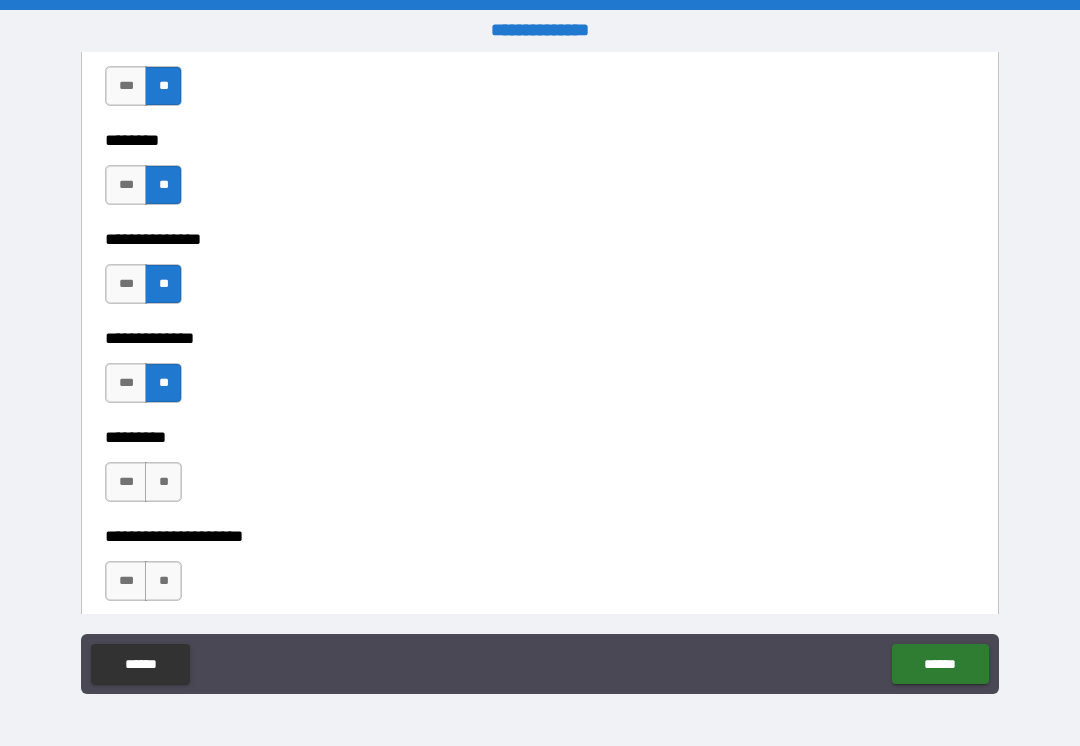 scroll, scrollTop: 4870, scrollLeft: 0, axis: vertical 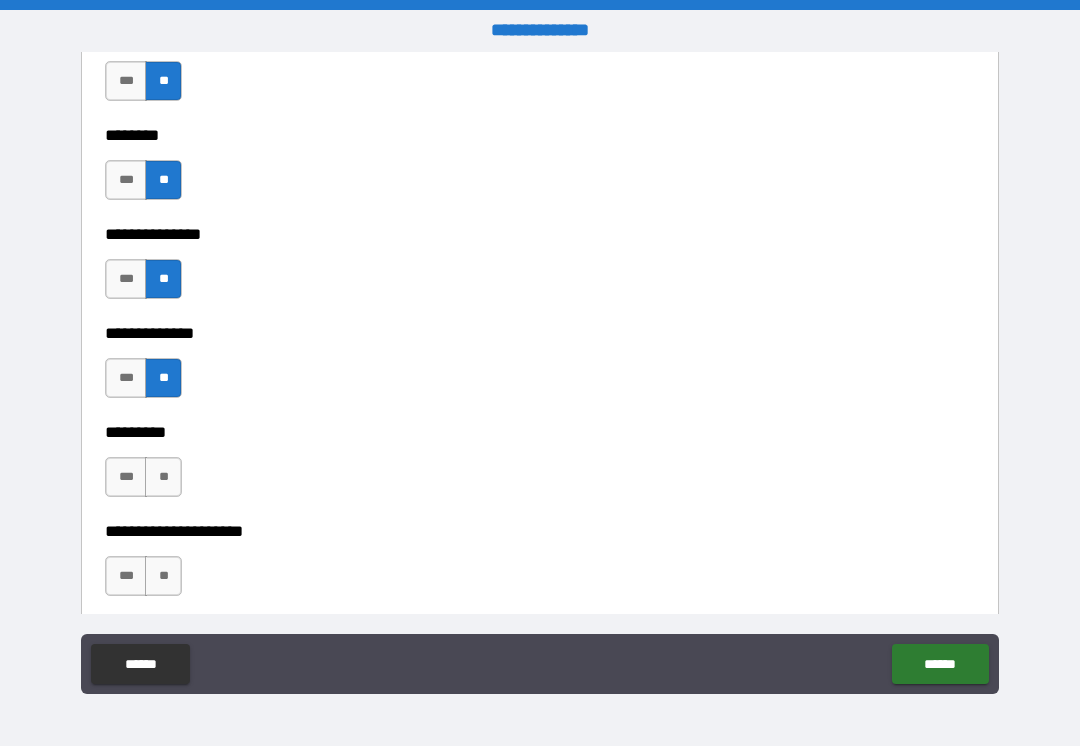 click on "**" at bounding box center (163, 477) 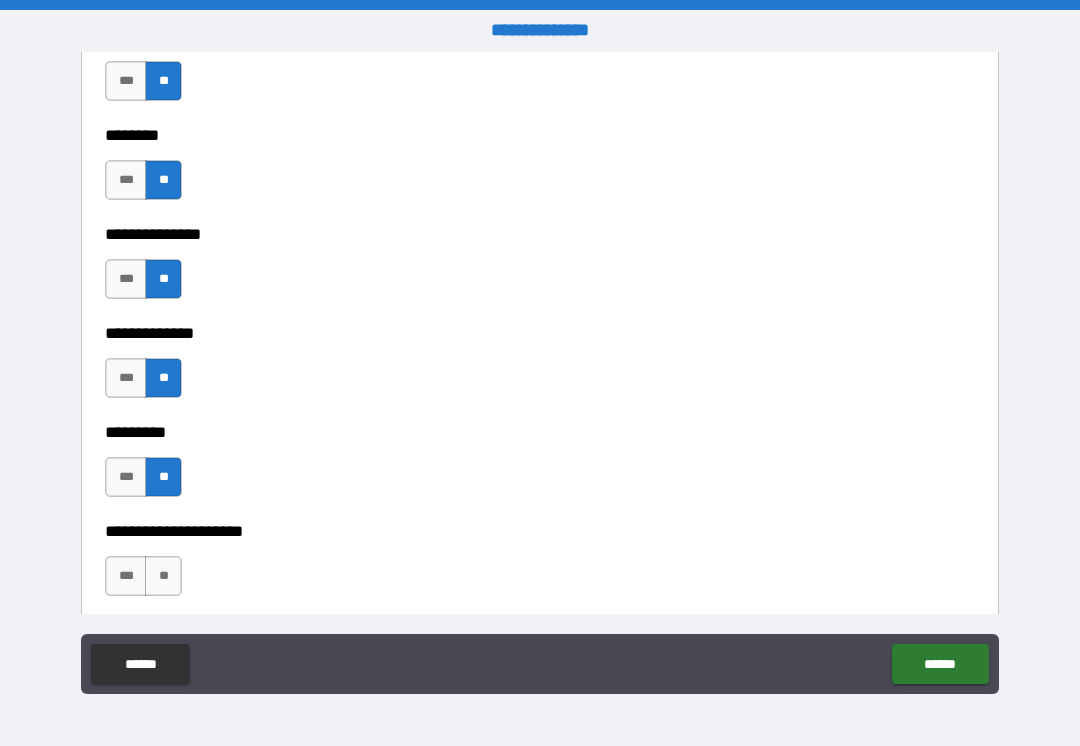 click on "**" at bounding box center [163, 576] 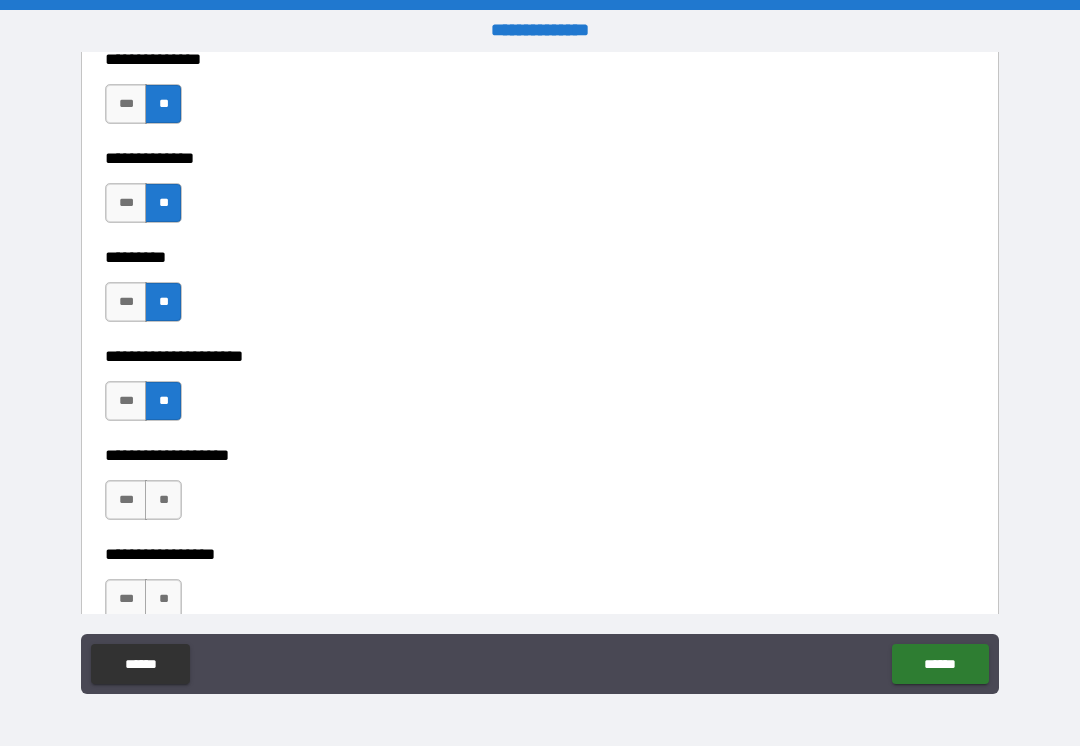 scroll, scrollTop: 5052, scrollLeft: 0, axis: vertical 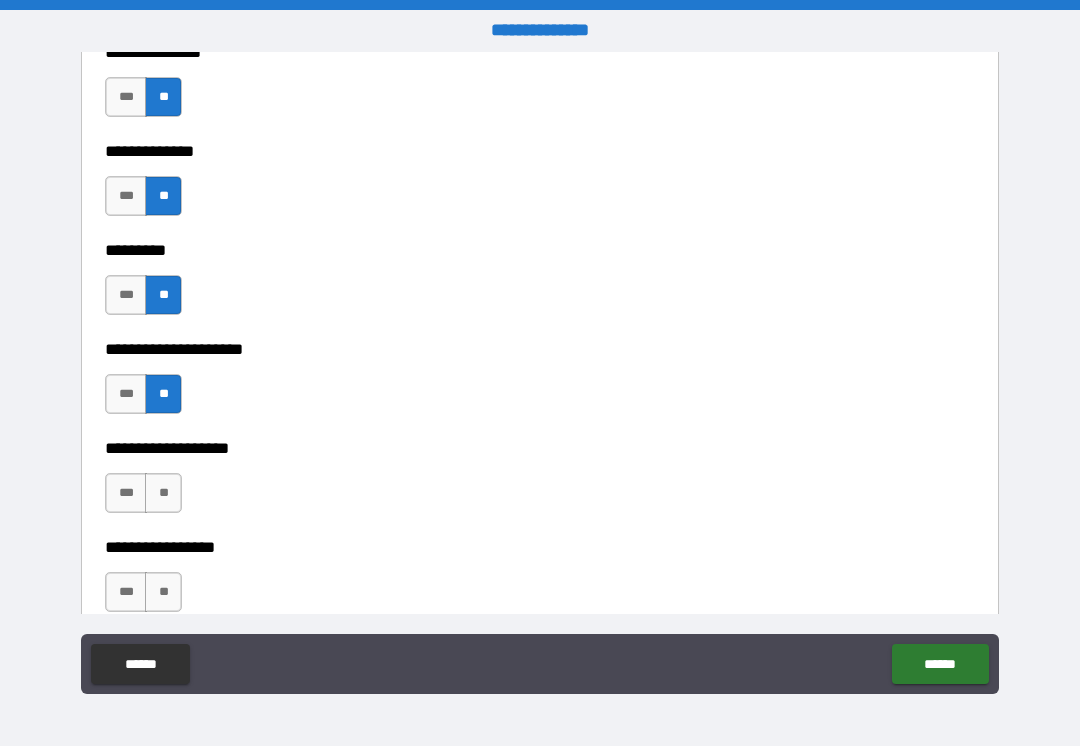 click on "**" at bounding box center (163, 493) 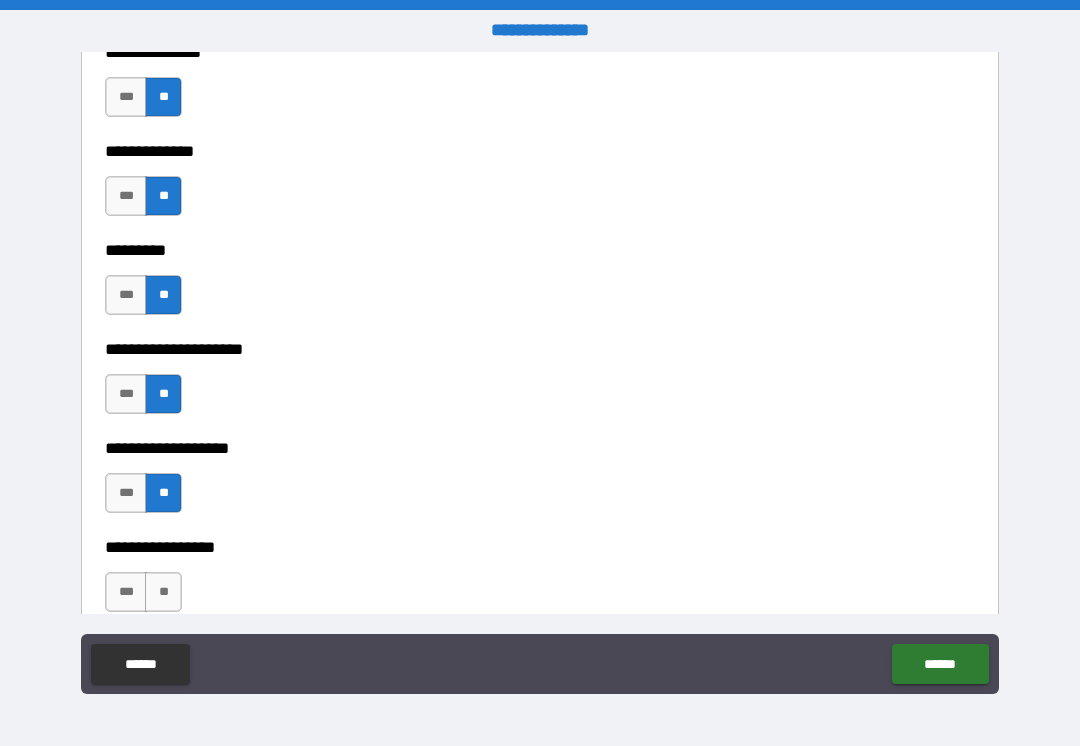 click on "**" at bounding box center (163, 493) 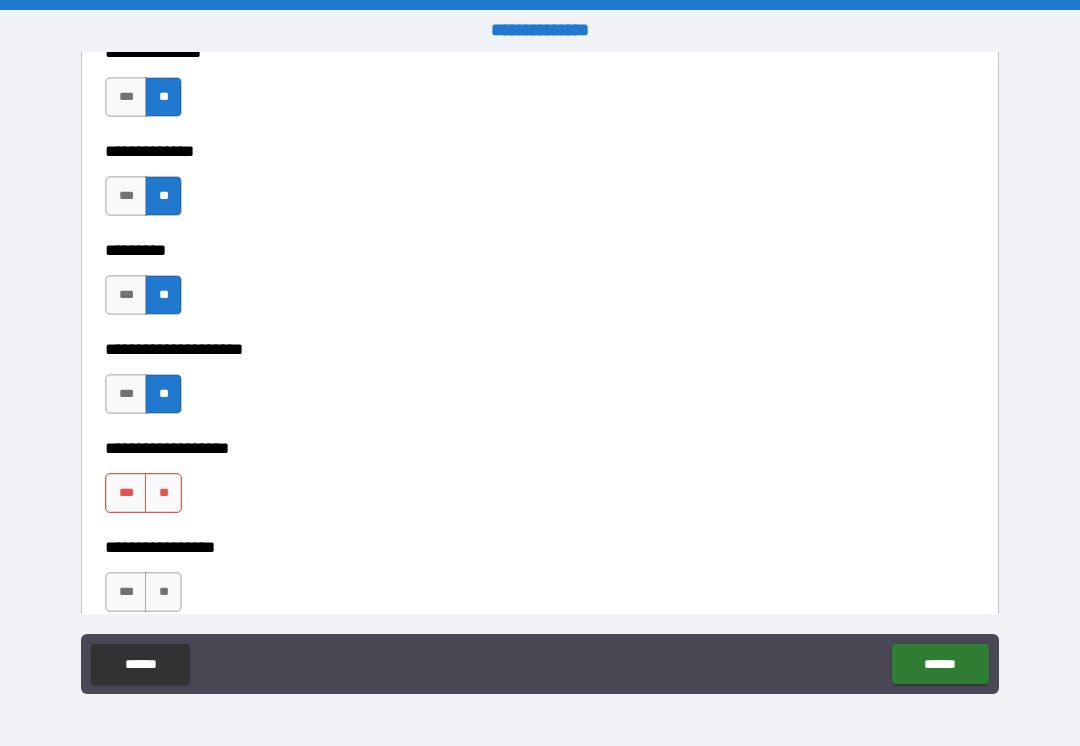 click on "**" at bounding box center [163, 493] 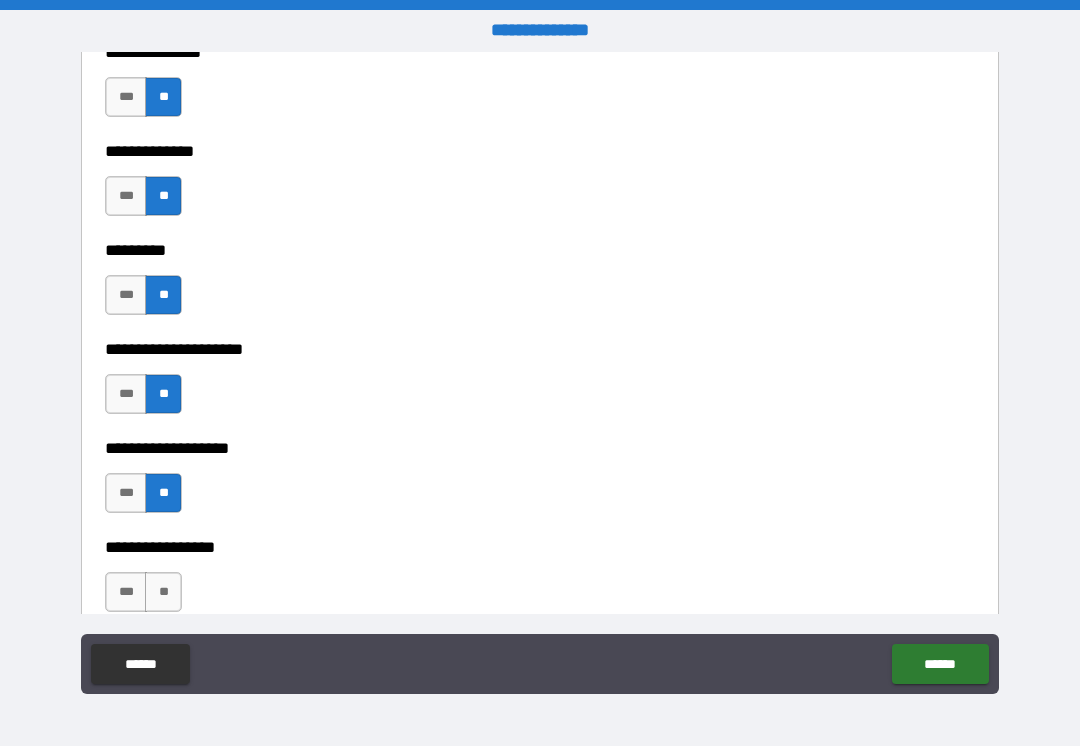 click on "**" at bounding box center [163, 592] 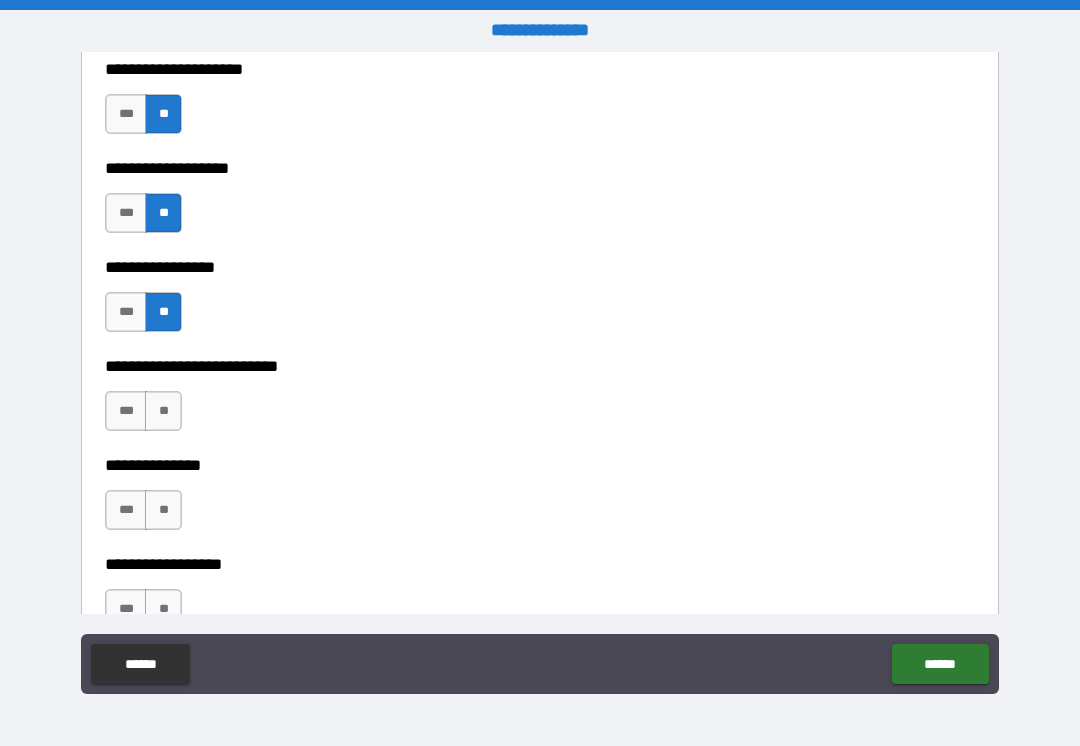 scroll, scrollTop: 5332, scrollLeft: 0, axis: vertical 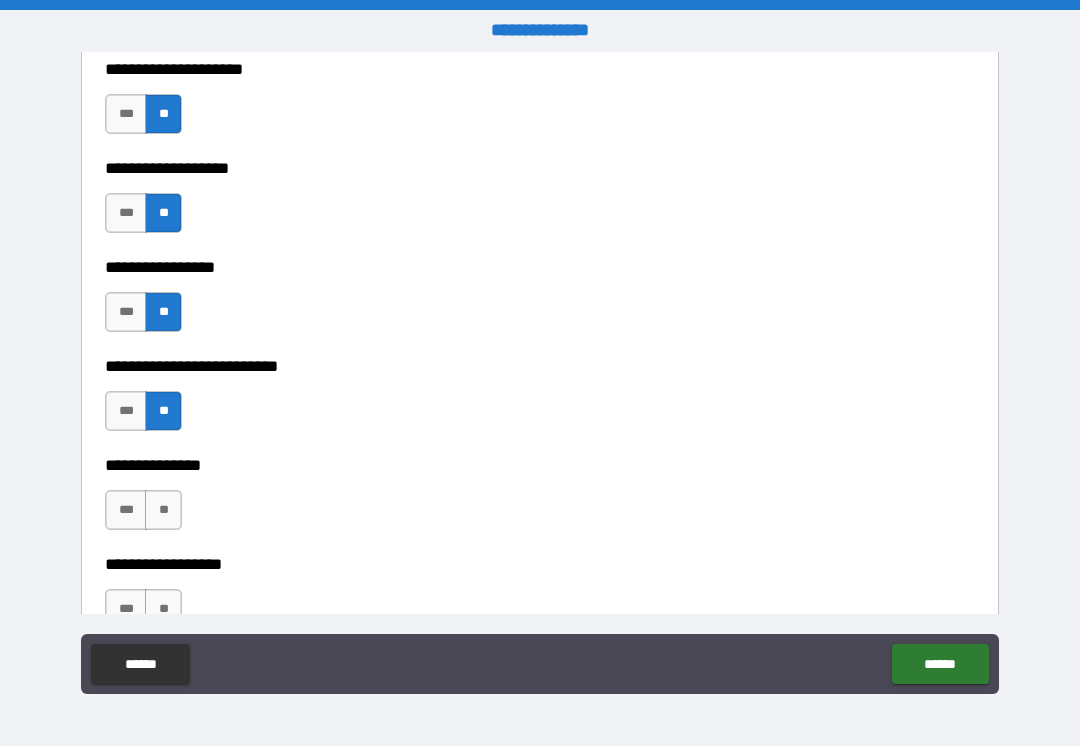 click on "**" at bounding box center (163, 510) 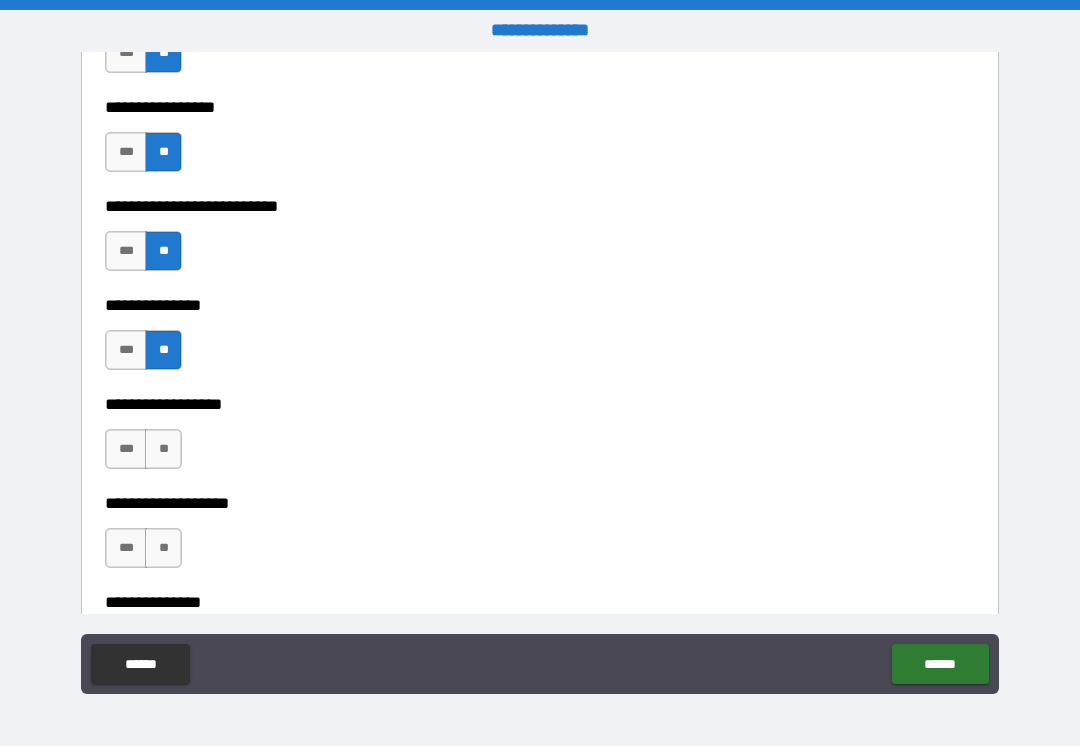 scroll, scrollTop: 5511, scrollLeft: 0, axis: vertical 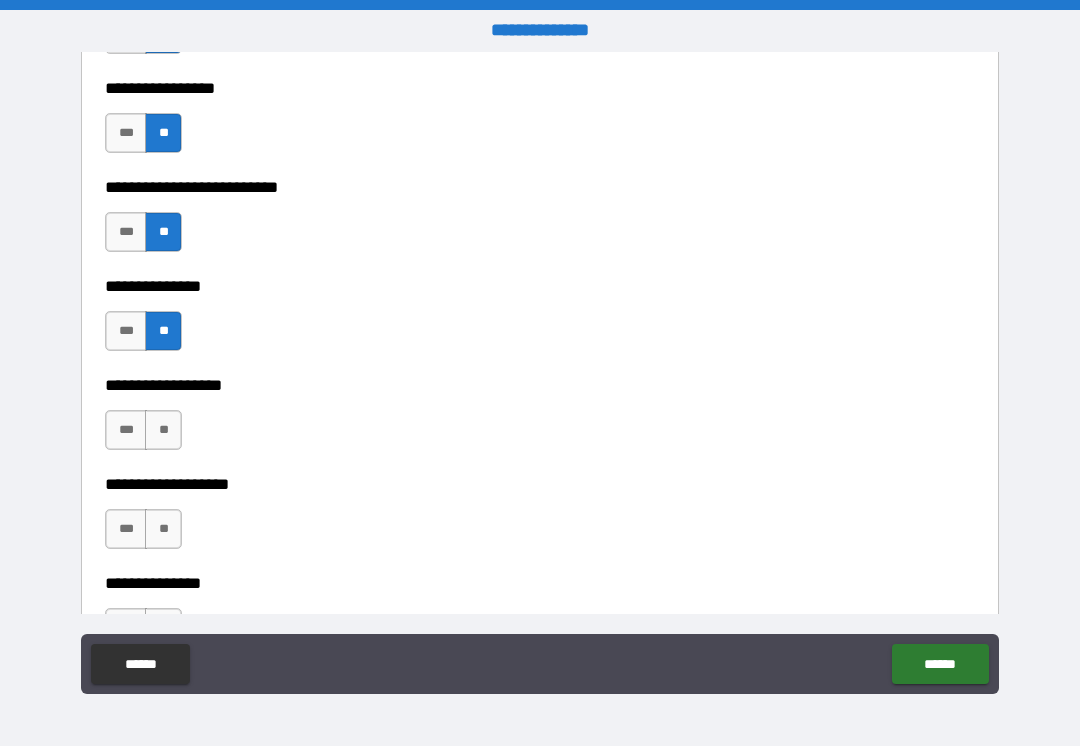 click on "**" at bounding box center (163, 430) 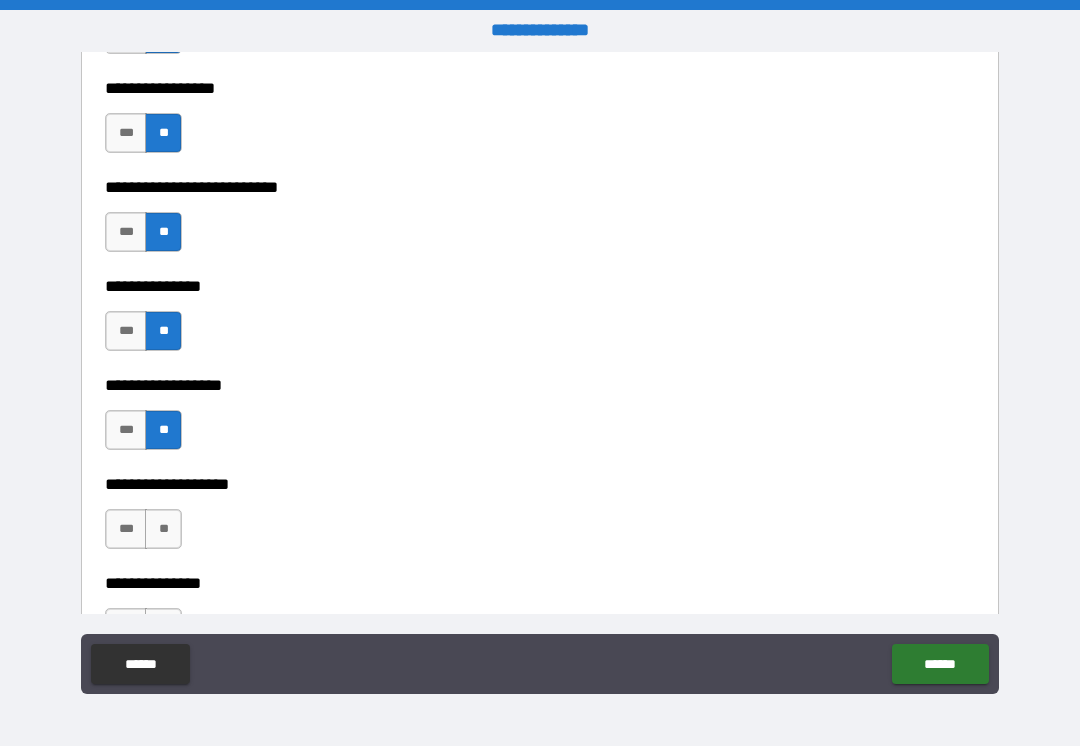 click on "**" at bounding box center (163, 529) 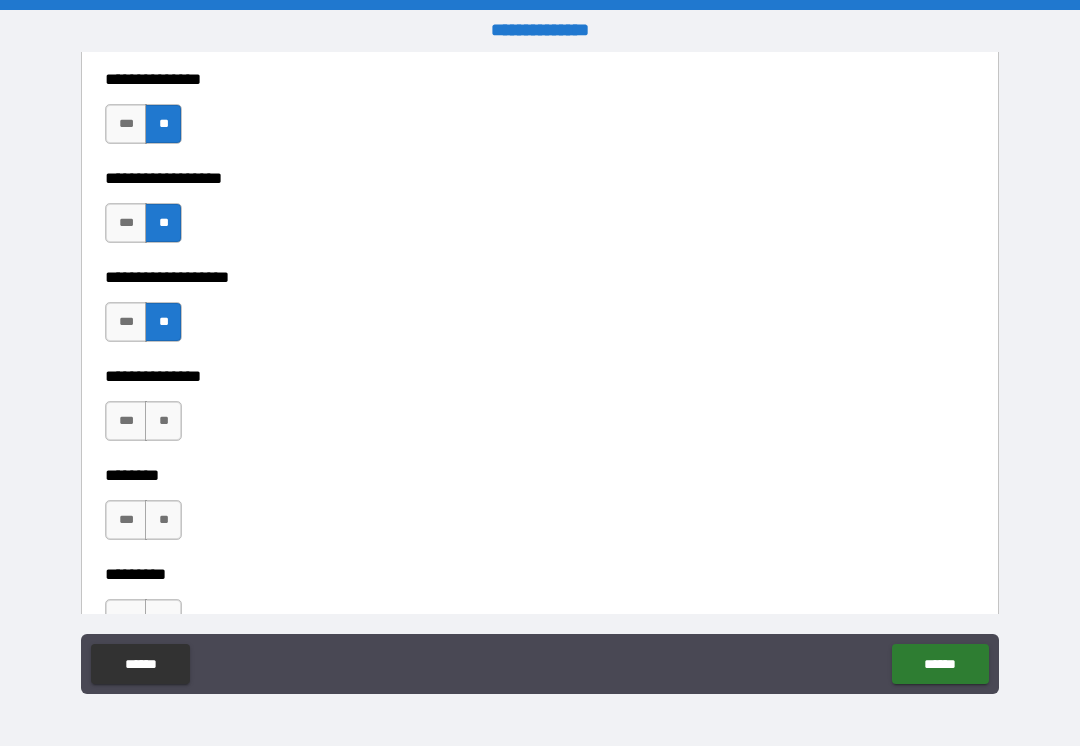 scroll, scrollTop: 5735, scrollLeft: 0, axis: vertical 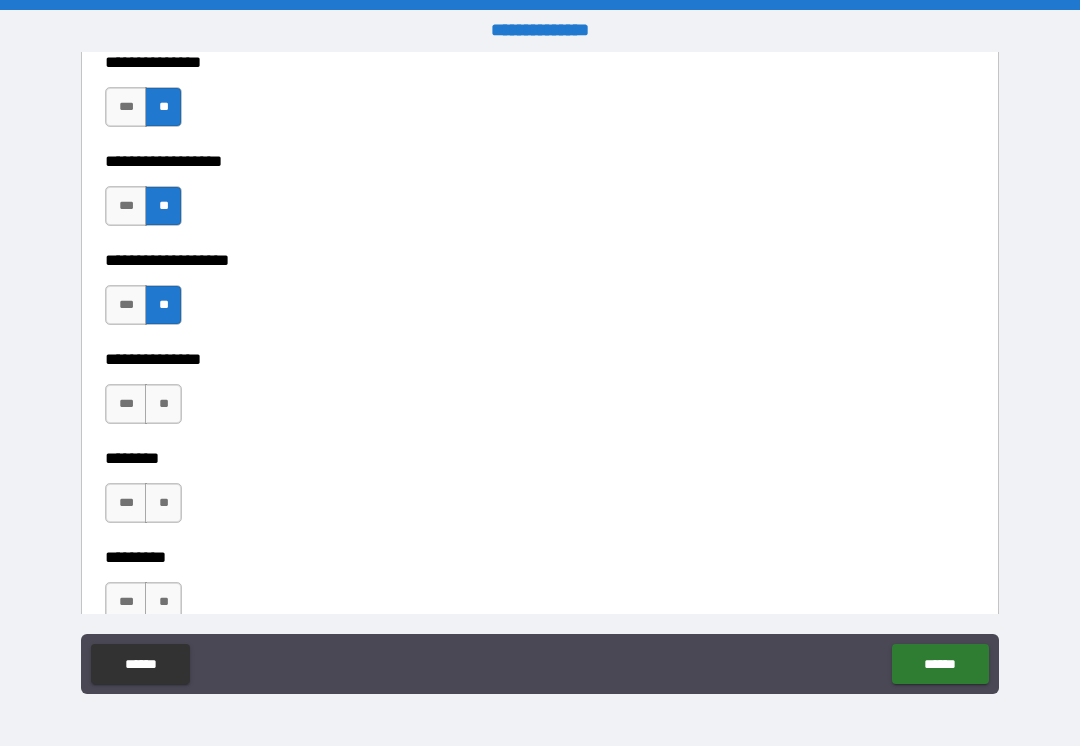 click on "**" at bounding box center (163, 404) 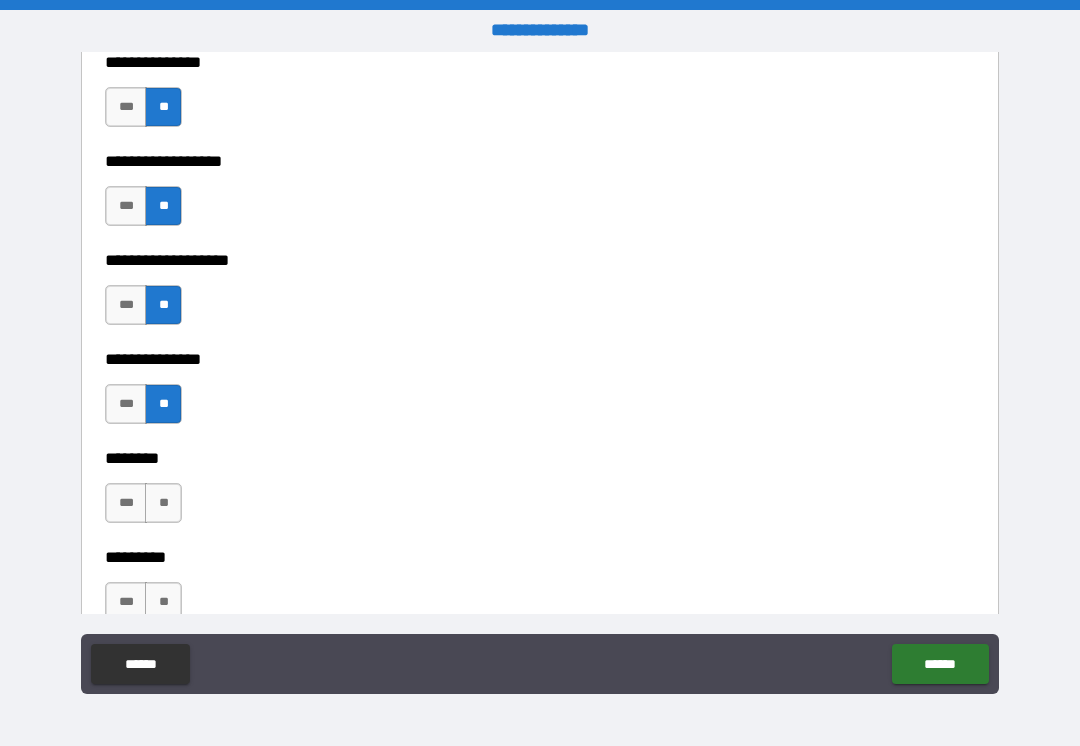 click on "**" at bounding box center (163, 503) 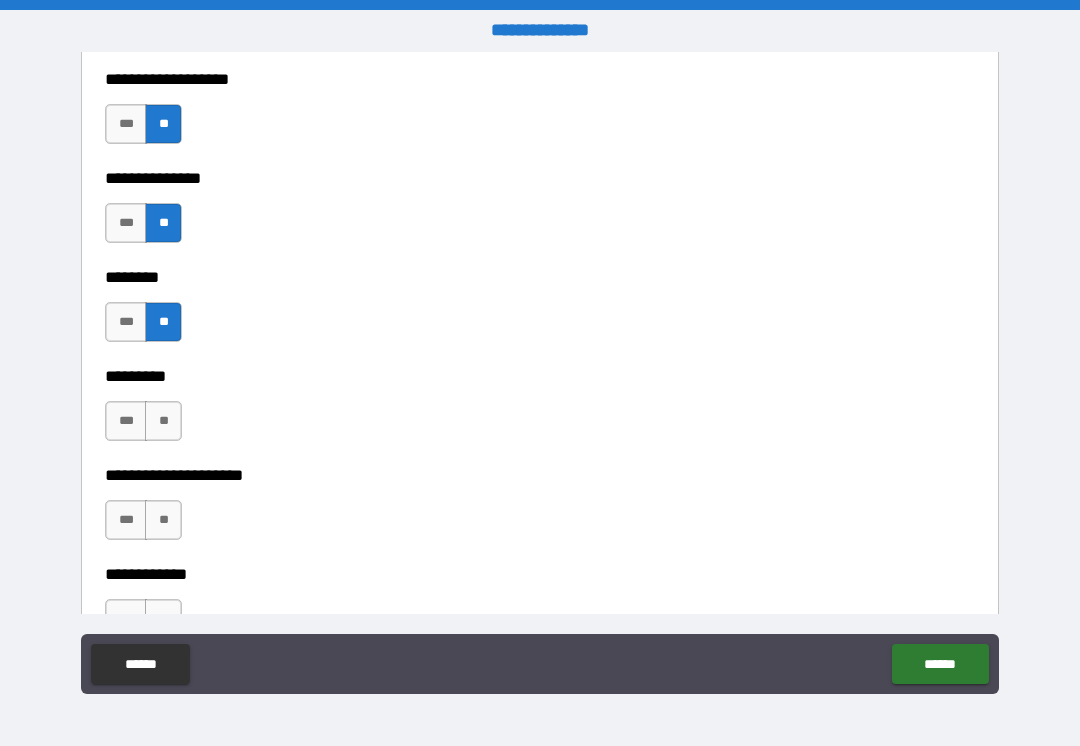scroll, scrollTop: 5932, scrollLeft: 0, axis: vertical 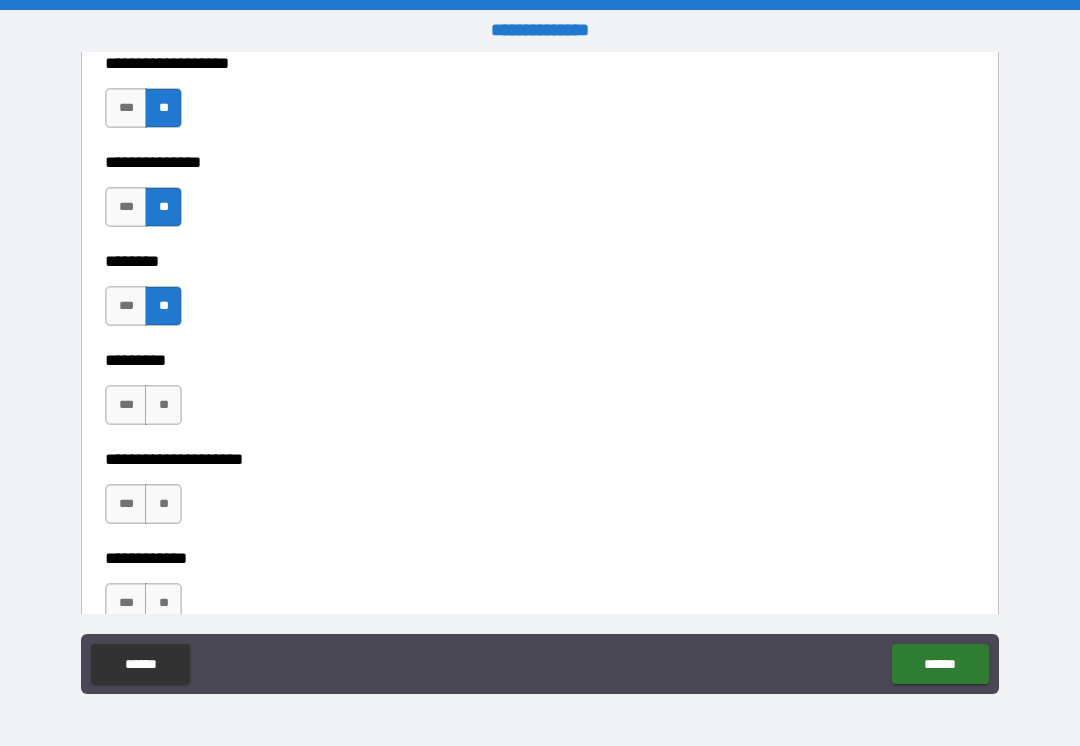 click on "**" at bounding box center (163, 405) 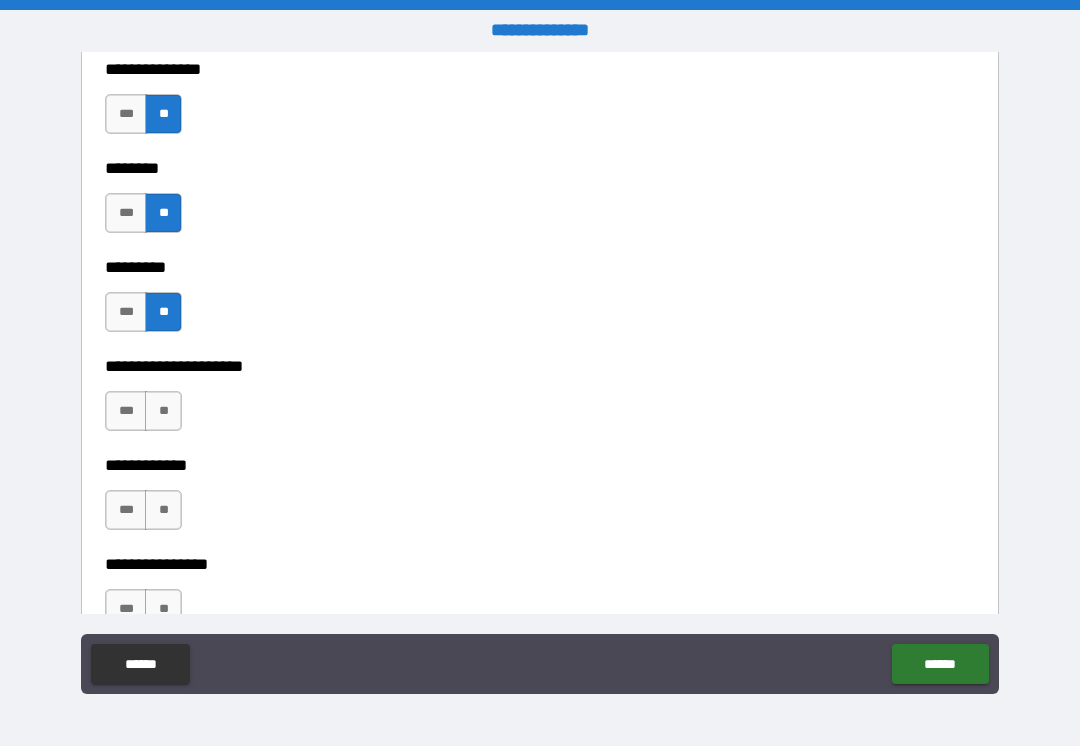 scroll, scrollTop: 6028, scrollLeft: 0, axis: vertical 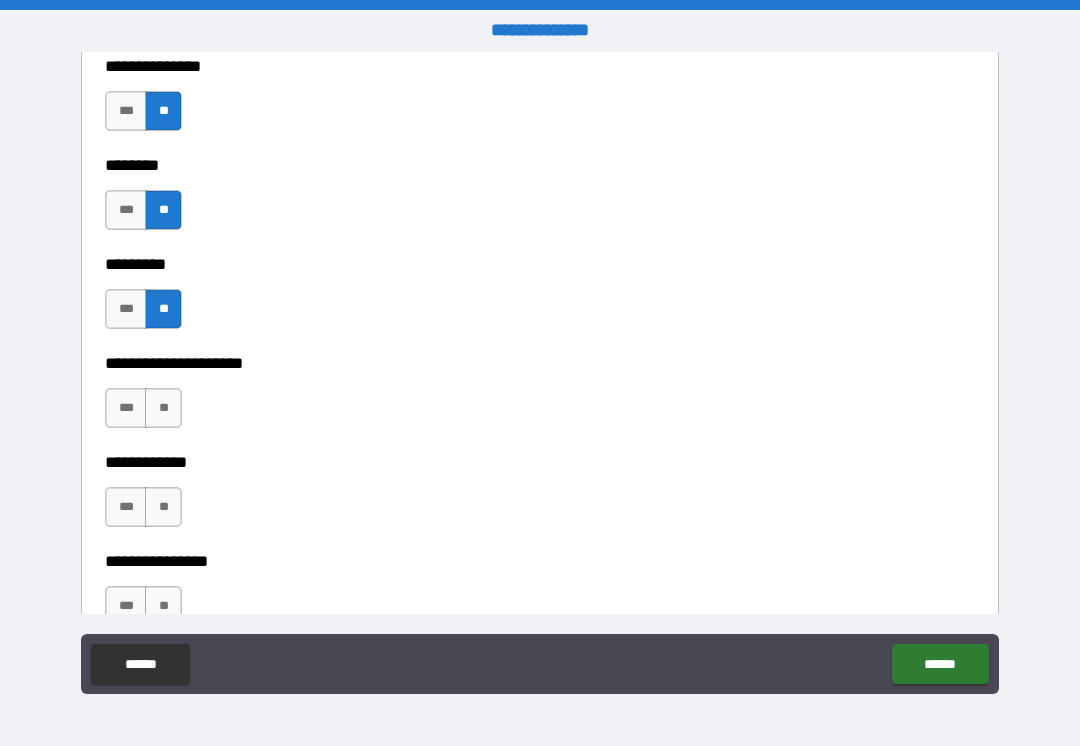 click on "**" at bounding box center [163, 408] 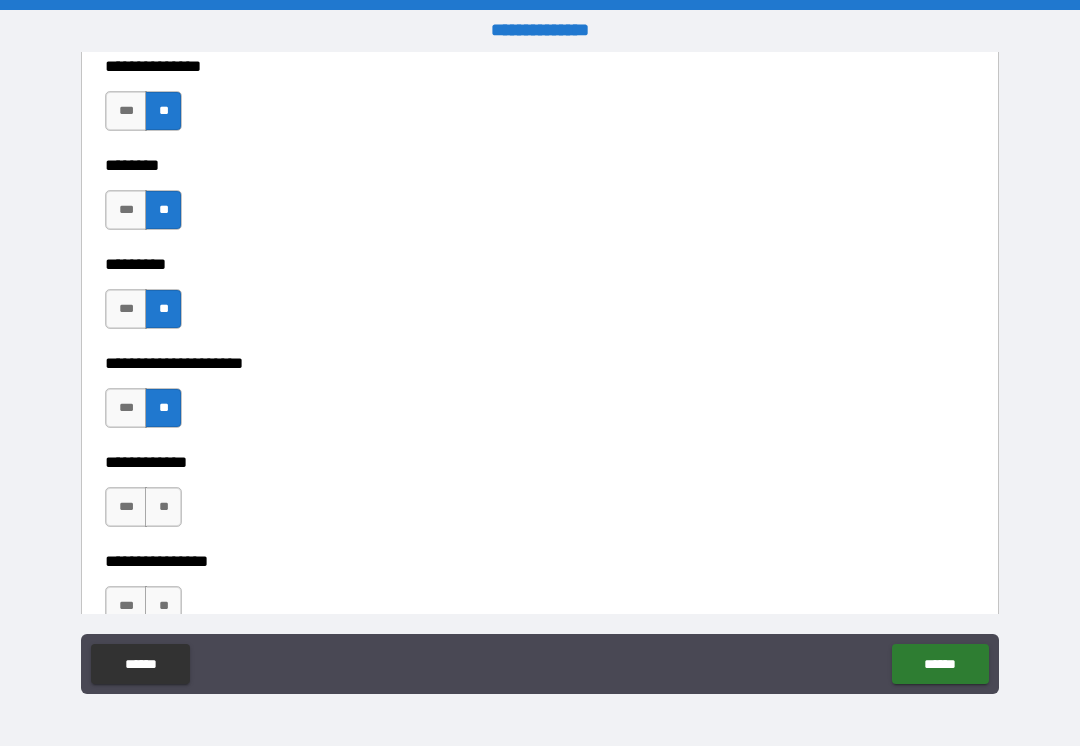 click on "**" at bounding box center [163, 507] 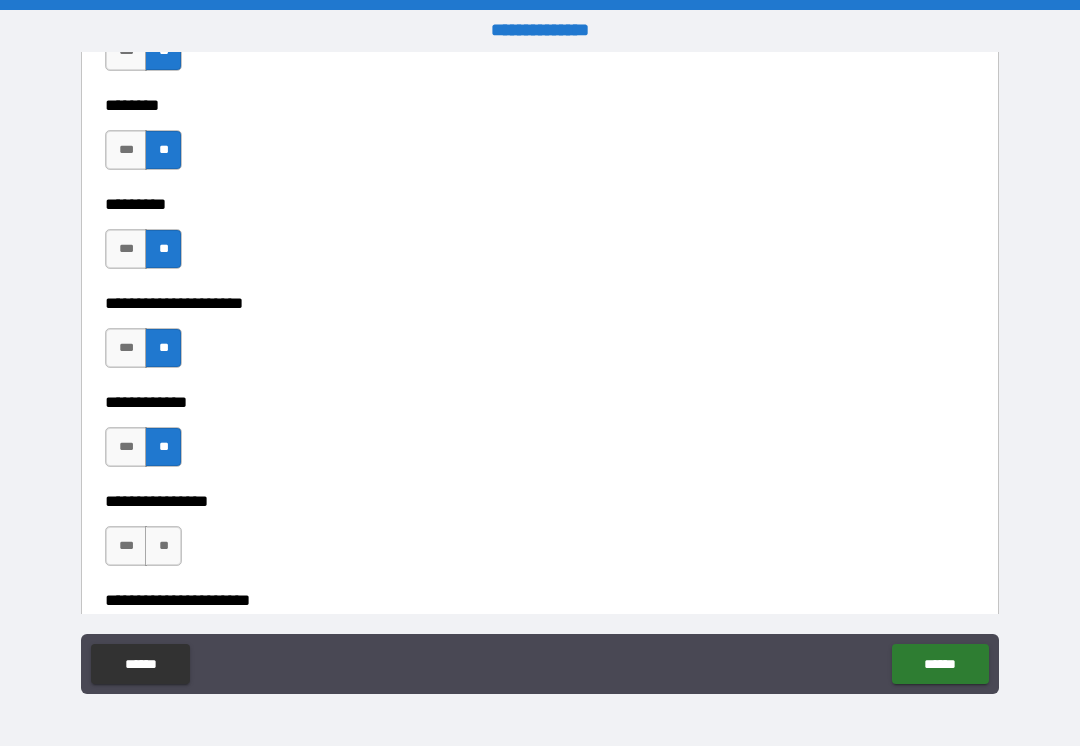 scroll, scrollTop: 6156, scrollLeft: 0, axis: vertical 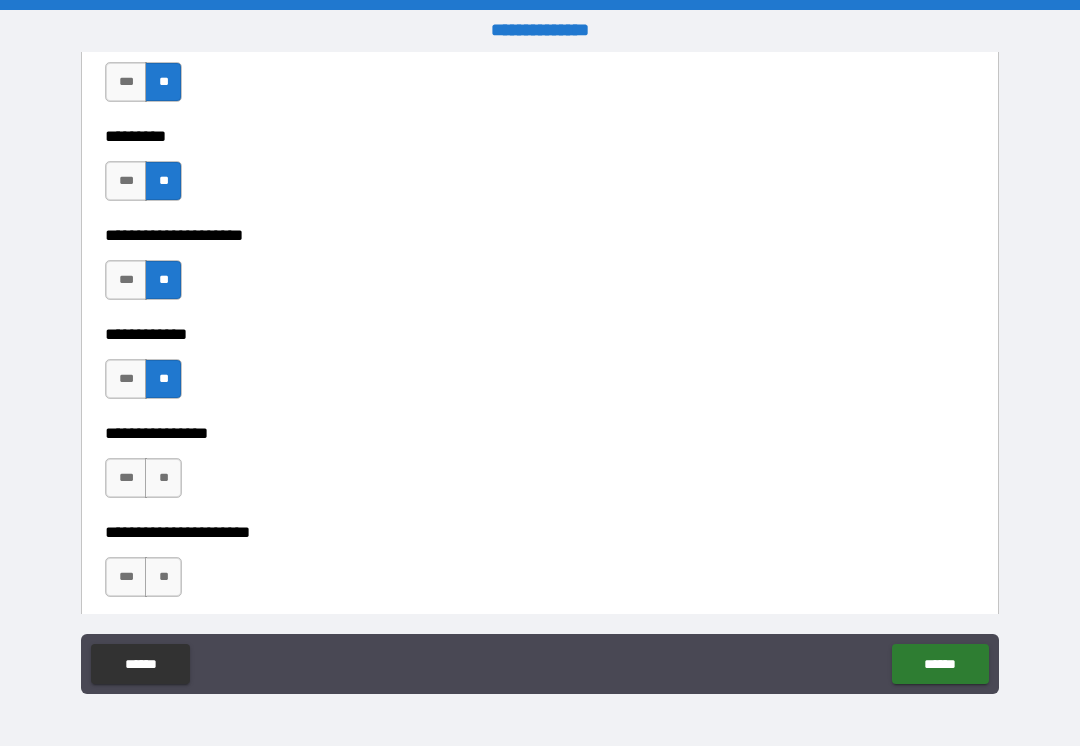 click on "**" at bounding box center [163, 478] 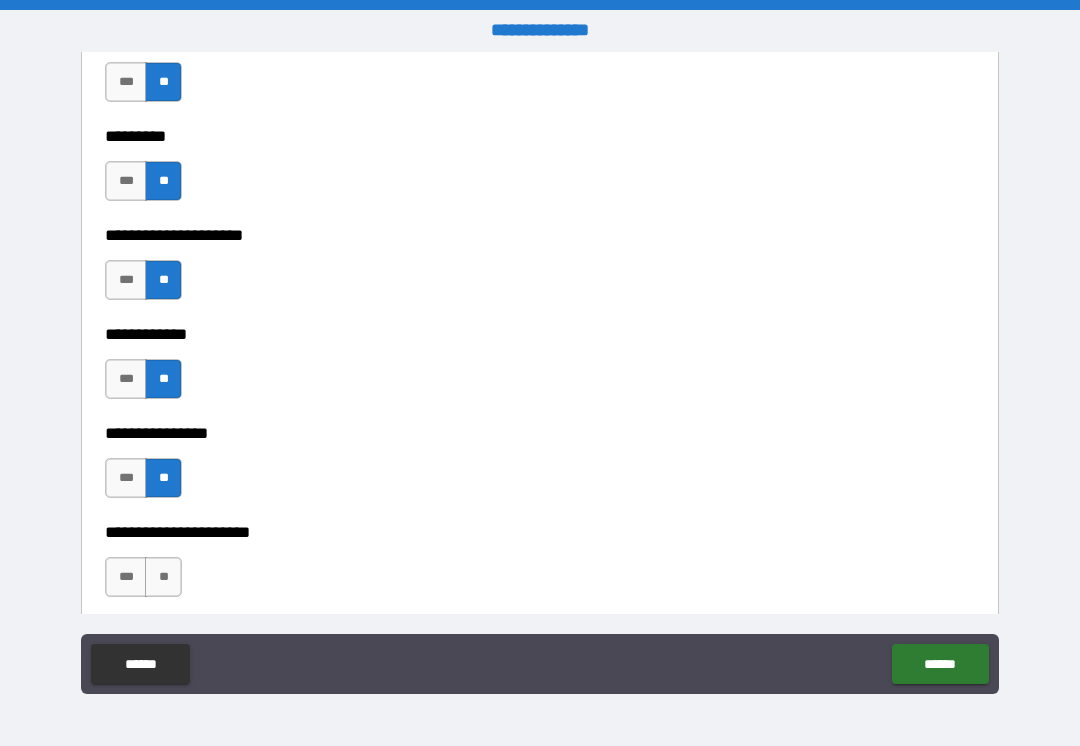 click on "**" at bounding box center [163, 577] 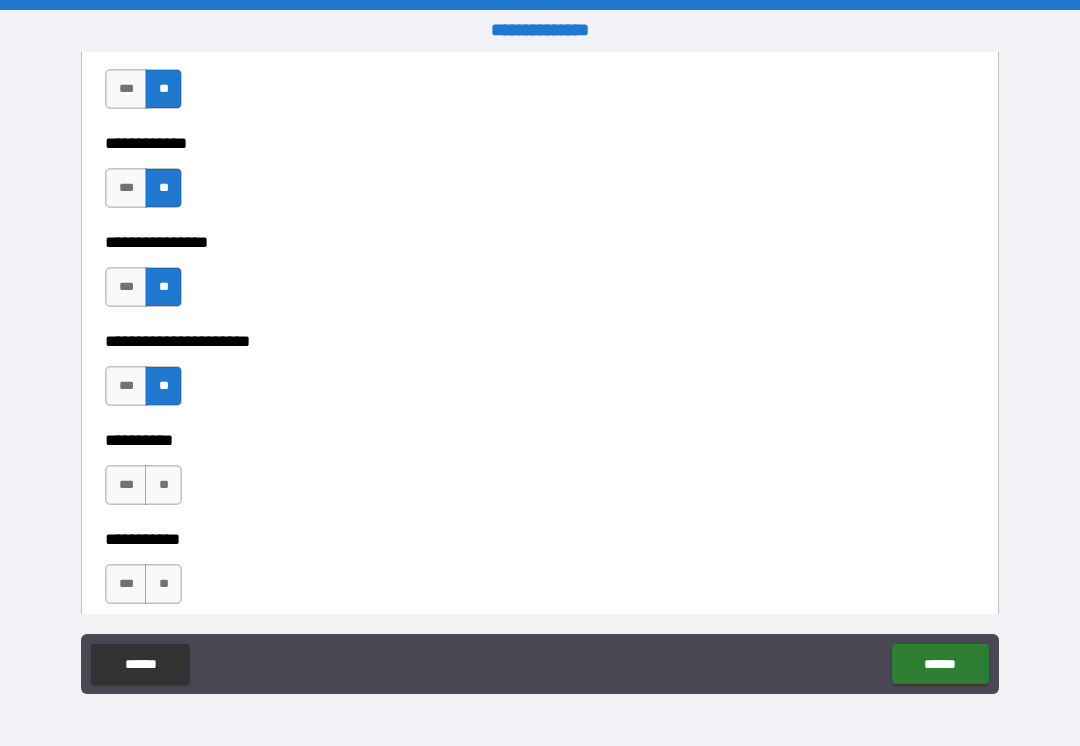 scroll, scrollTop: 6342, scrollLeft: 0, axis: vertical 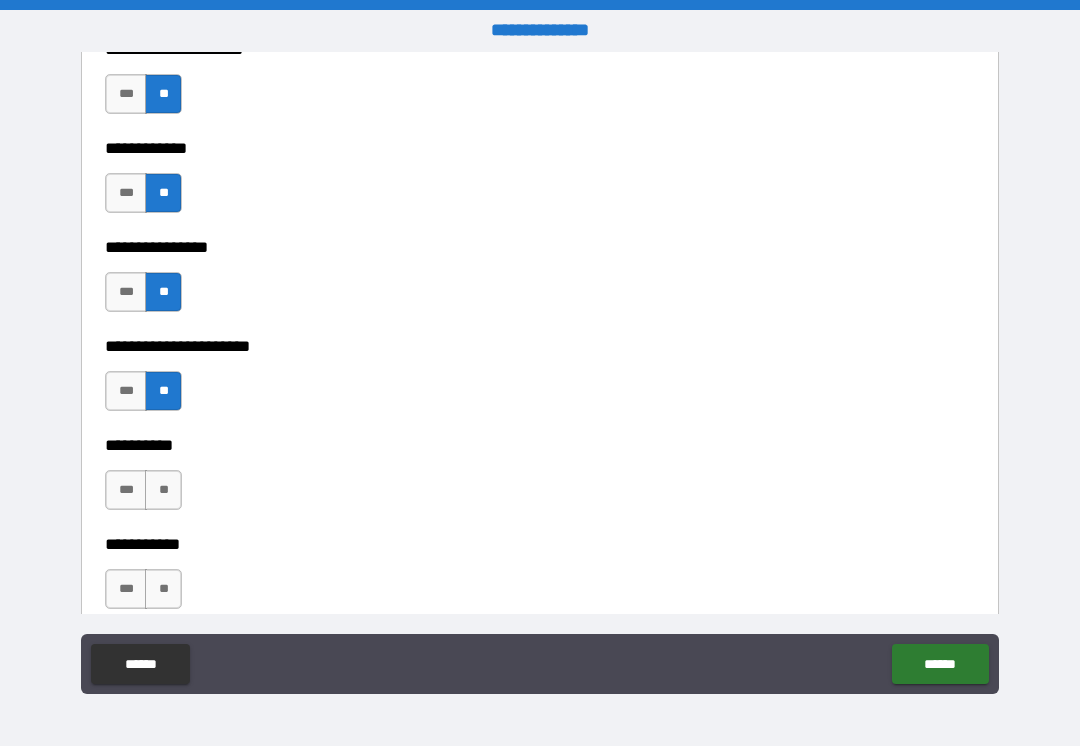 click on "**" at bounding box center (163, 490) 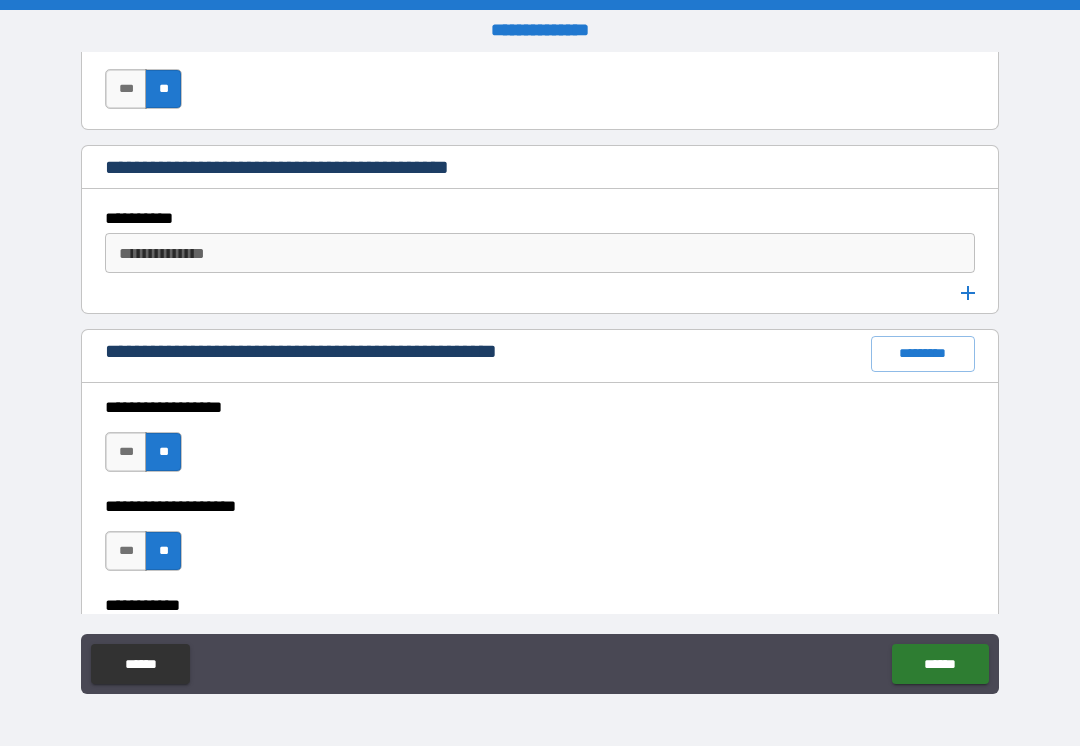 scroll, scrollTop: 2614, scrollLeft: 0, axis: vertical 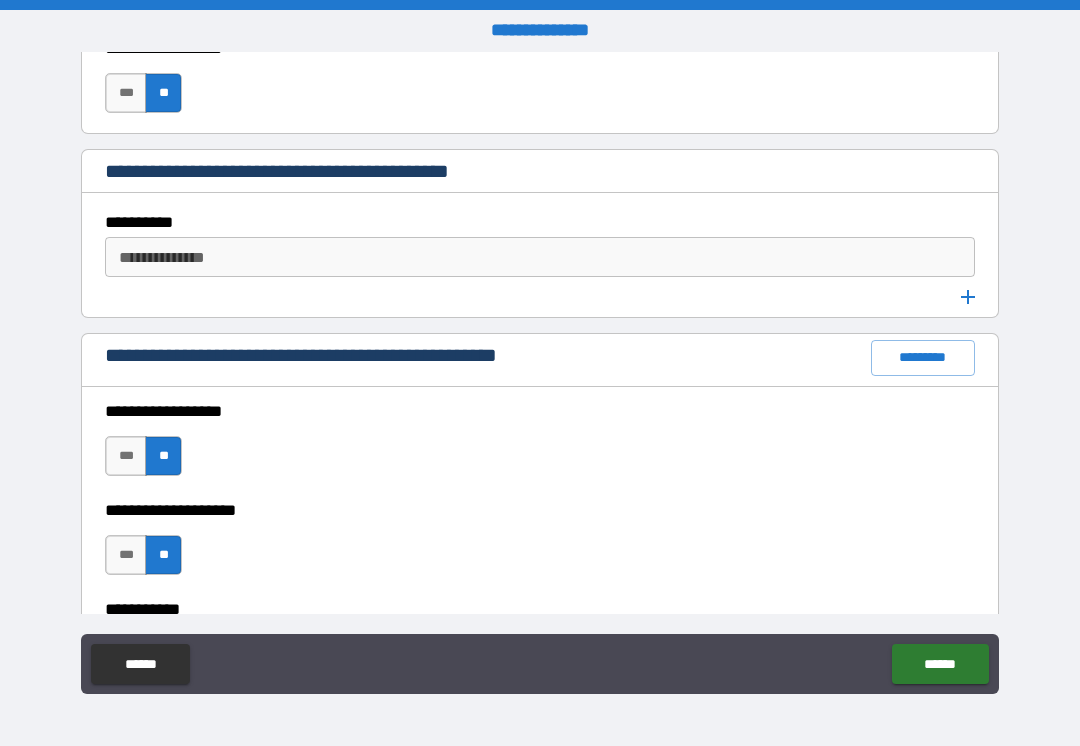 click on "*********" at bounding box center [923, 358] 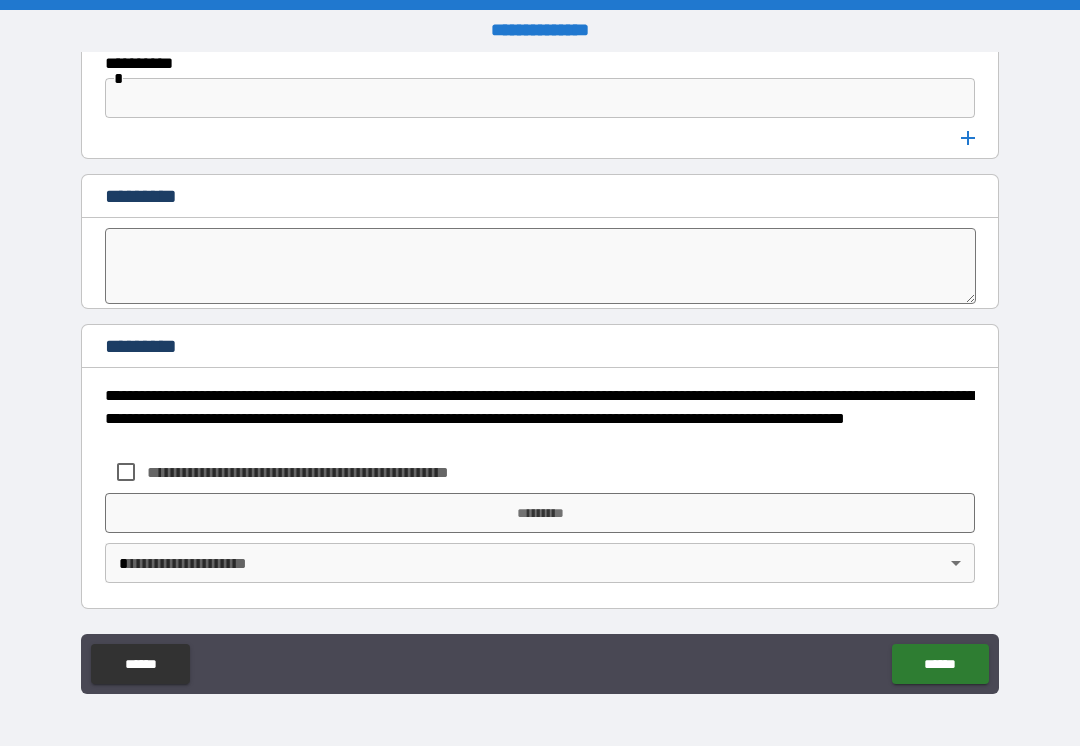 scroll, scrollTop: 10660, scrollLeft: 0, axis: vertical 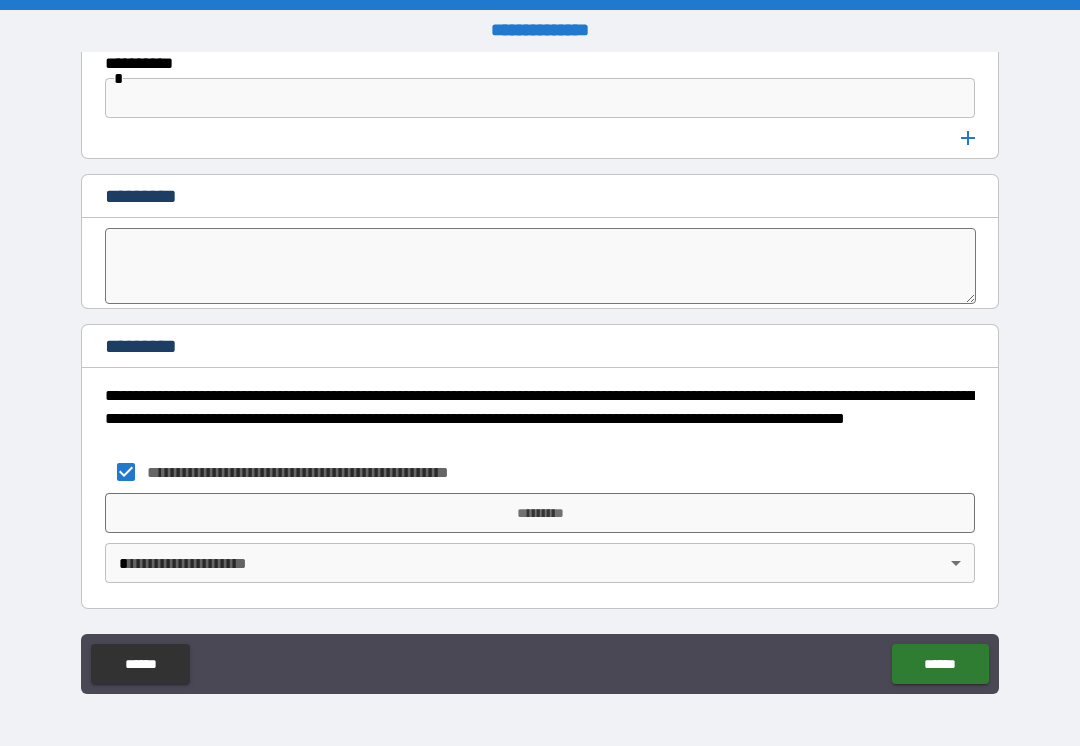 click on "*********" at bounding box center [540, 513] 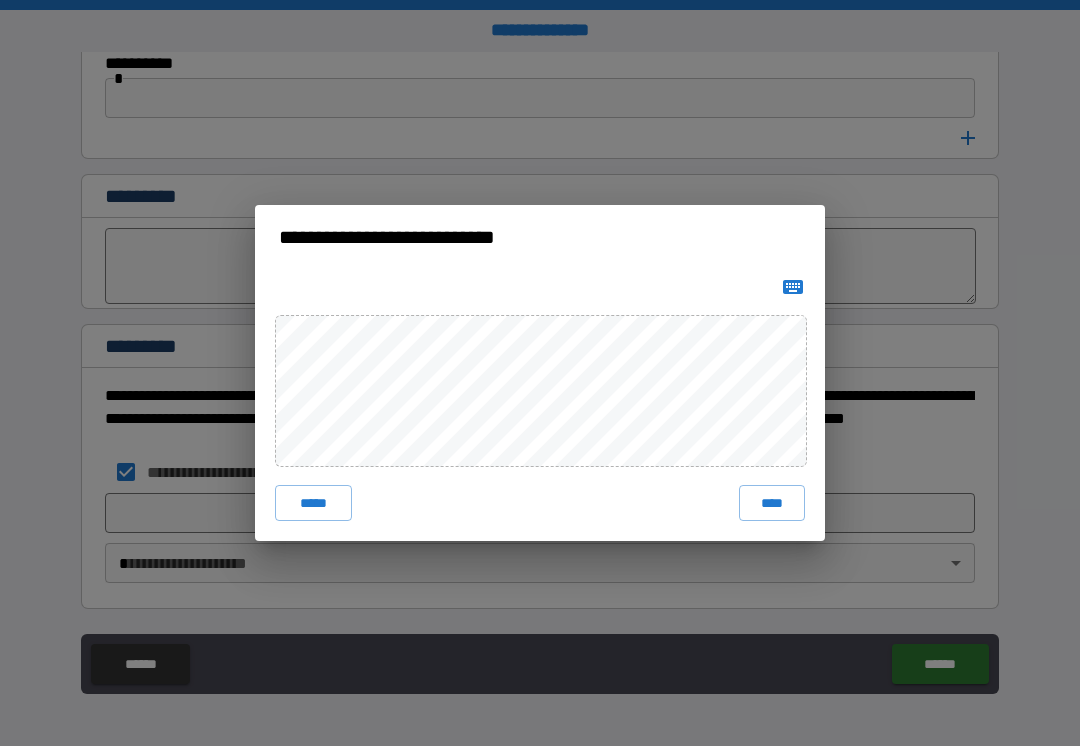click on "****" at bounding box center [772, 503] 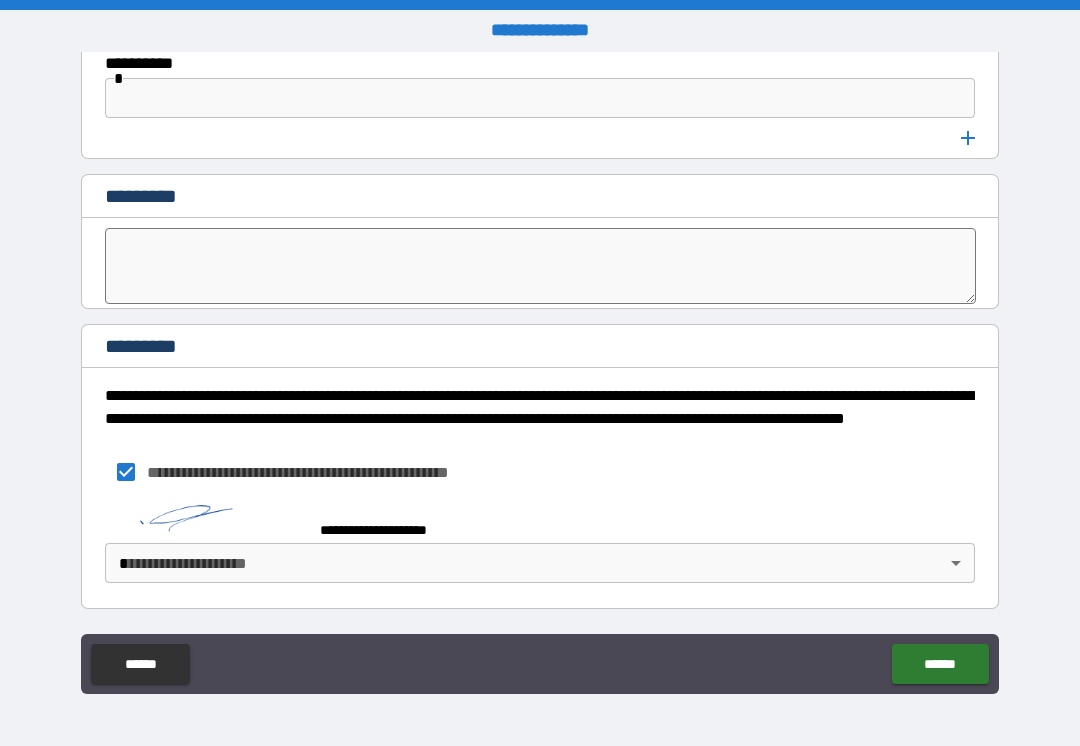 scroll, scrollTop: 10650, scrollLeft: 0, axis: vertical 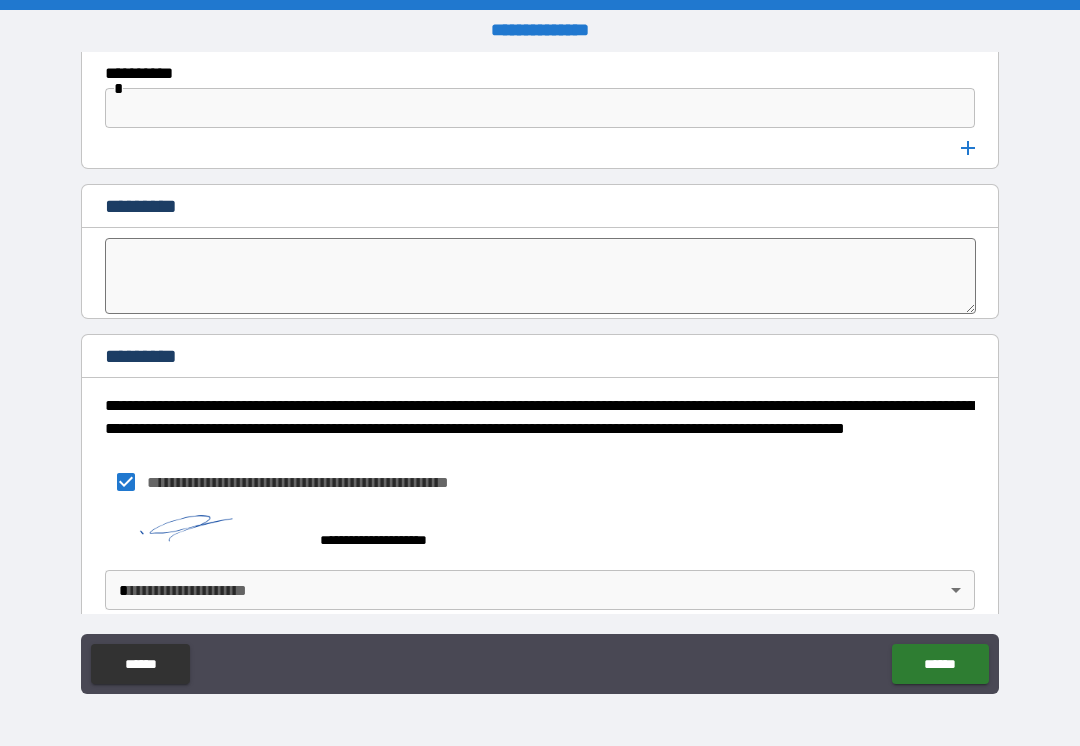 click on "**********" at bounding box center (540, 373) 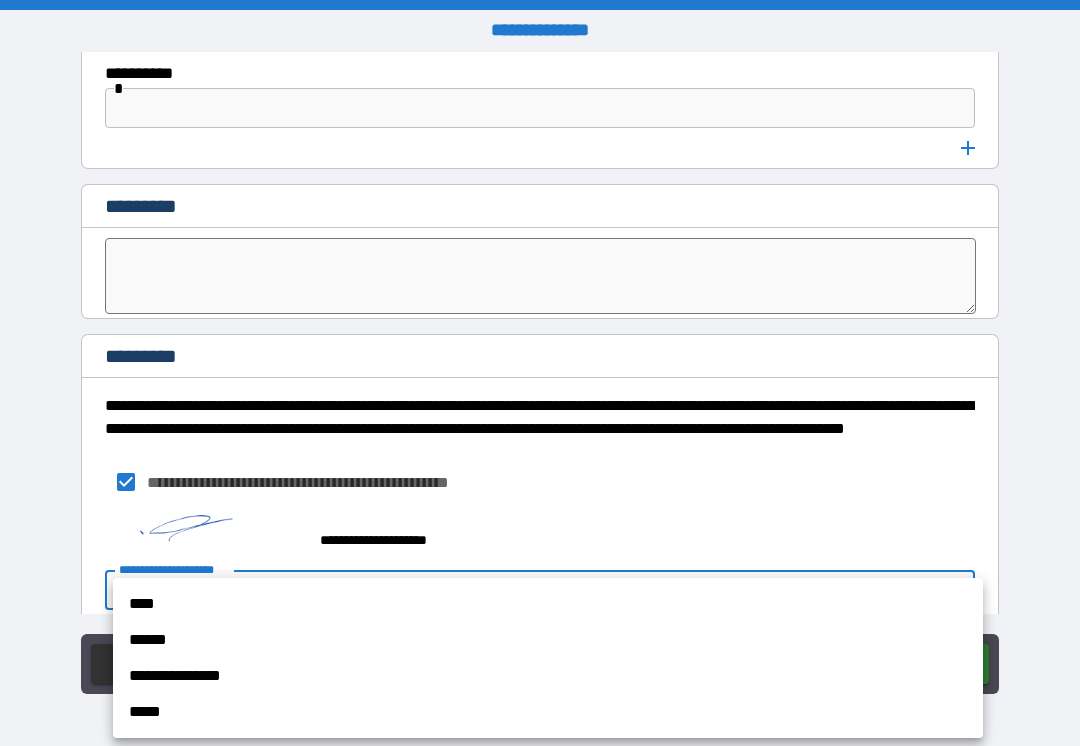 click on "****" at bounding box center (548, 604) 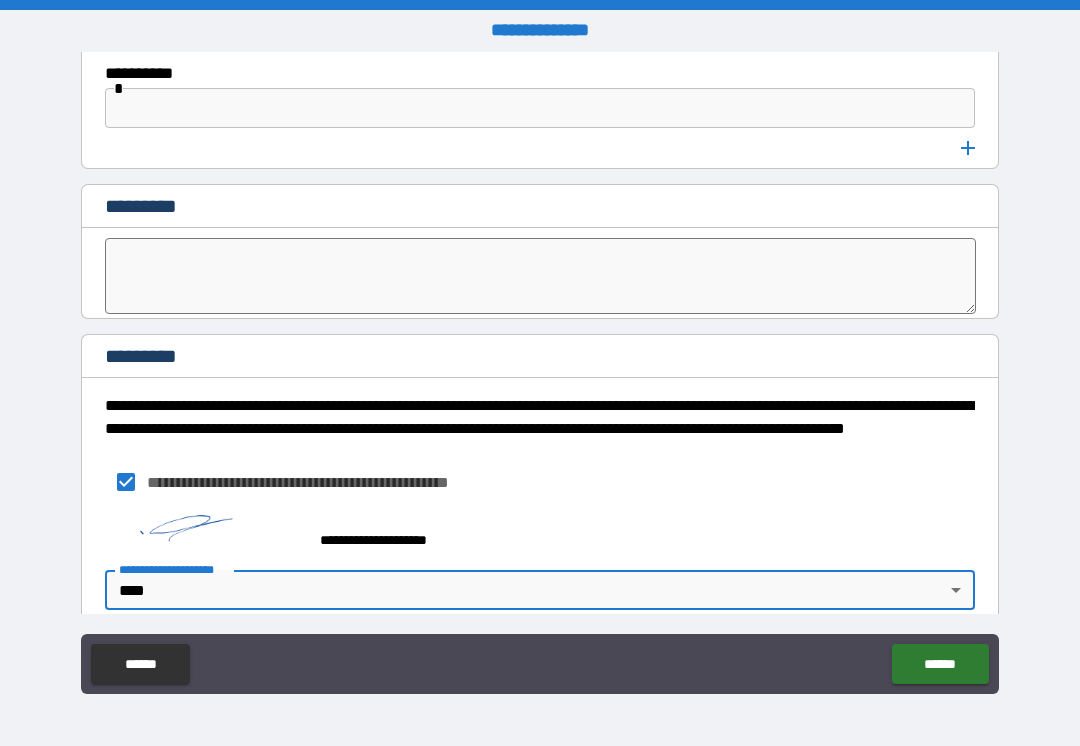 click on "******" at bounding box center [940, 664] 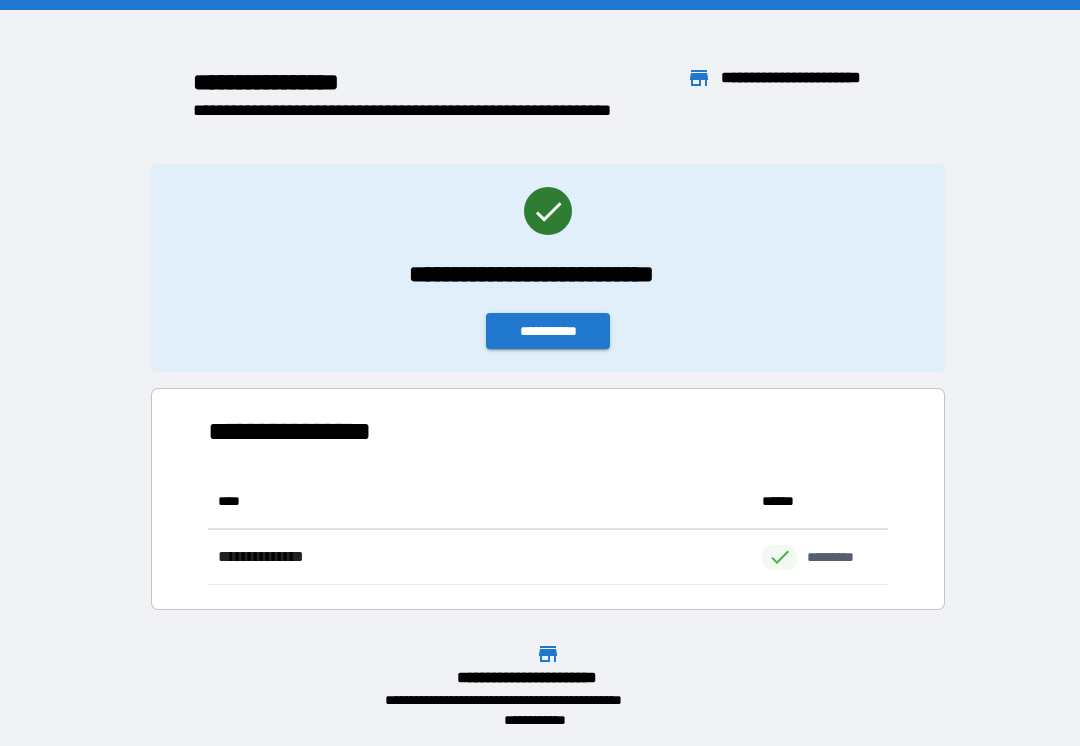 scroll, scrollTop: 111, scrollLeft: 680, axis: both 